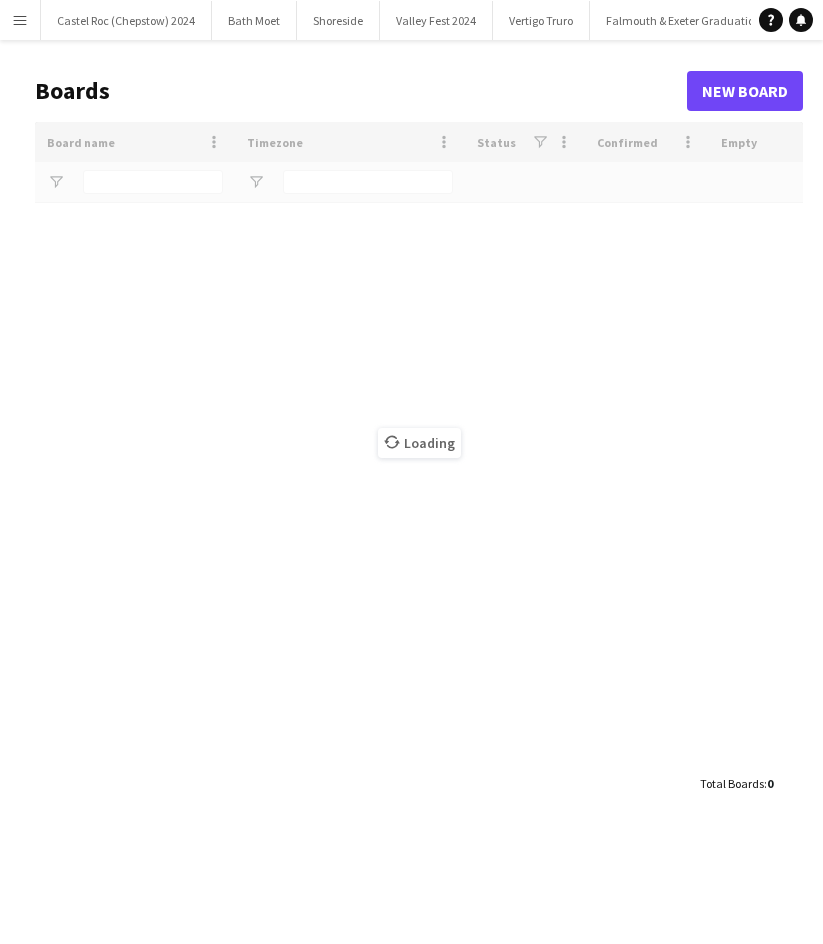 scroll, scrollTop: 0, scrollLeft: 0, axis: both 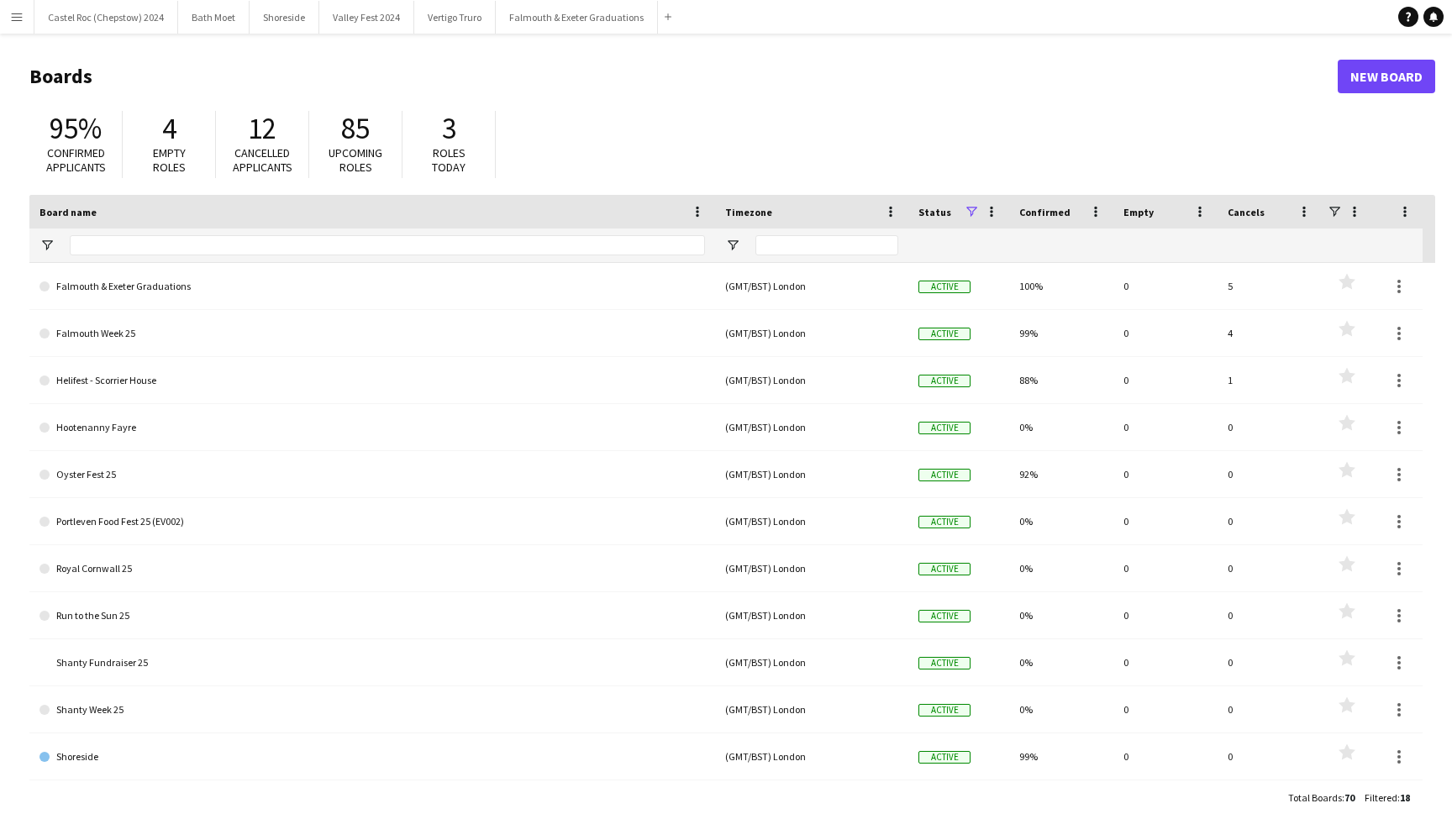 click on "Menu" at bounding box center (17, 17) 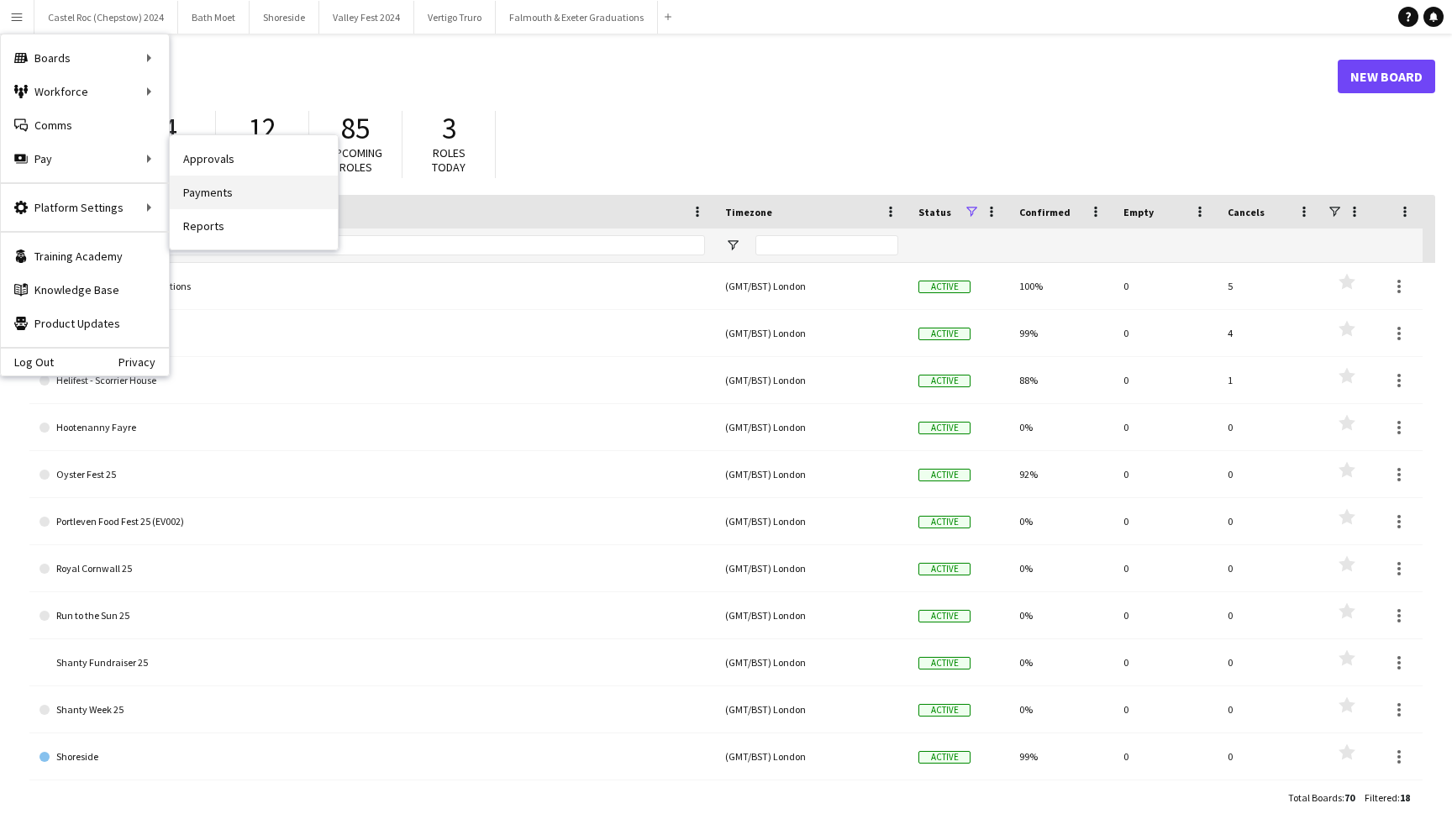 click on "Payments" at bounding box center (254, 192) 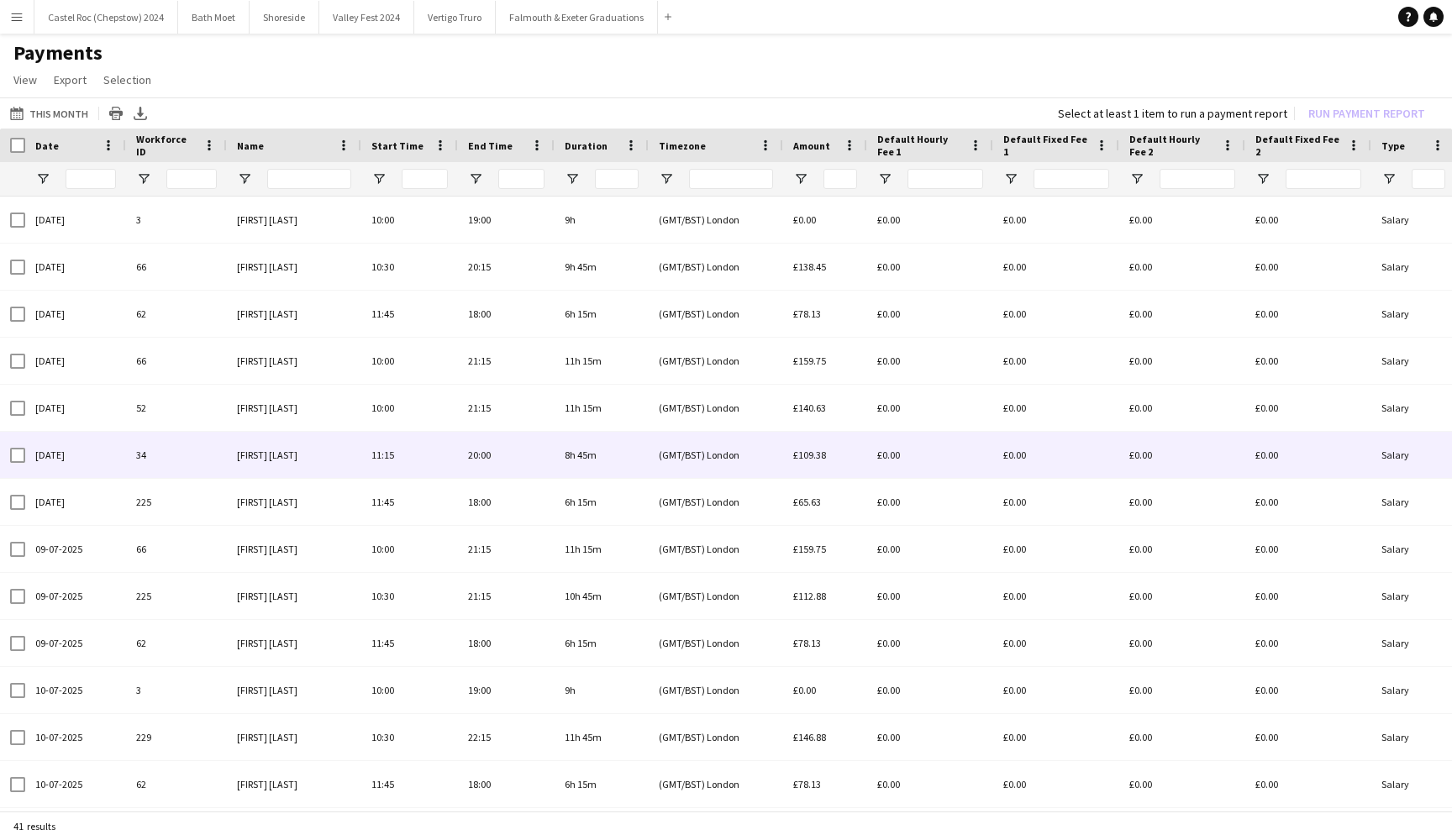 scroll, scrollTop: 0, scrollLeft: 486, axis: horizontal 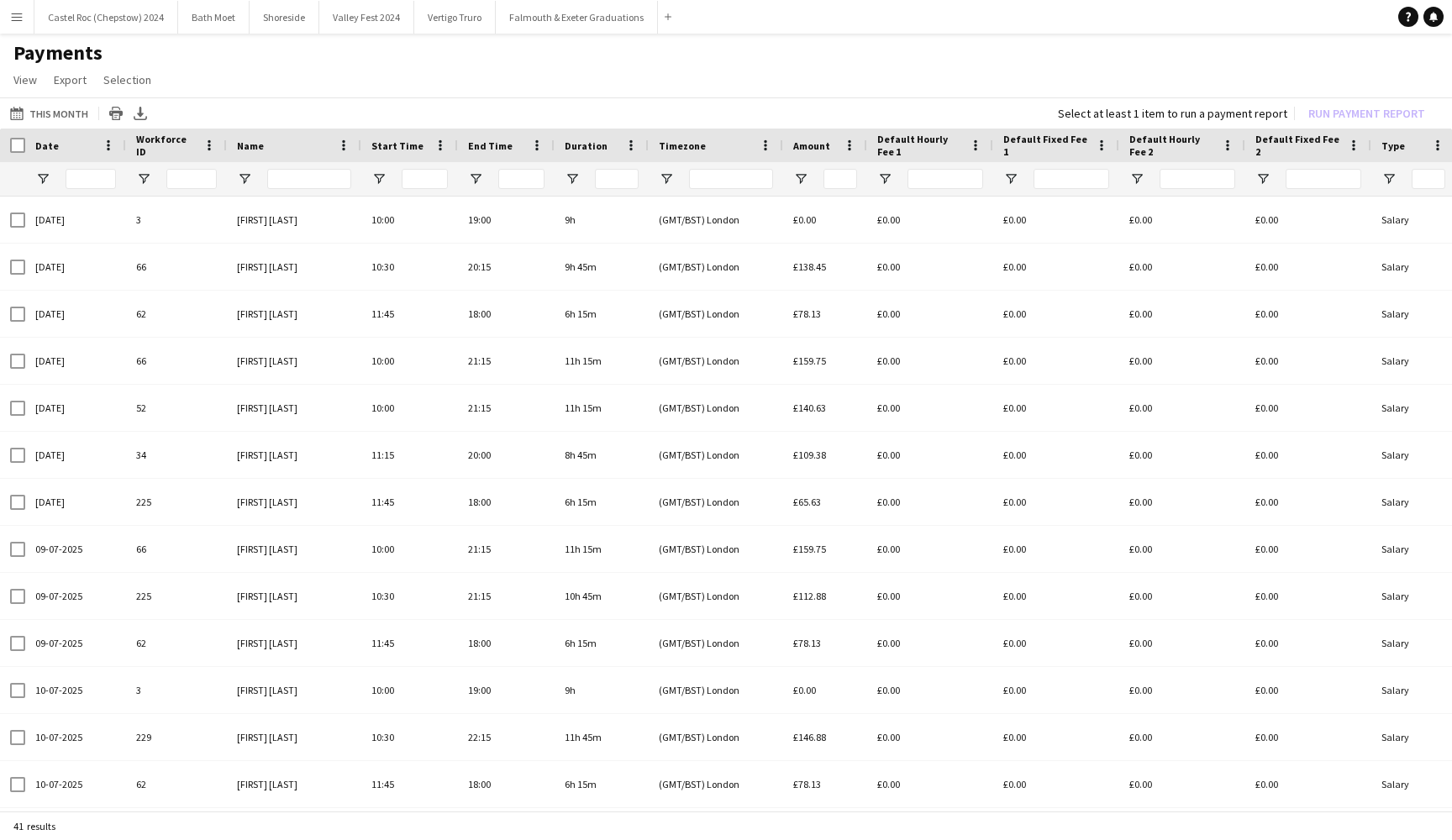 click on "Type" at bounding box center [1413, 145] 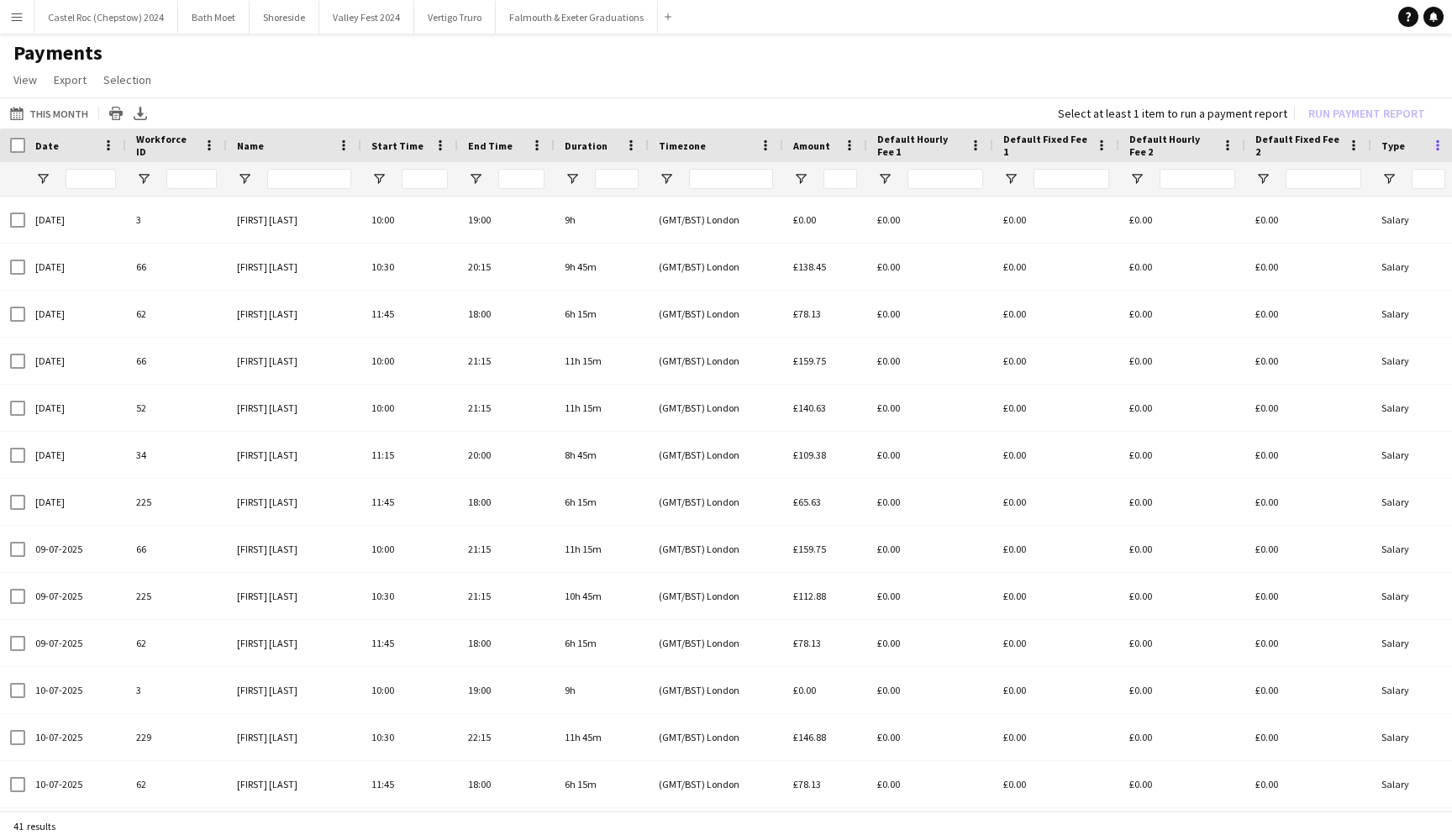 click at bounding box center [1438, 145] 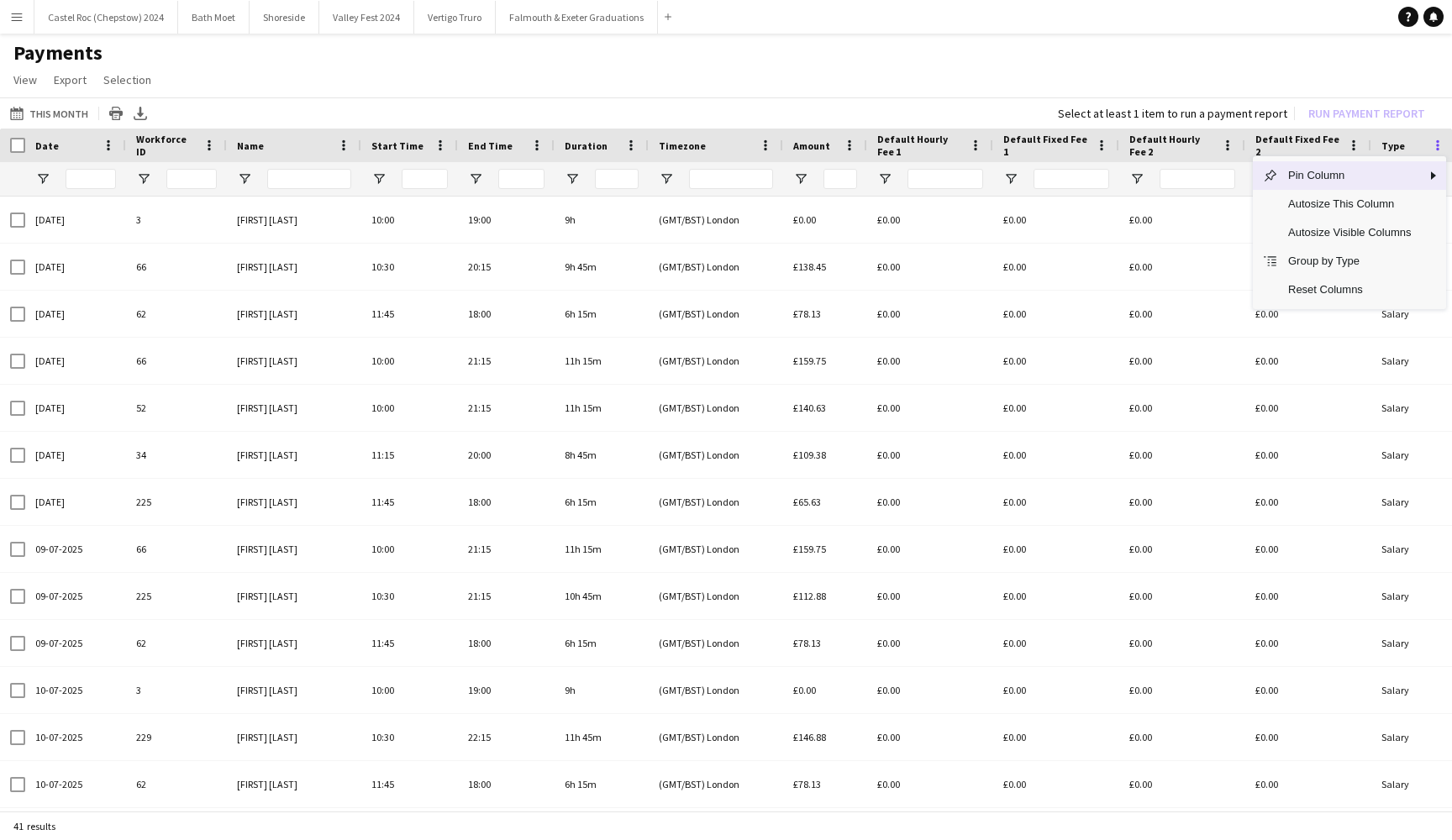 click at bounding box center [1438, 145] 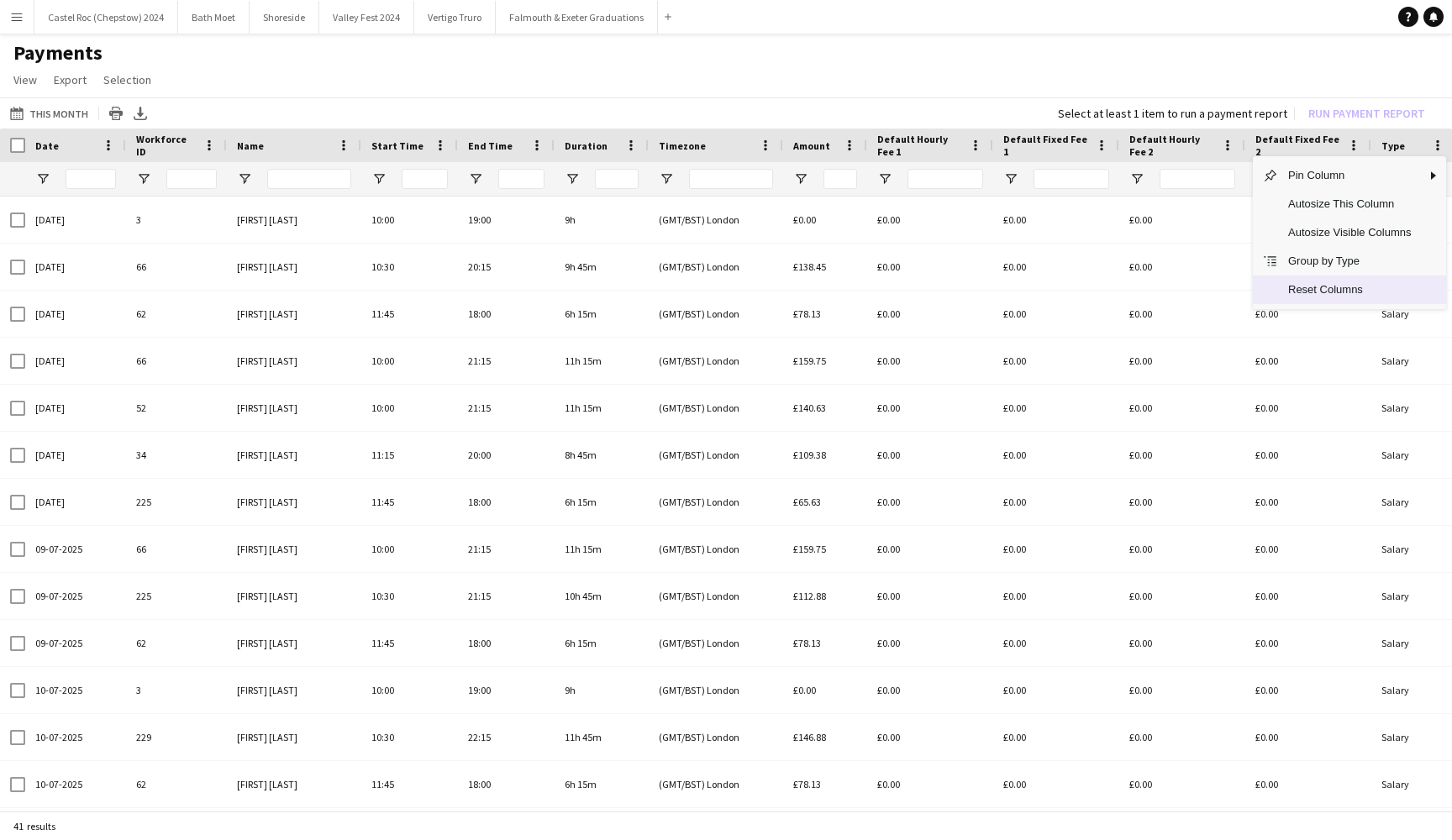 click on "Reset Columns" at bounding box center (1349, 290) 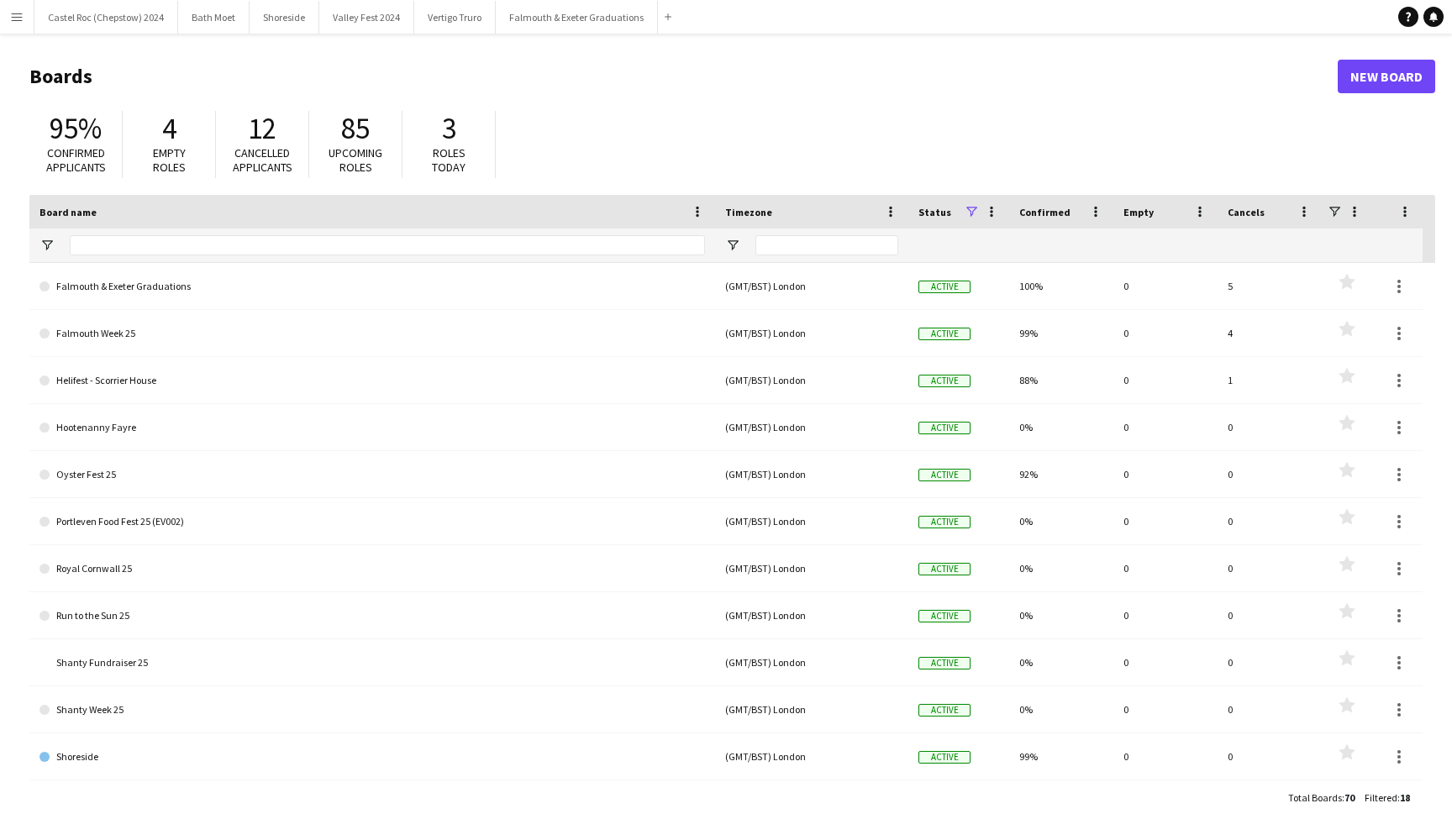 click on "Menu" at bounding box center [17, 17] 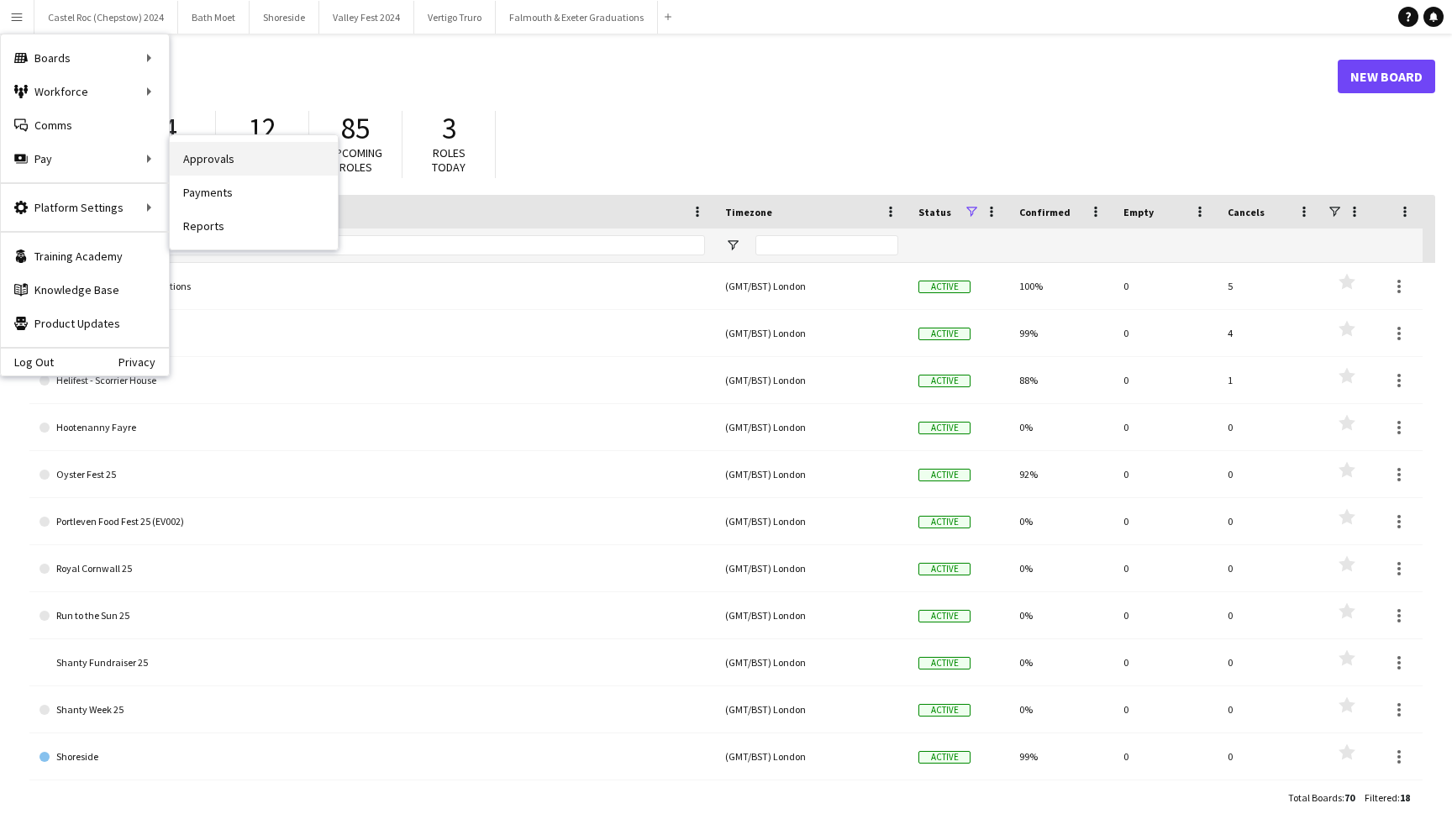 click on "Approvals" at bounding box center [254, 159] 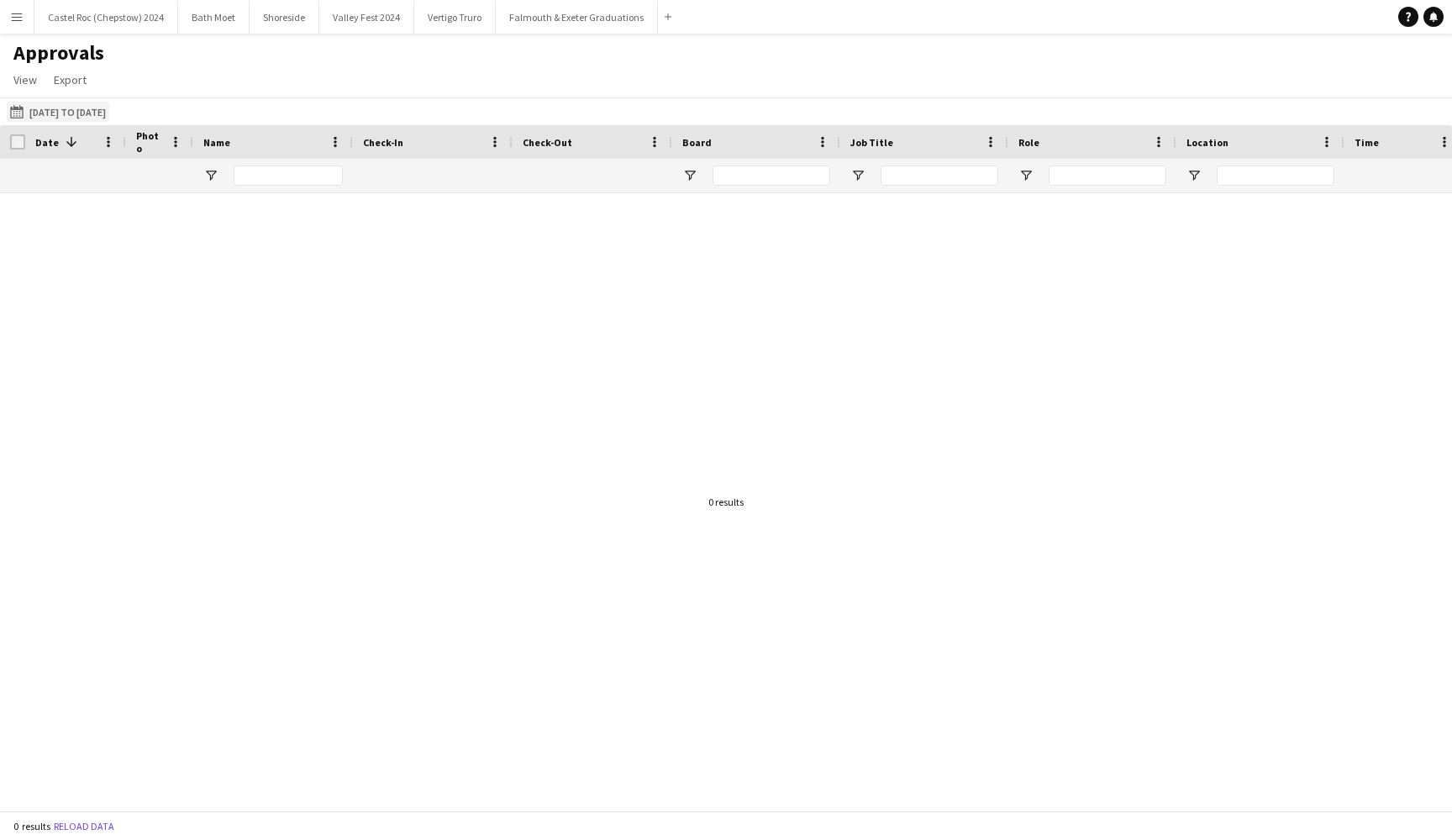 click on "[DATE] to [DATE]" 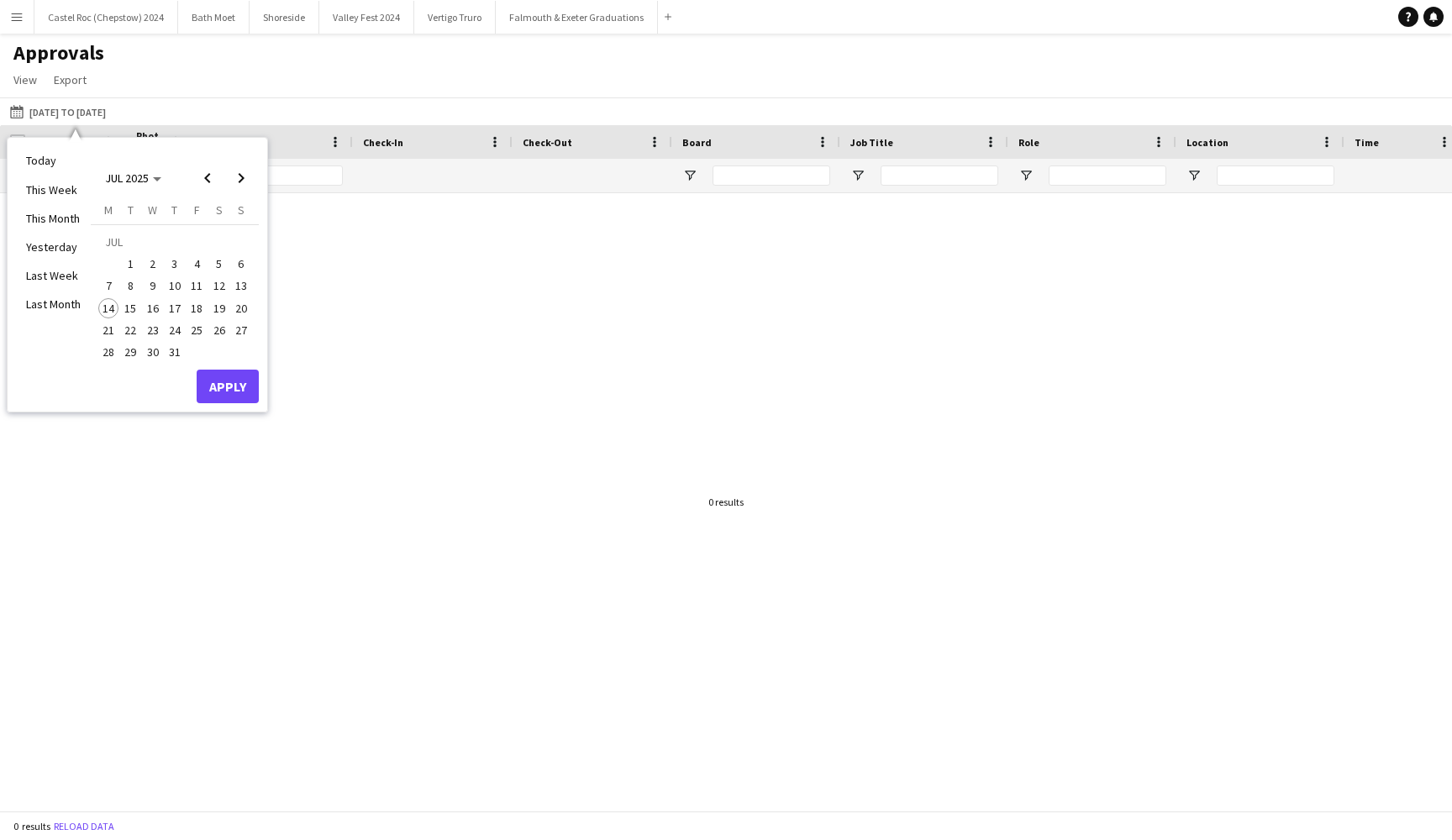 click on "7" at bounding box center (108, 286) 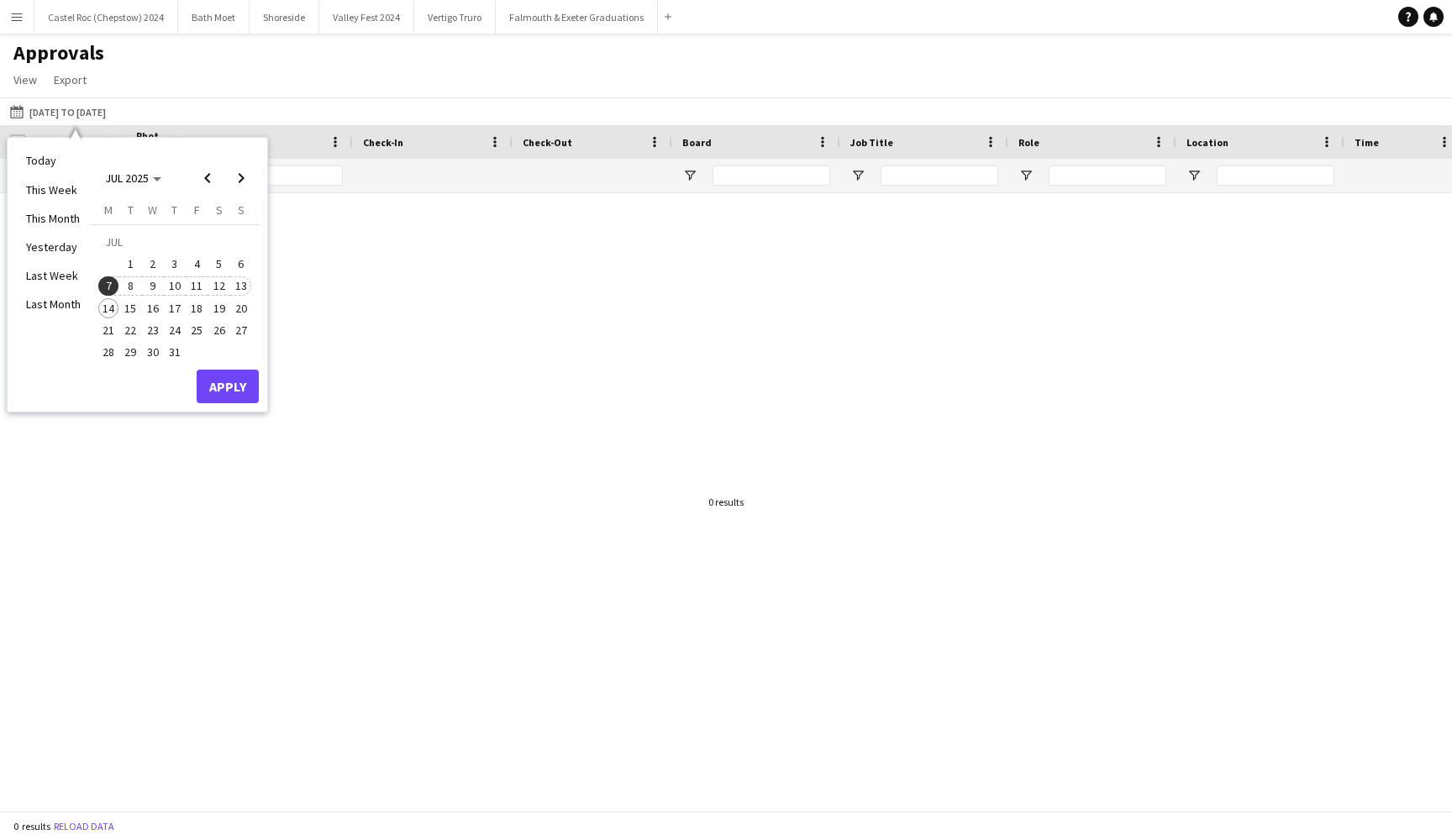 click on "13" at bounding box center [241, 286] 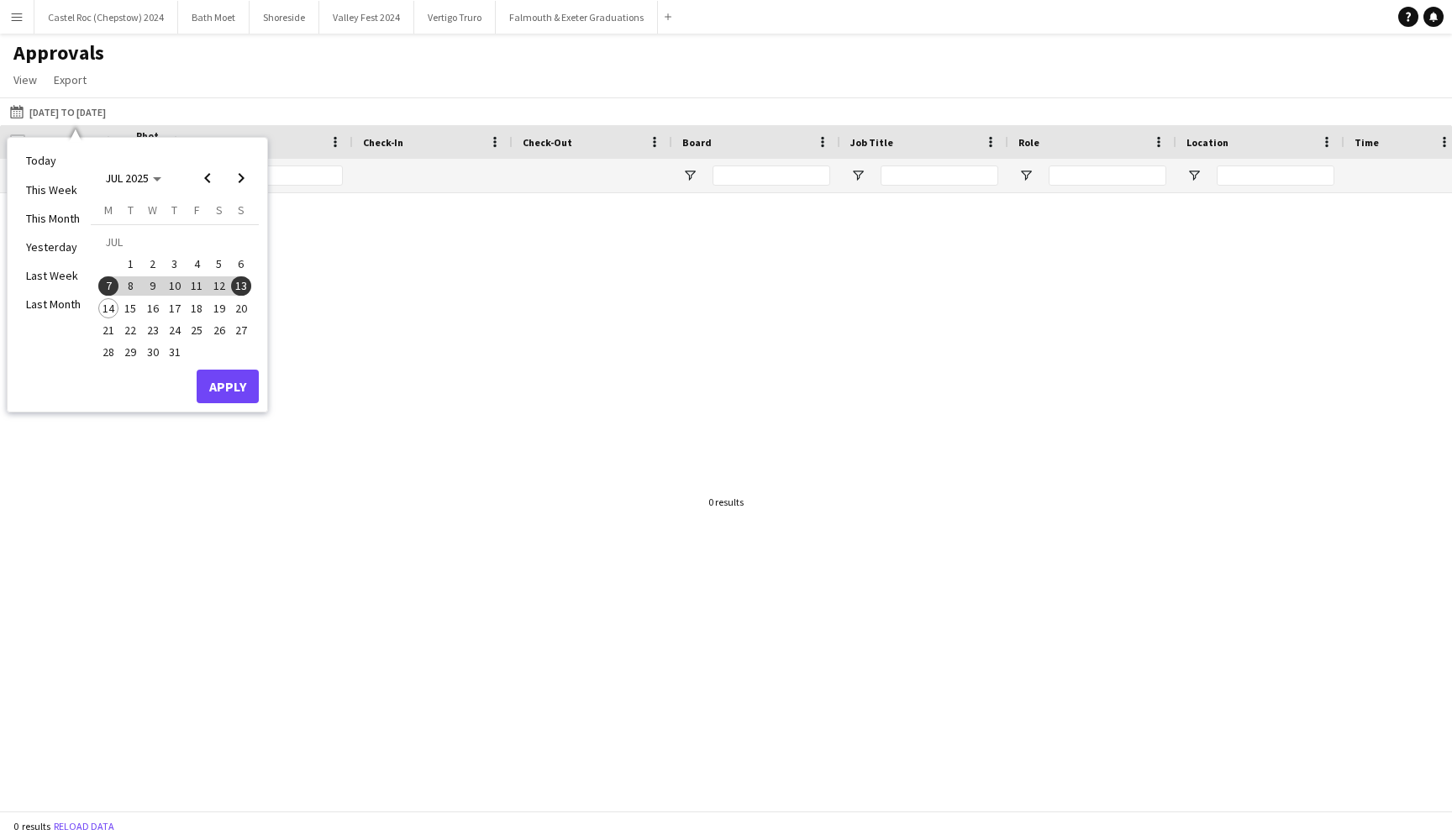 click on "Apply" at bounding box center [228, 386] 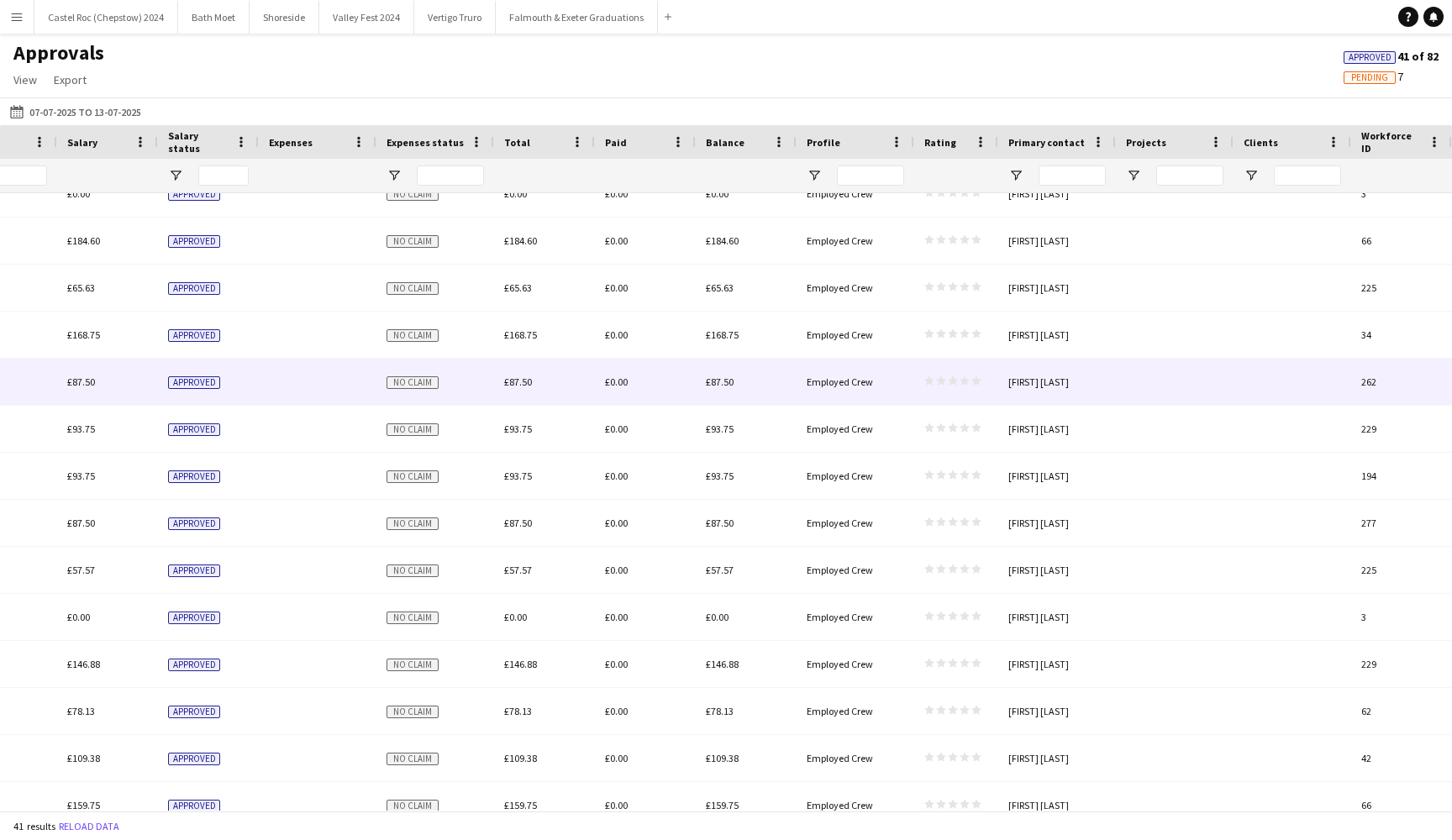 click on "£87.50" at bounding box center [544, 381] 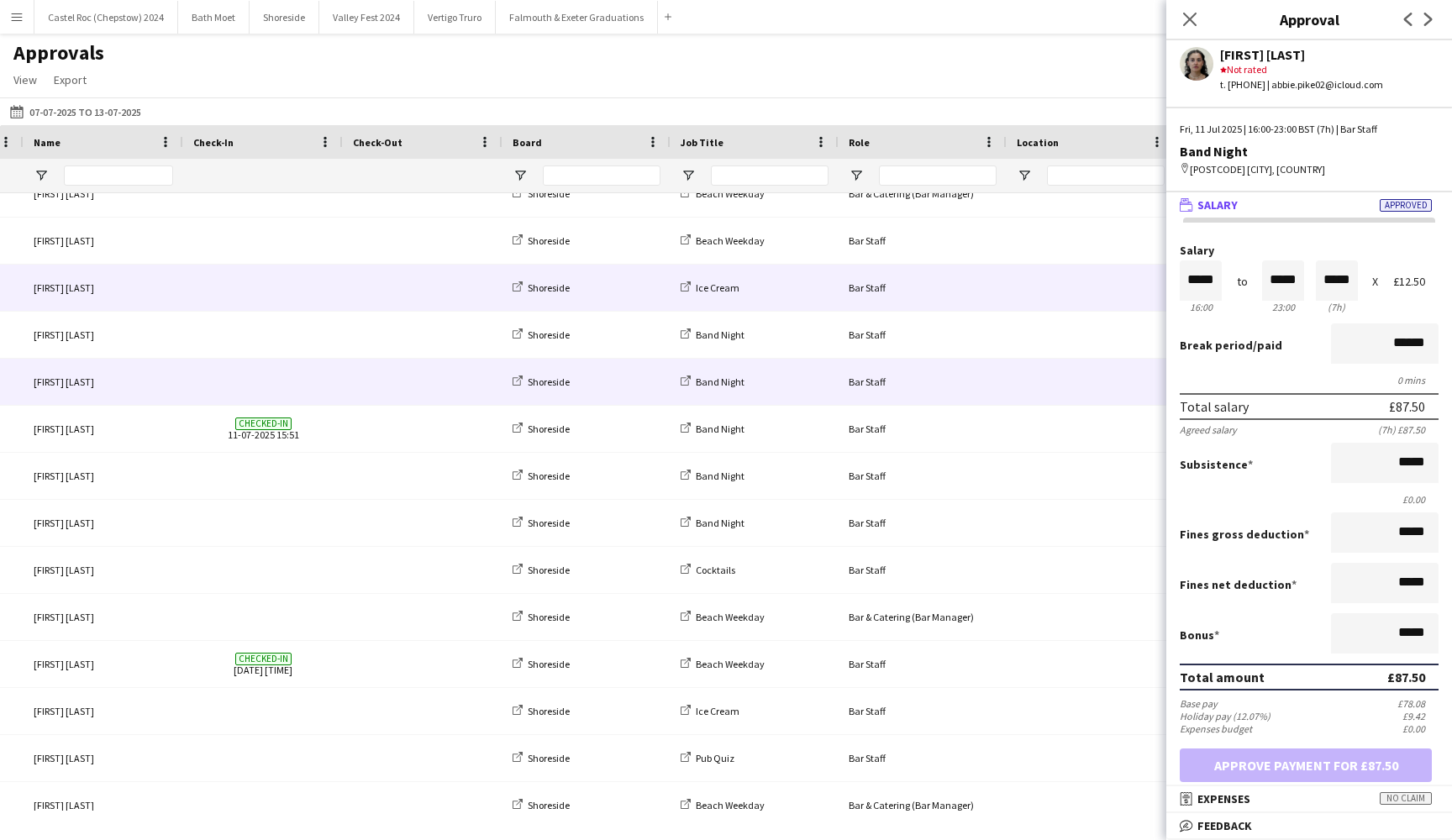 click at bounding box center [263, 287] 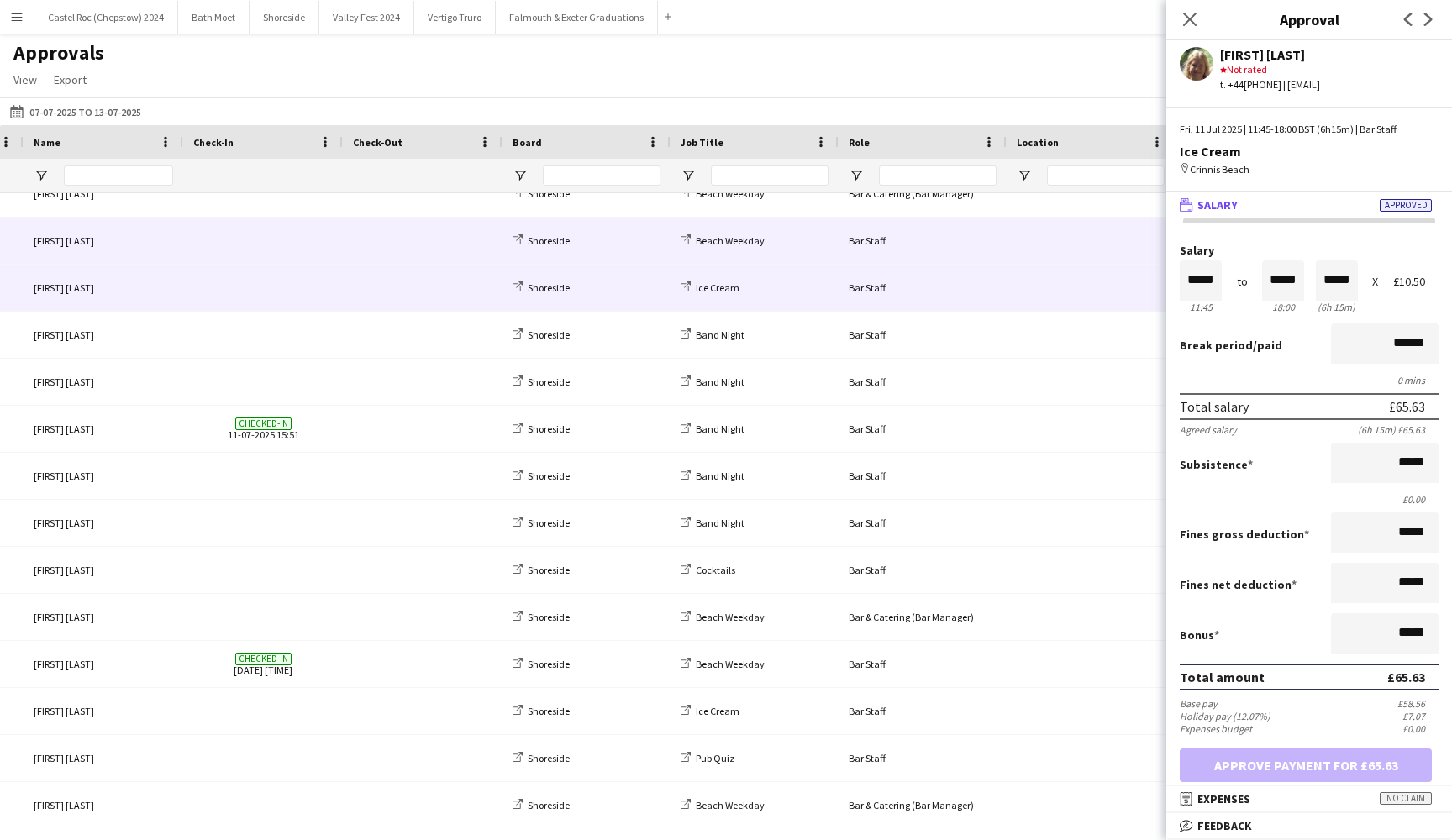 click at bounding box center (263, 240) 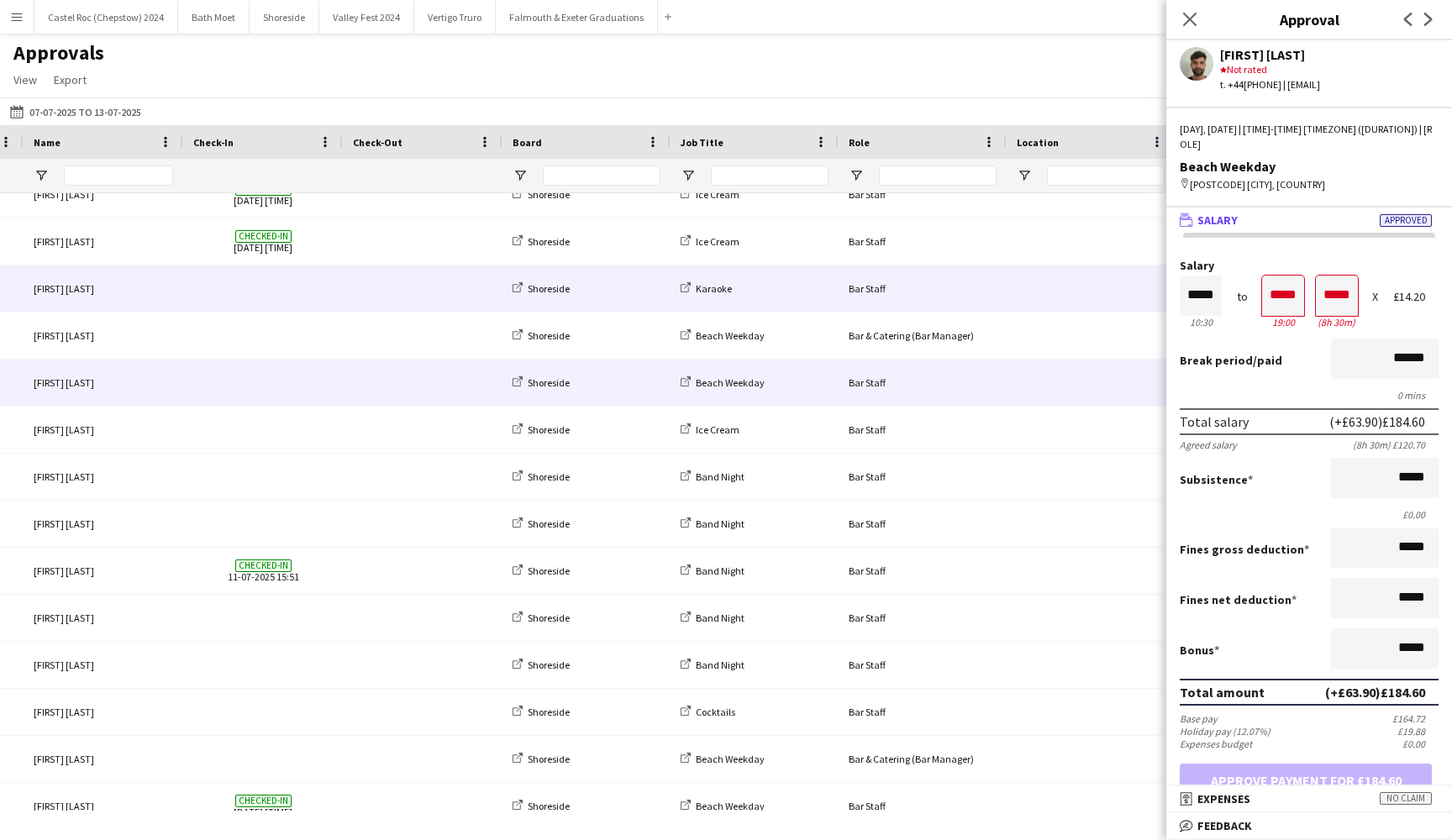 click at bounding box center [423, 288] 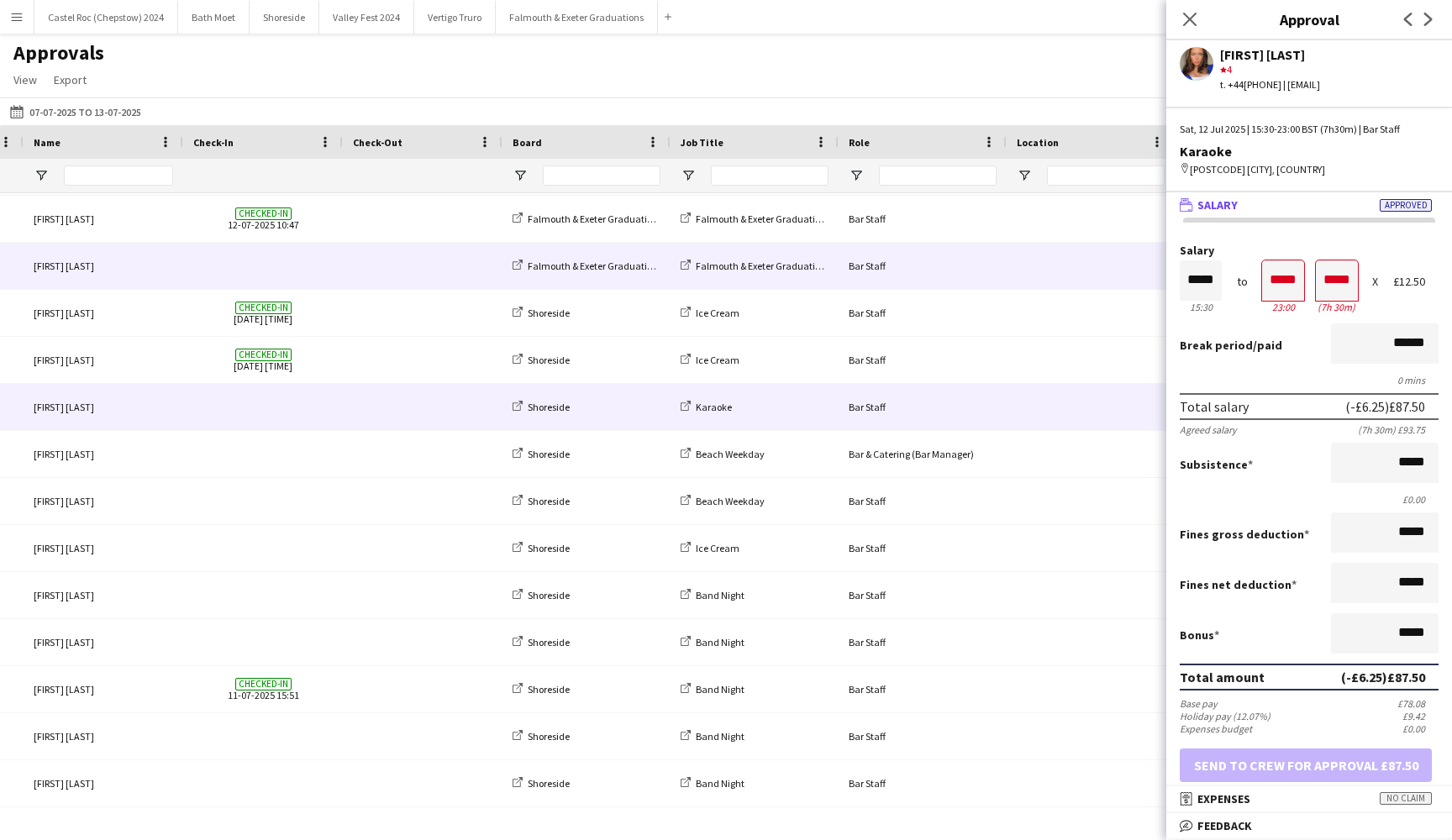 click at bounding box center [263, 265] 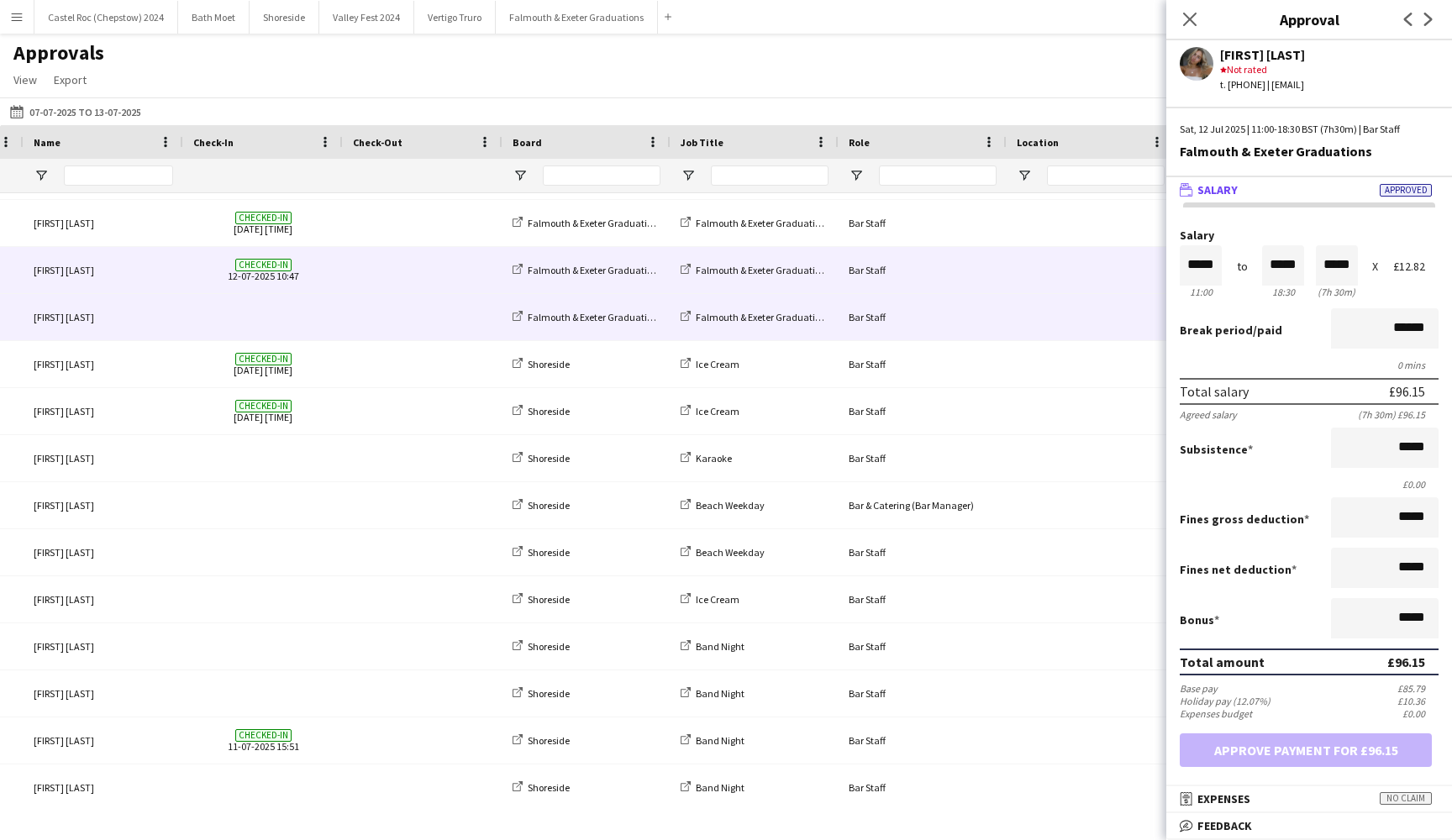 click at bounding box center (423, 270) 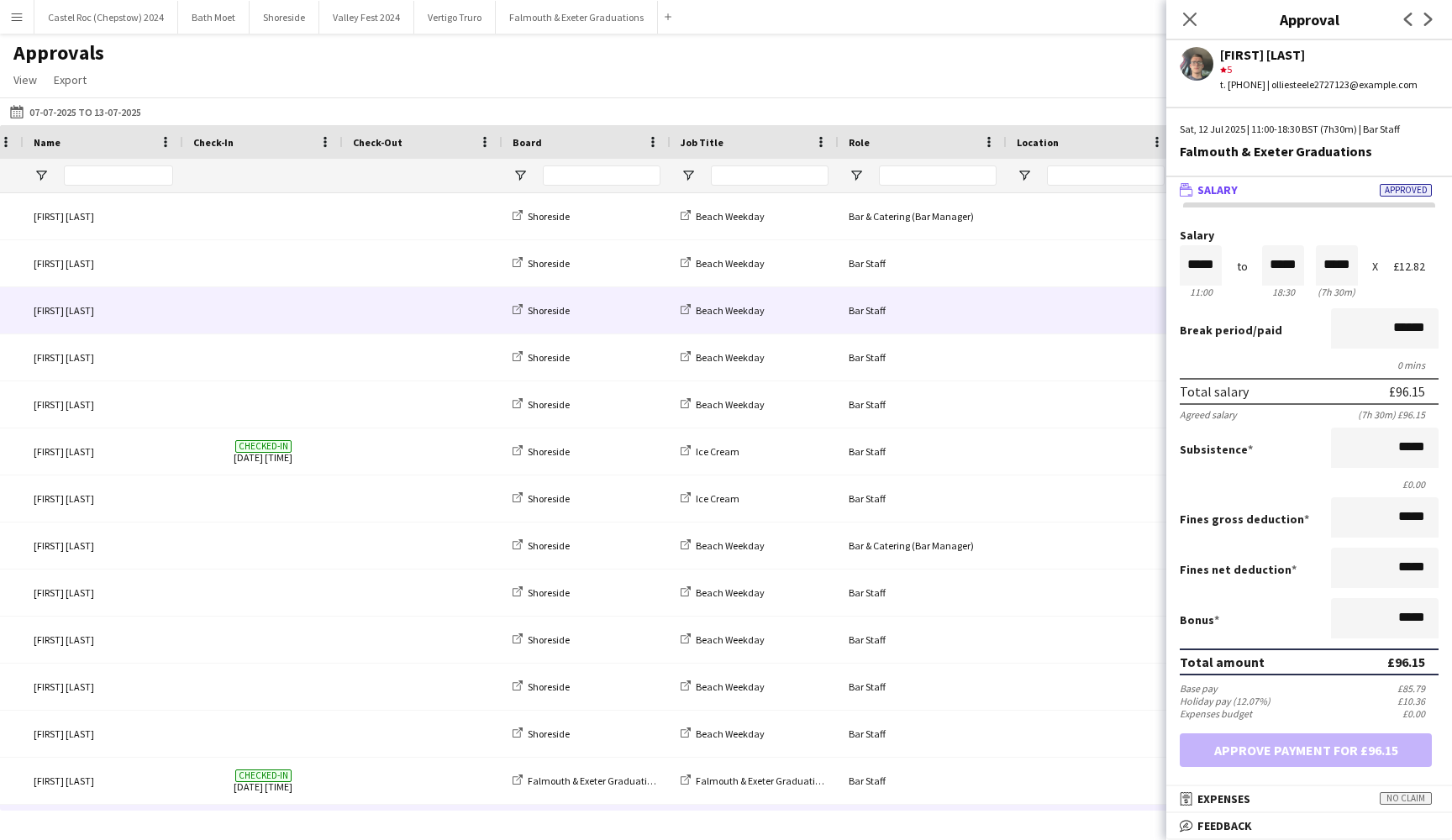 click at bounding box center [423, 310] 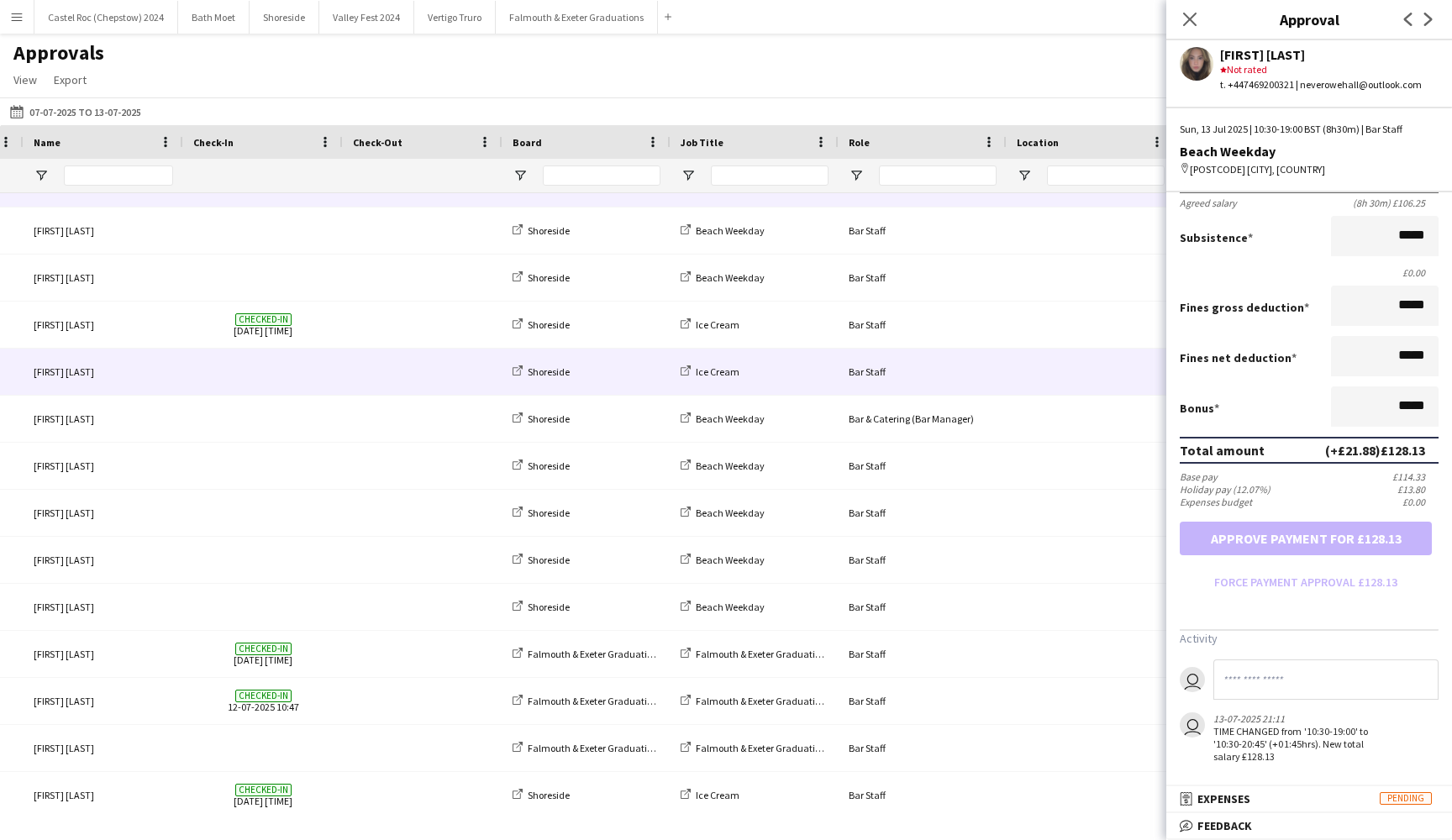 click on "Ice Cream" at bounding box center [755, 371] 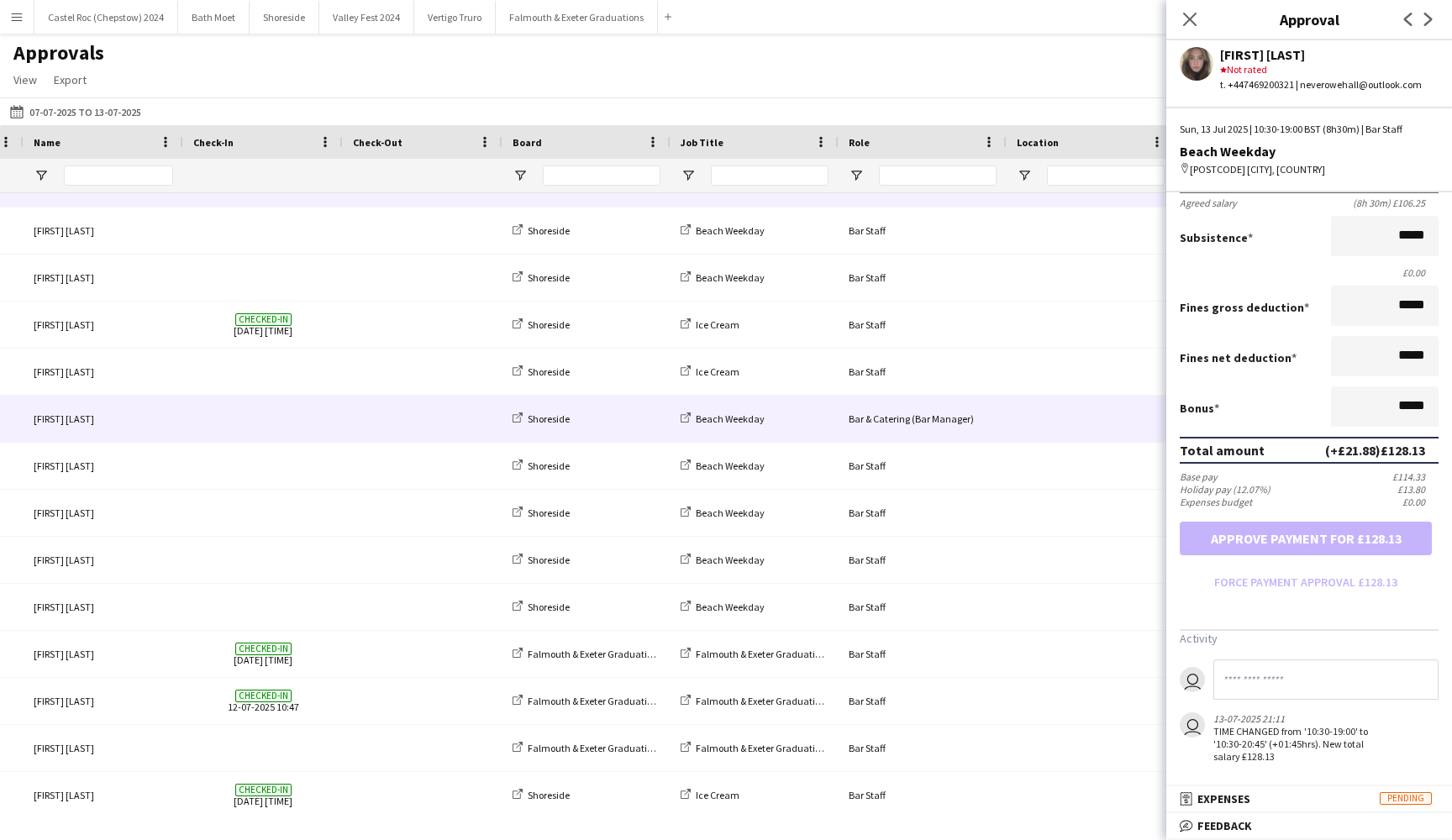 click on "Shoreside" at bounding box center (587, 418) 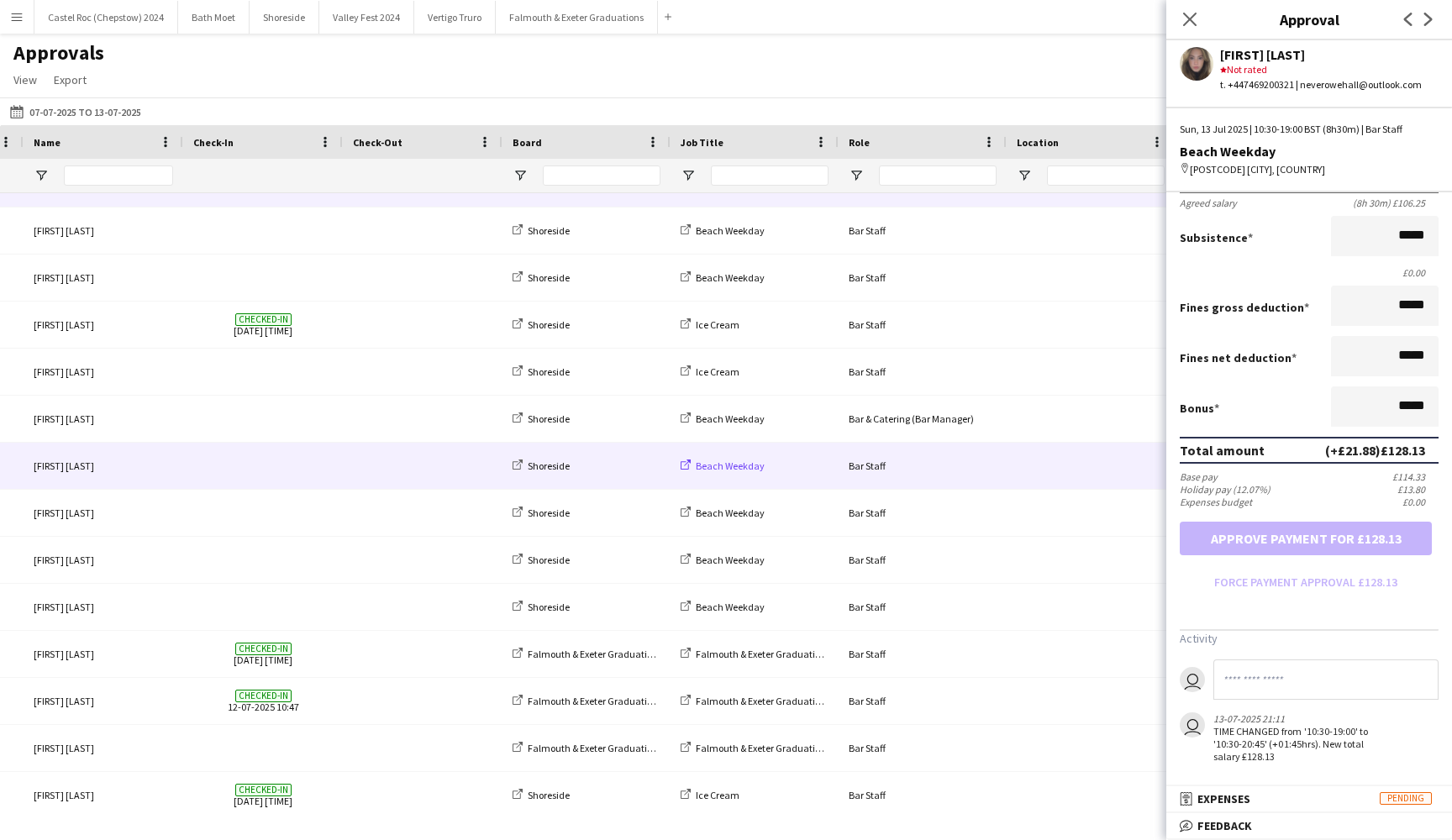 click on "Beach Weekday" at bounding box center (730, 465) 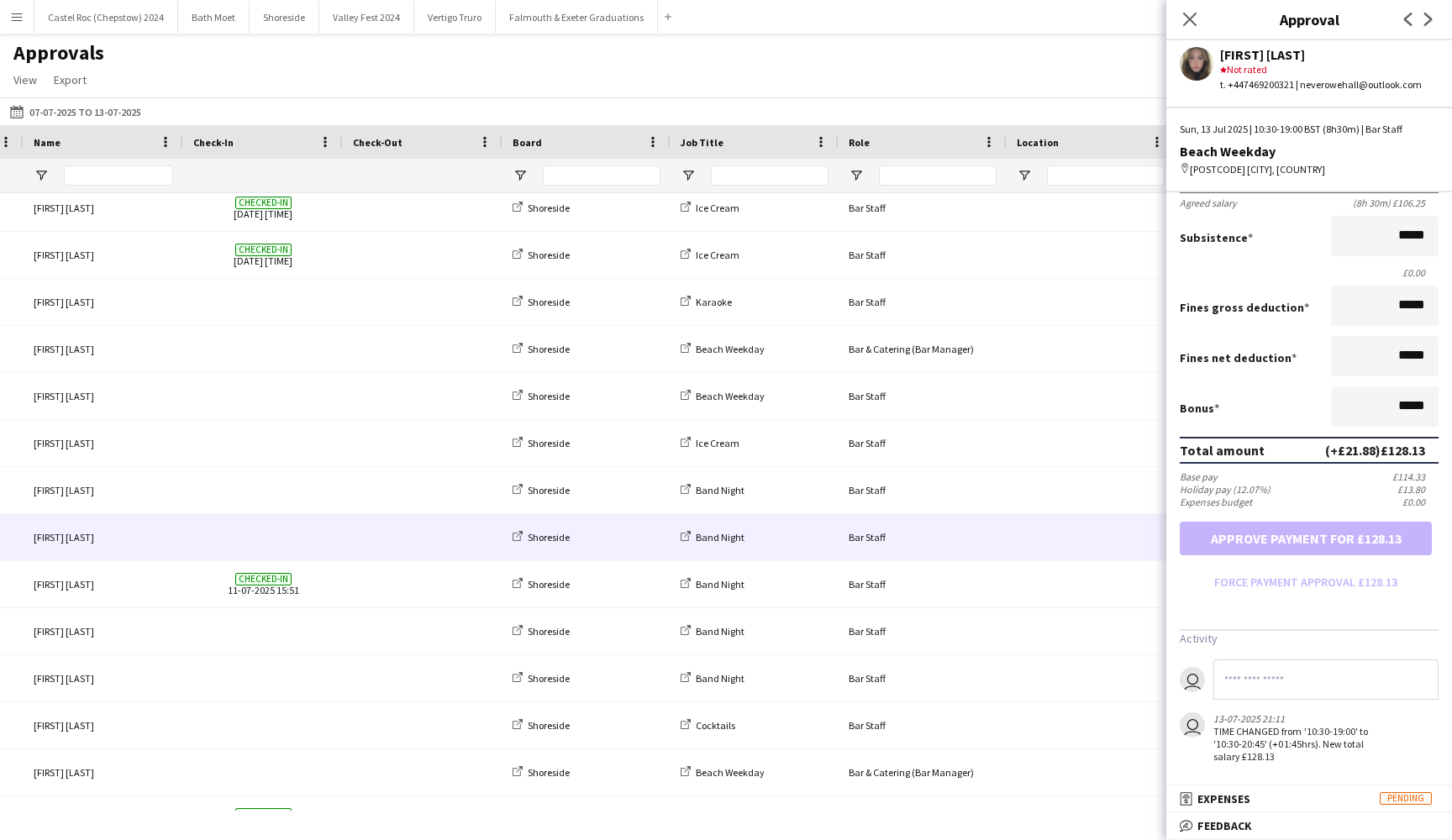 click on "Band Night" at bounding box center (755, 537) 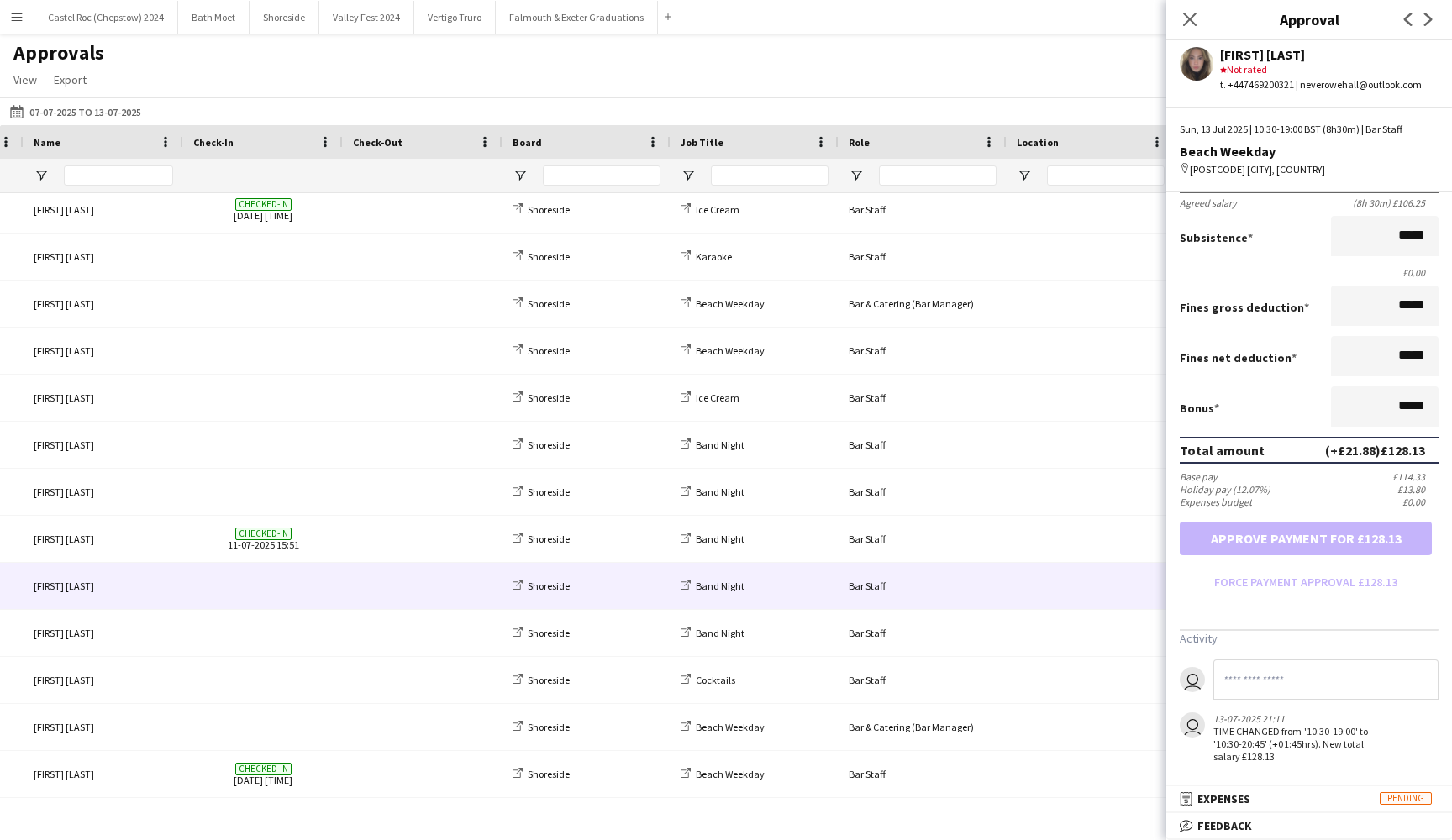click on "[FIRST] [LAST]" at bounding box center [103, 585] 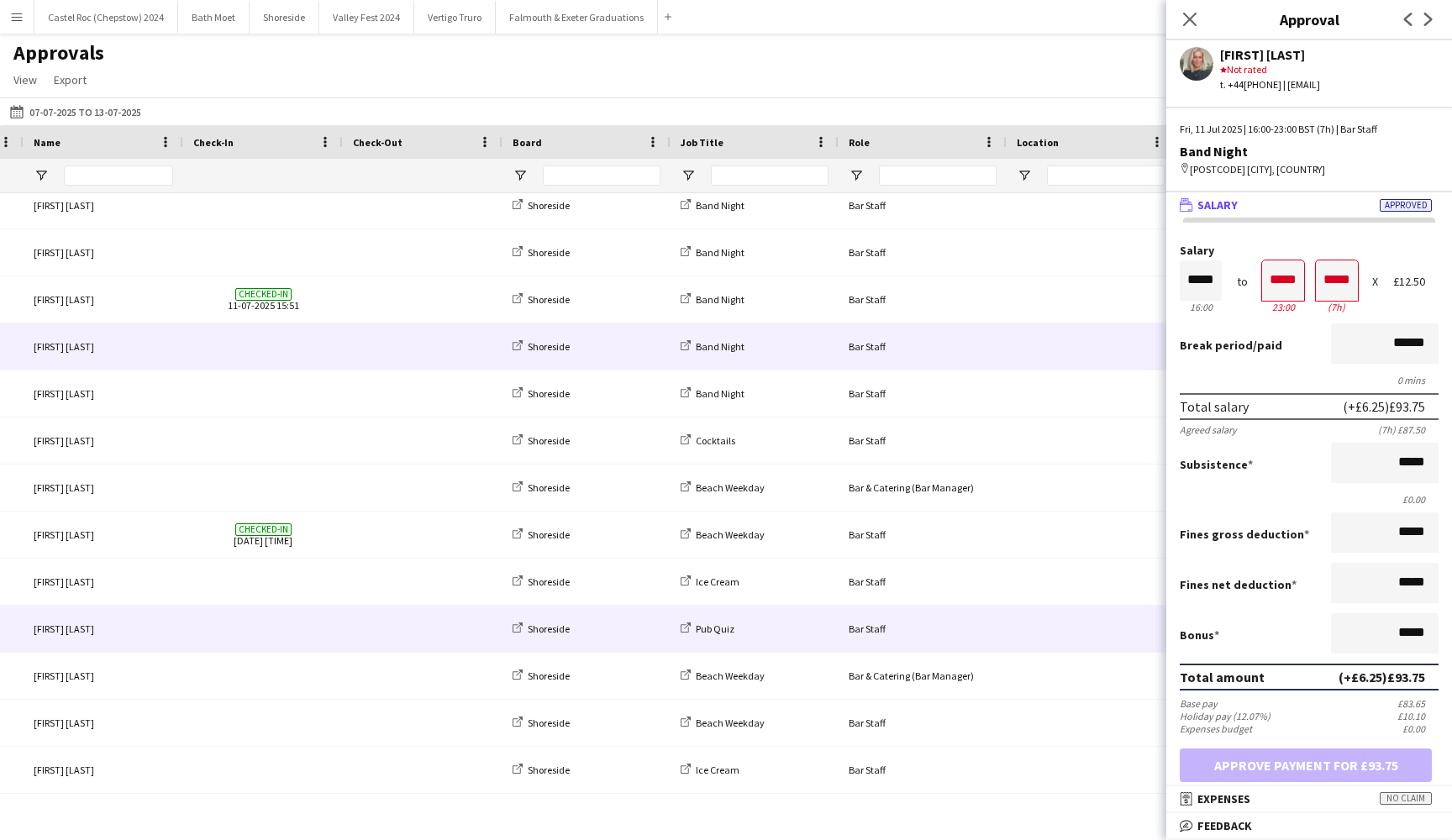 click at bounding box center (263, 628) 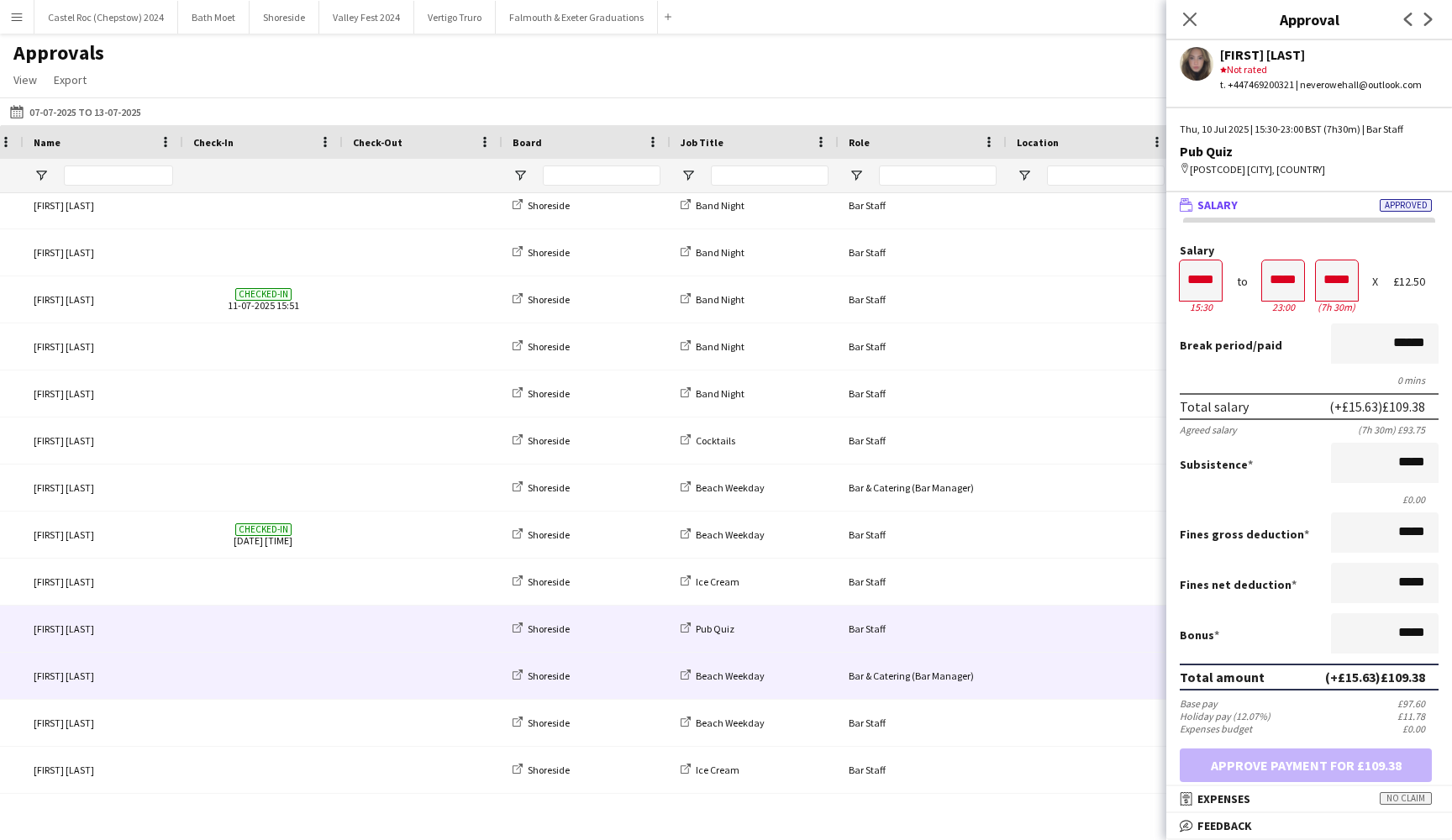 click at bounding box center [263, 675] 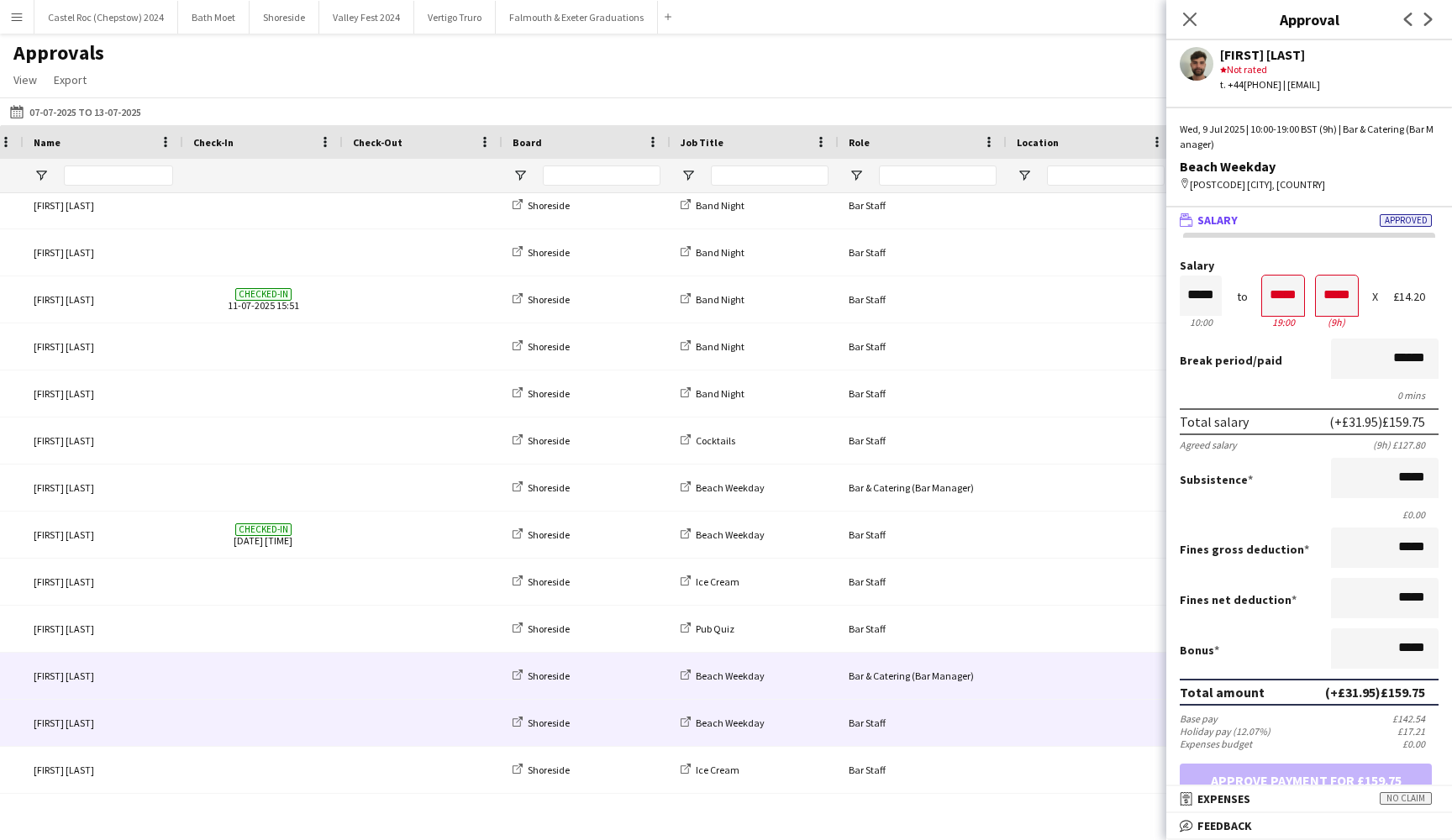 click at bounding box center [263, 722] 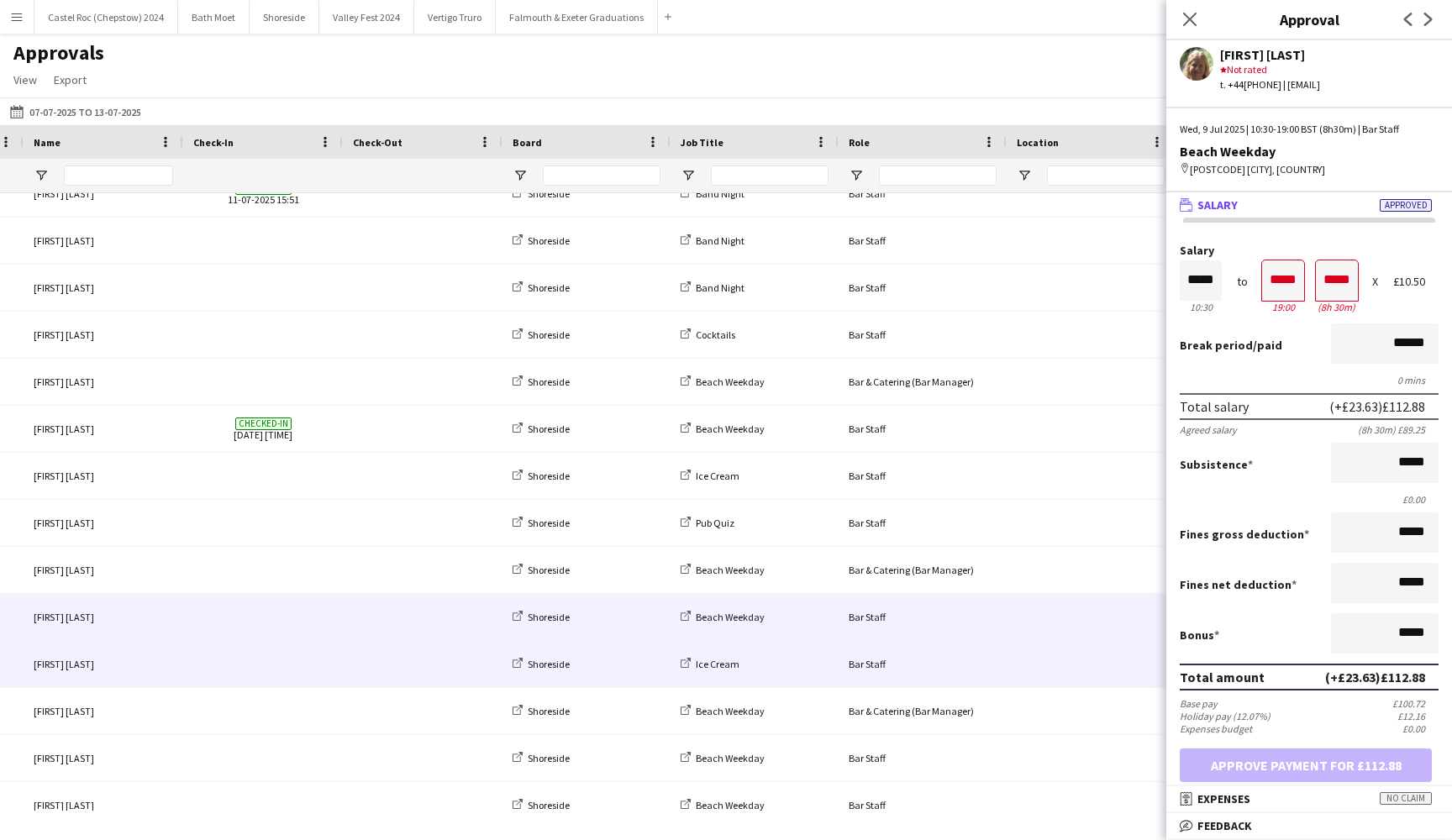 click at bounding box center [263, 664] 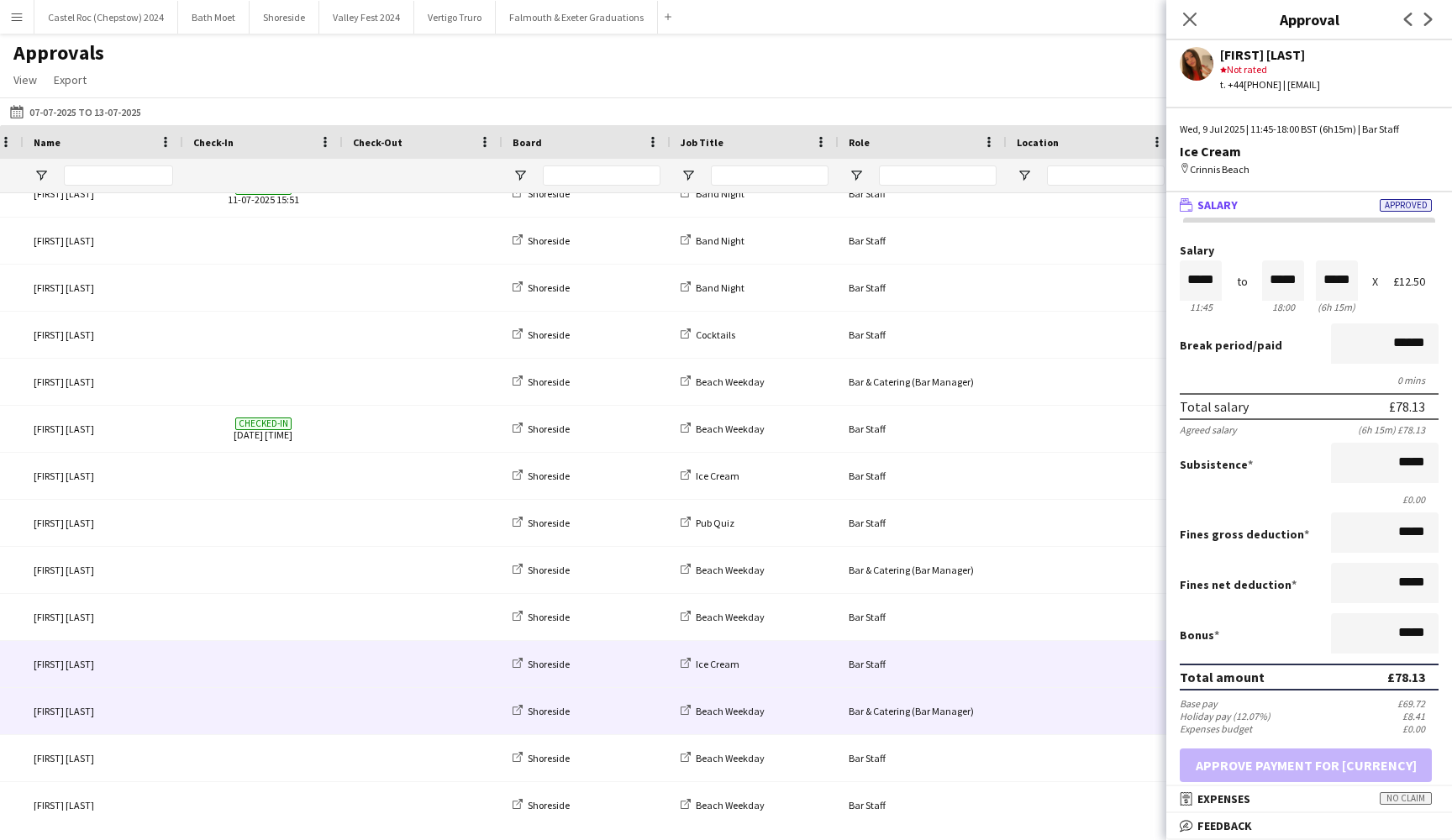 click at bounding box center (263, 711) 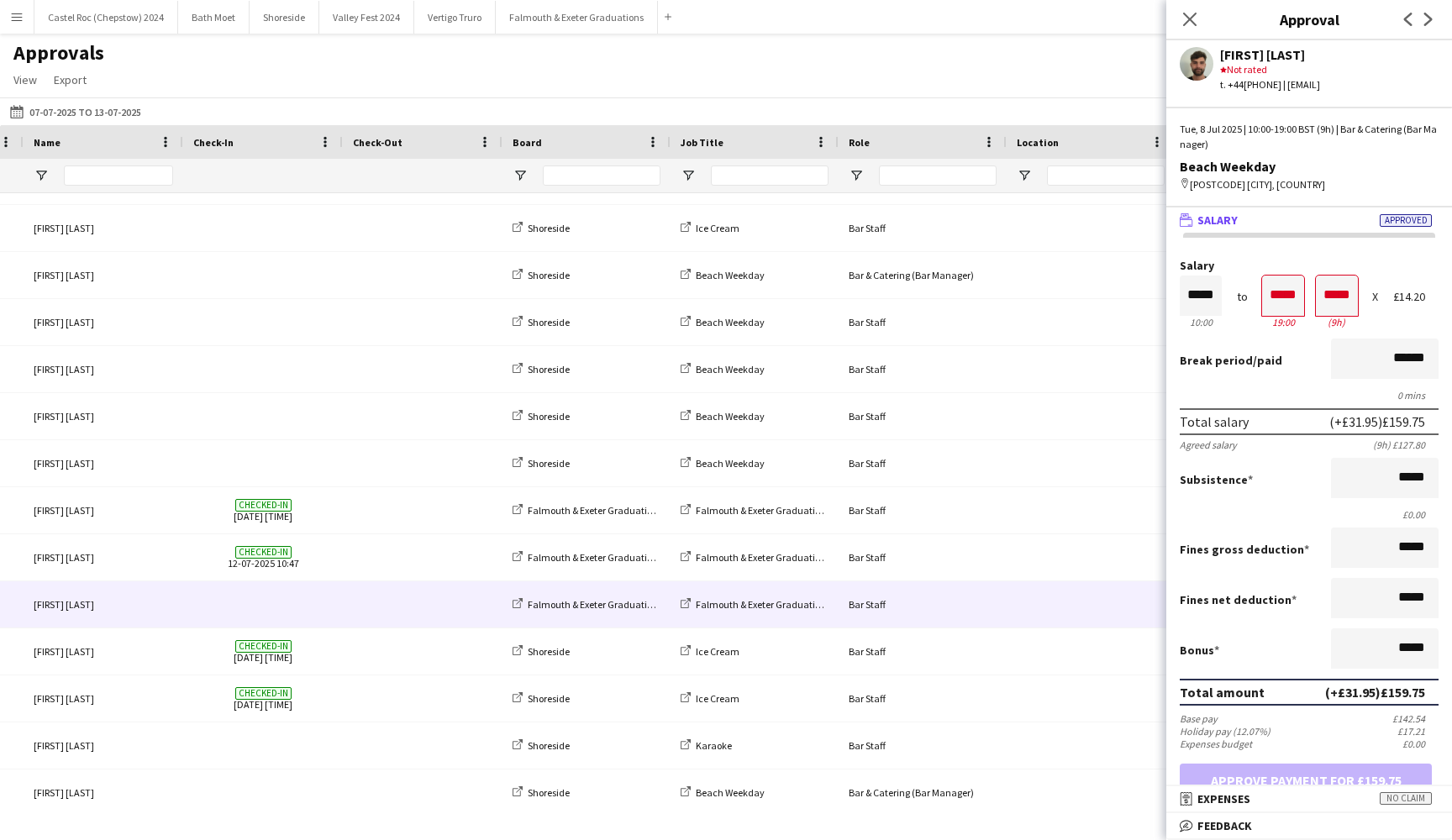 click at bounding box center [263, 604] 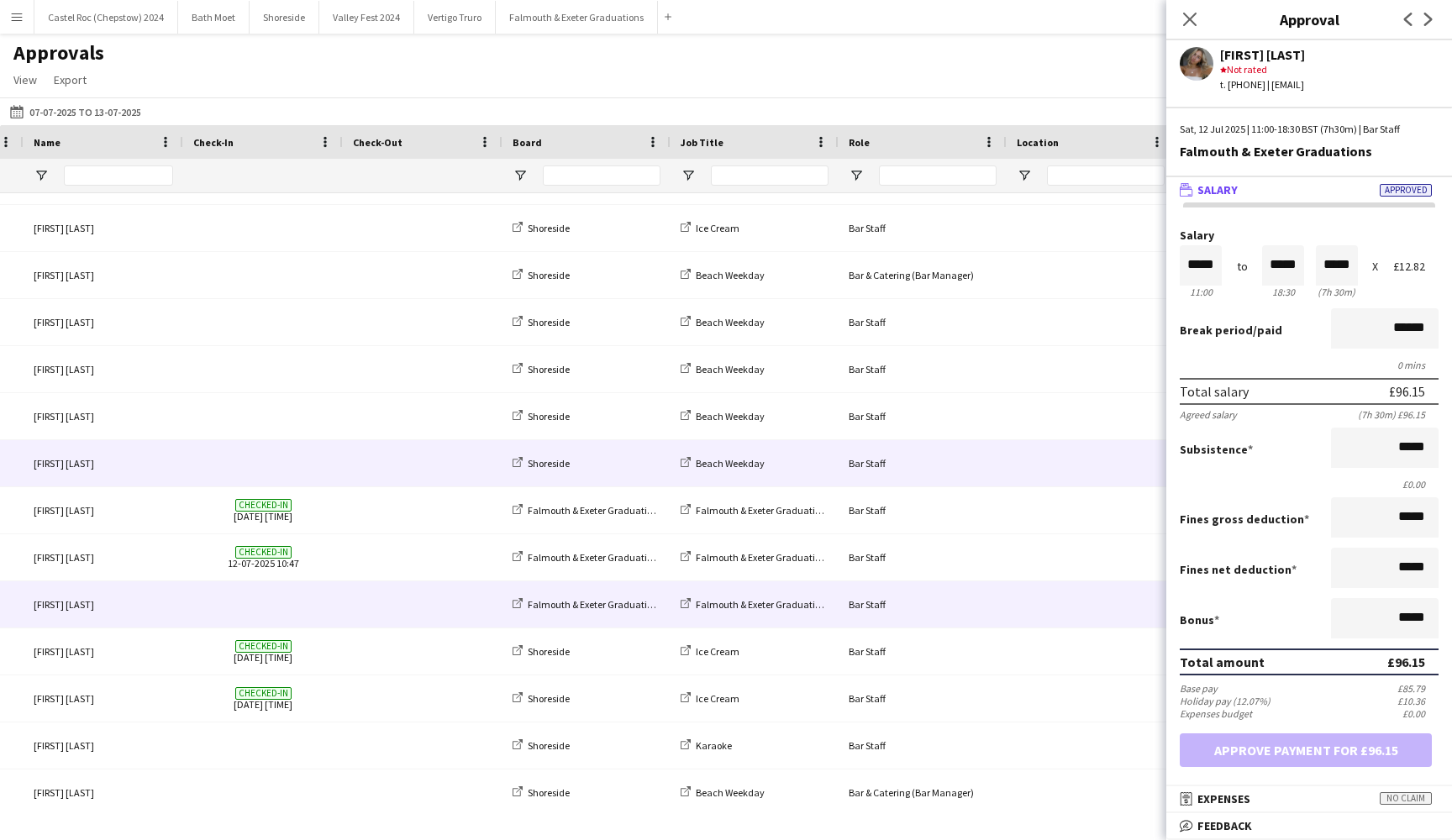 click at bounding box center [263, 463] 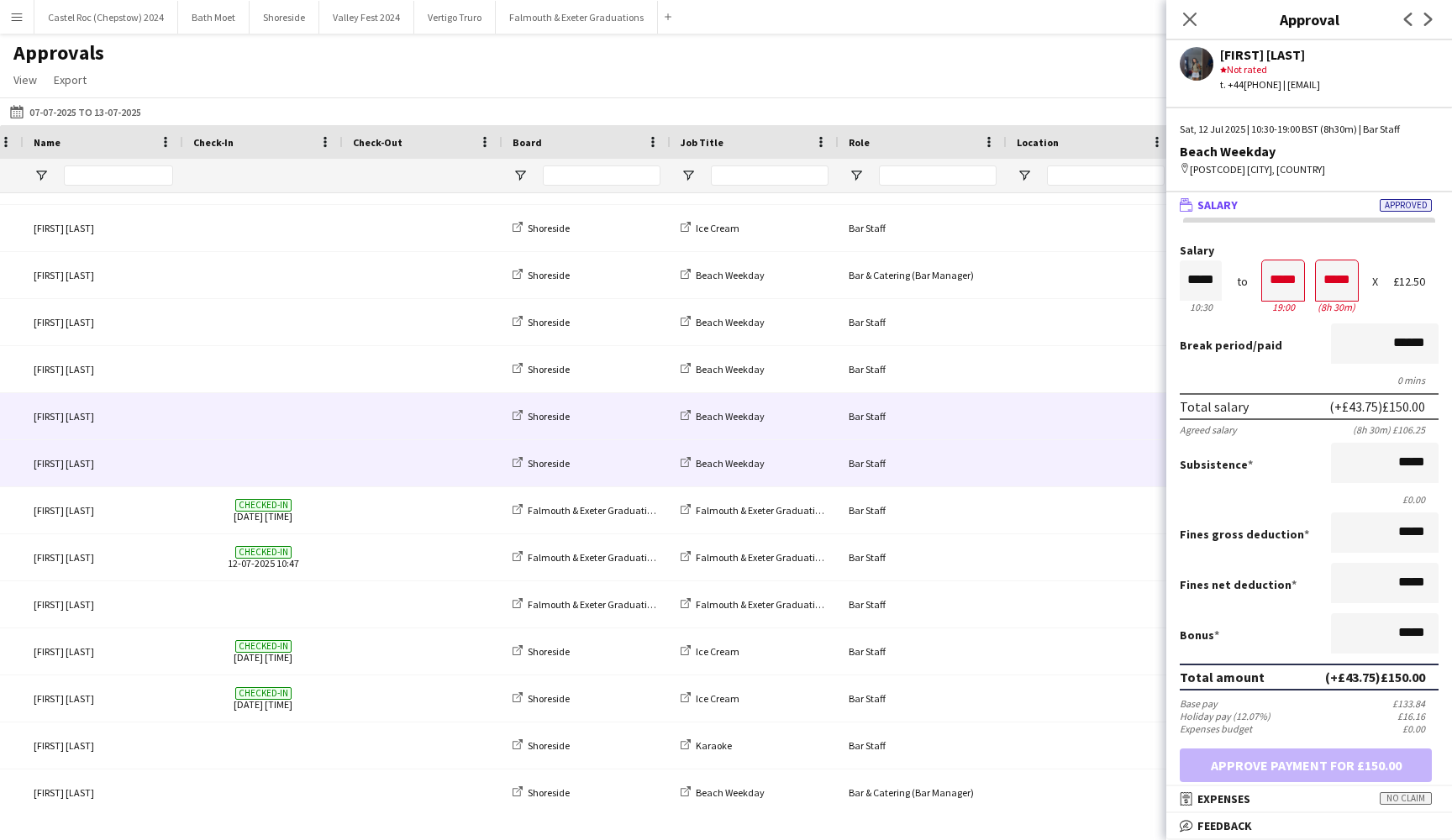 click at bounding box center [263, 416] 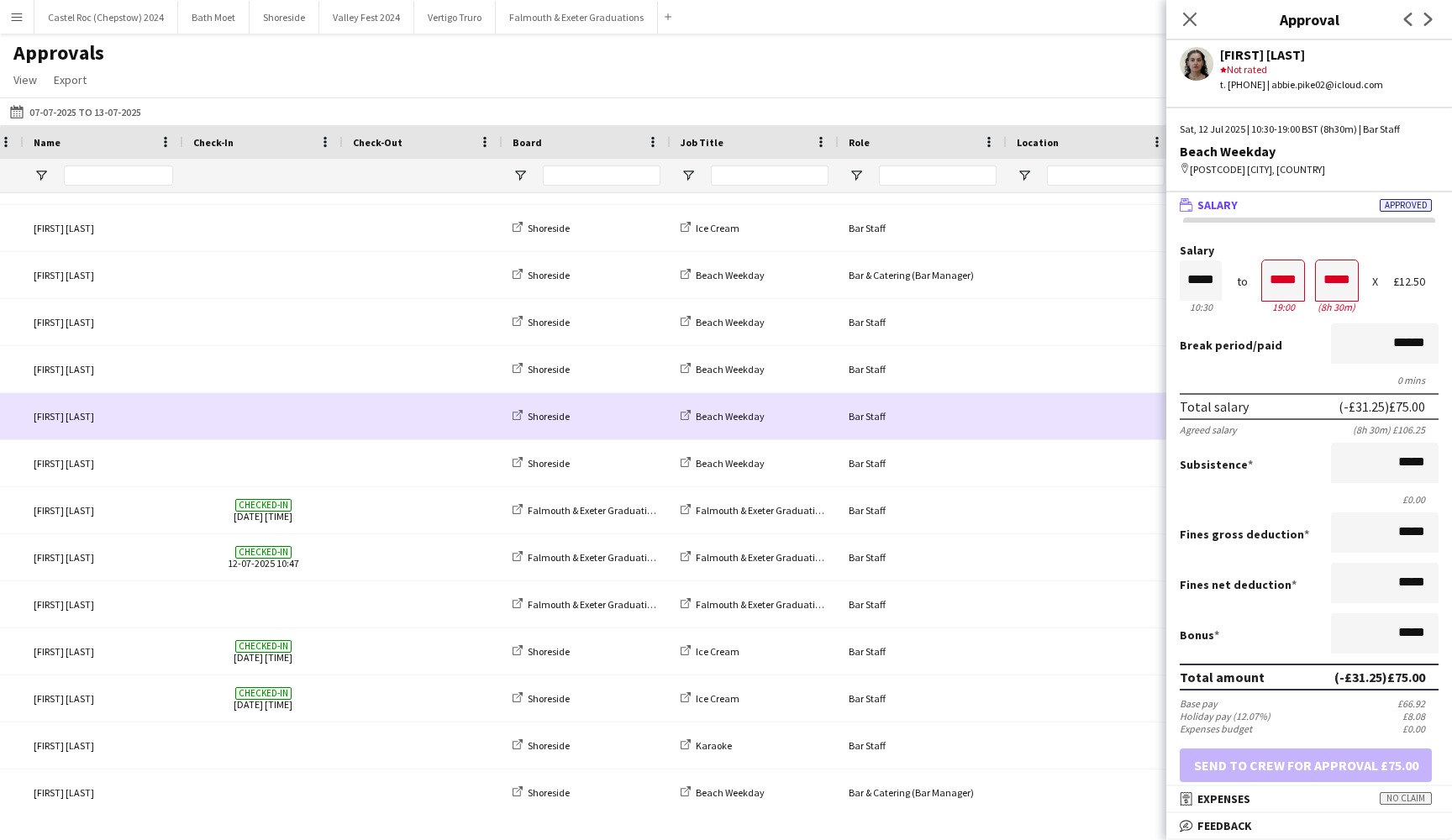 click at bounding box center [263, 416] 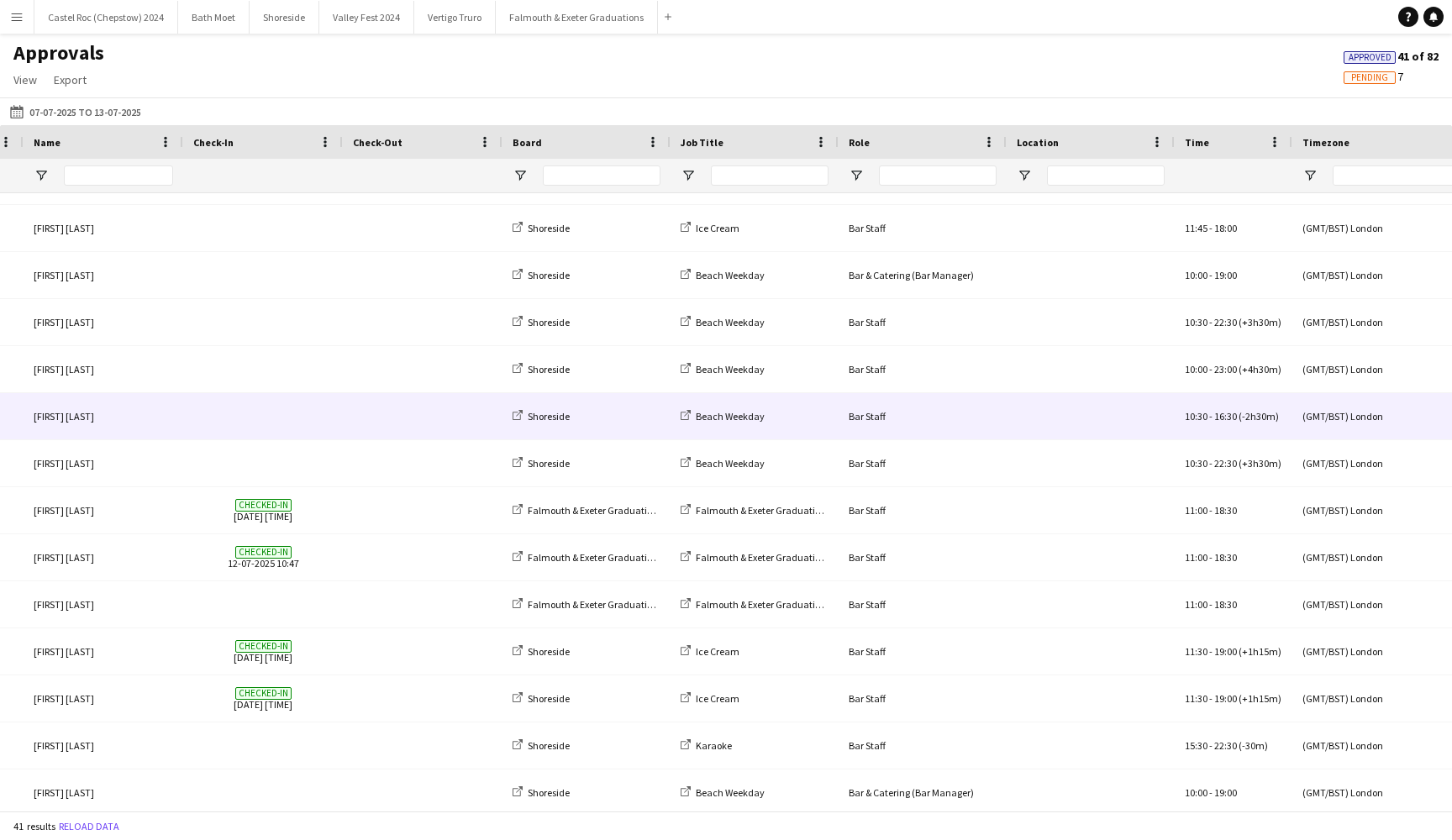 click at bounding box center (263, 463) 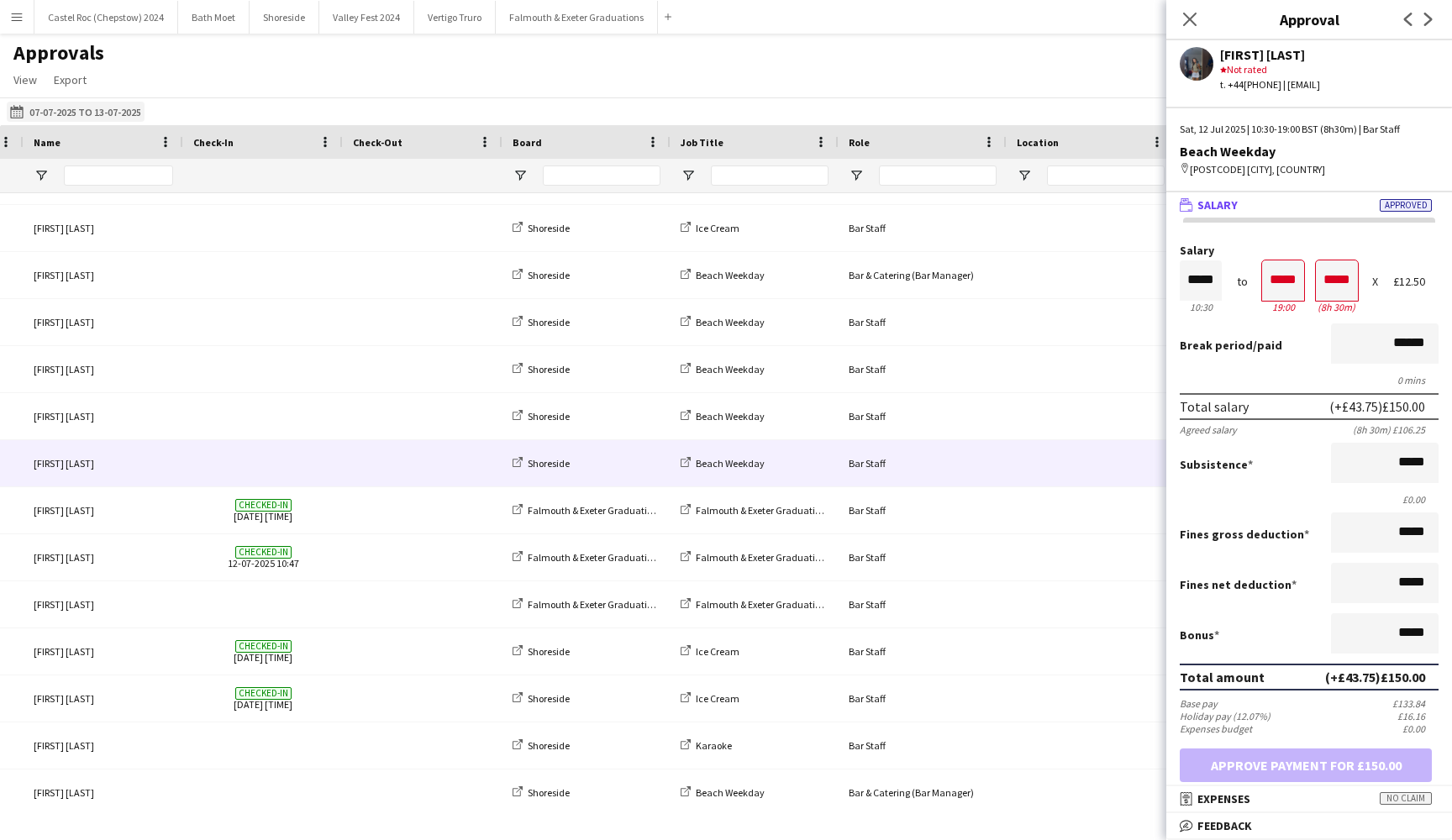 click on "[DATE] to [DATE]" 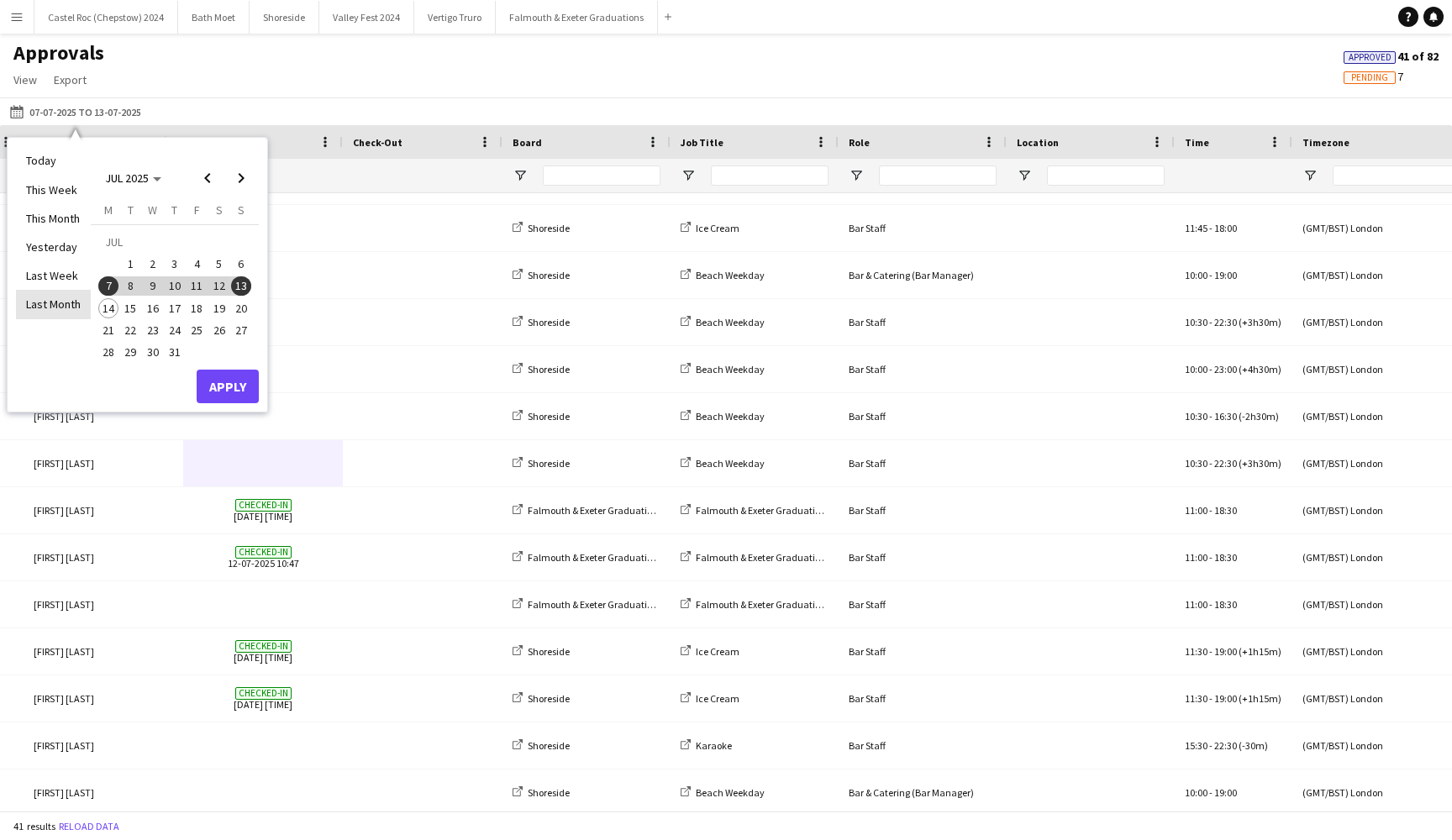 click on "Last Month" at bounding box center [53, 304] 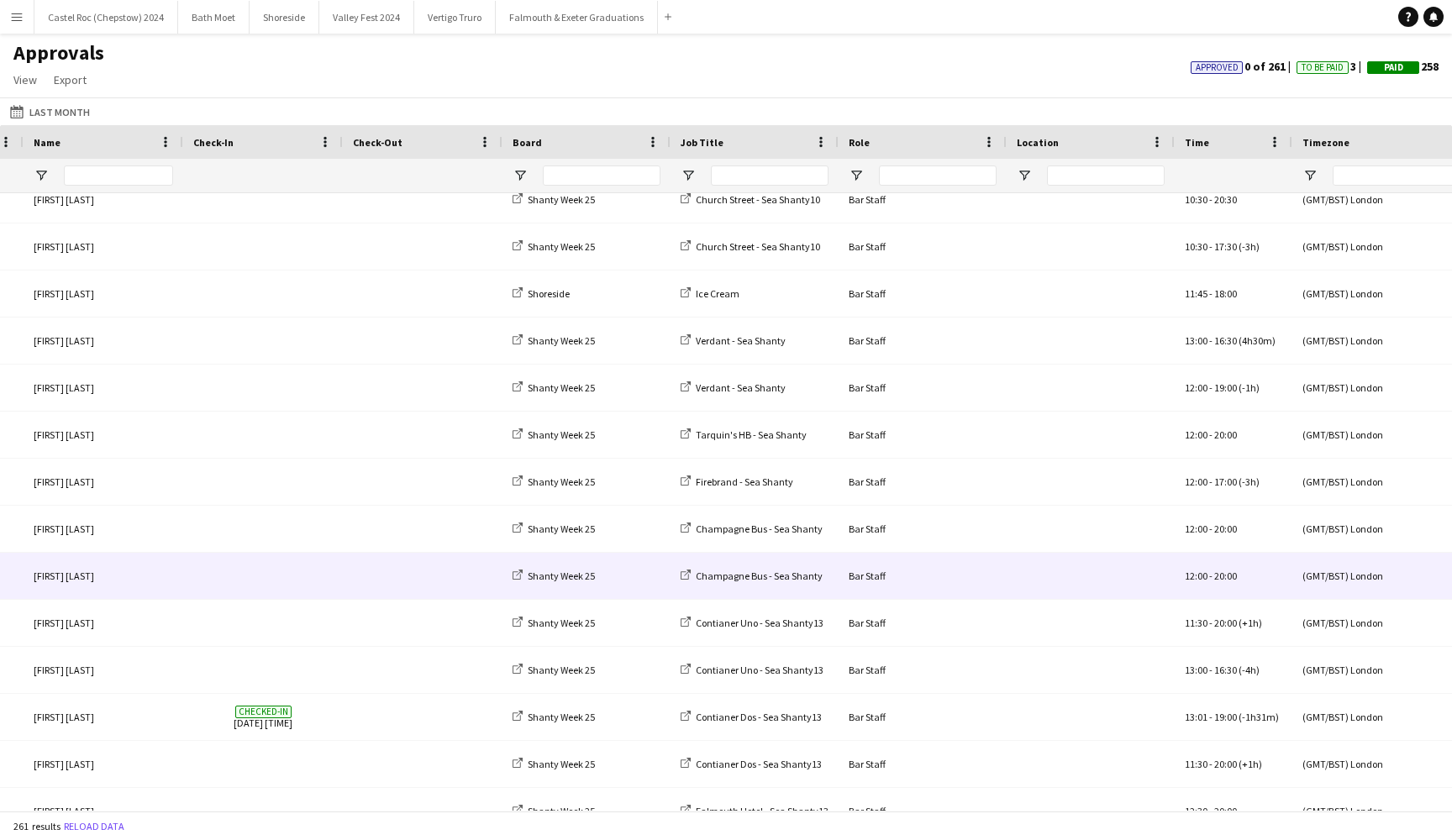 click at bounding box center (263, 575) 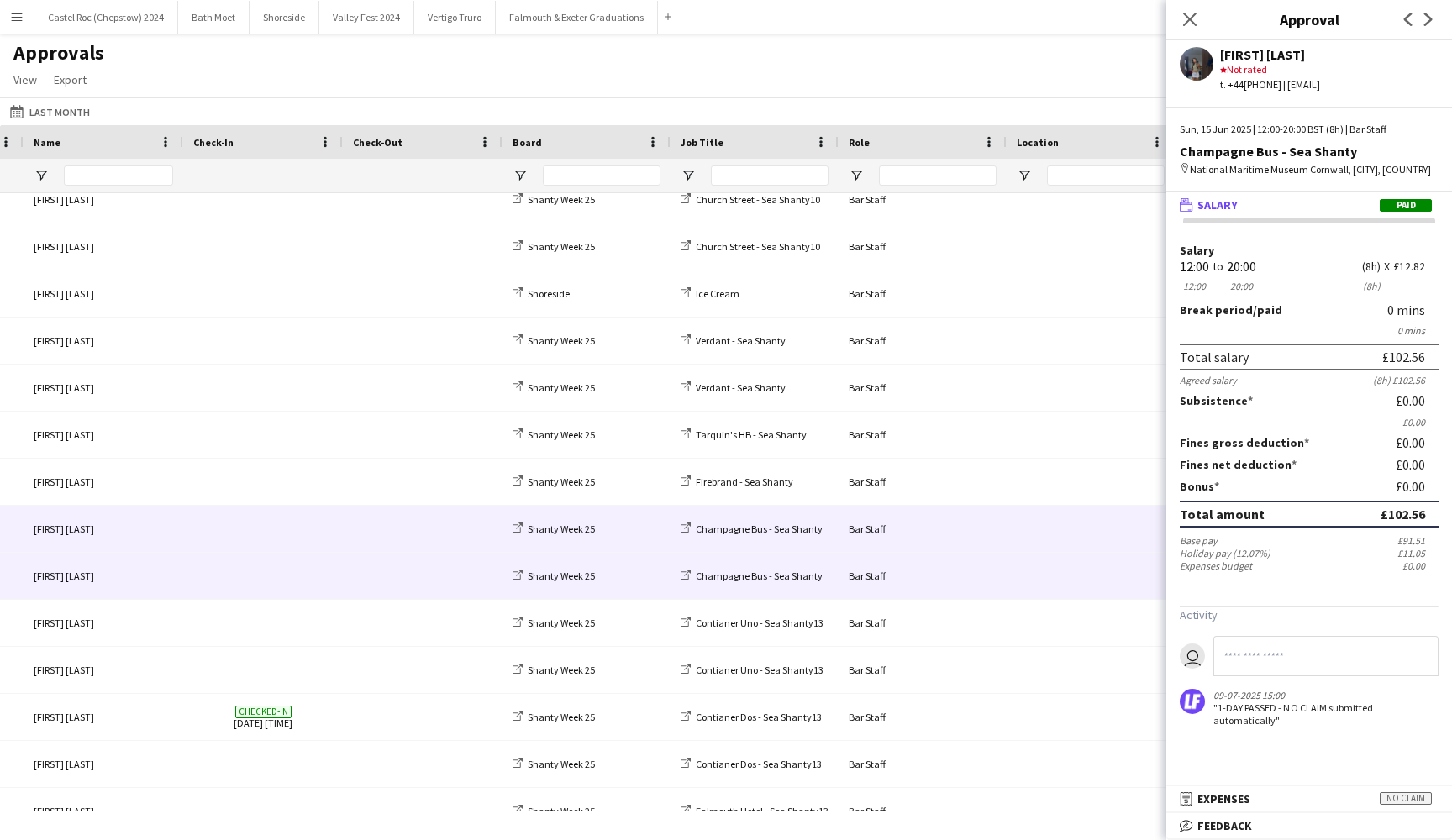 click at bounding box center [263, 528] 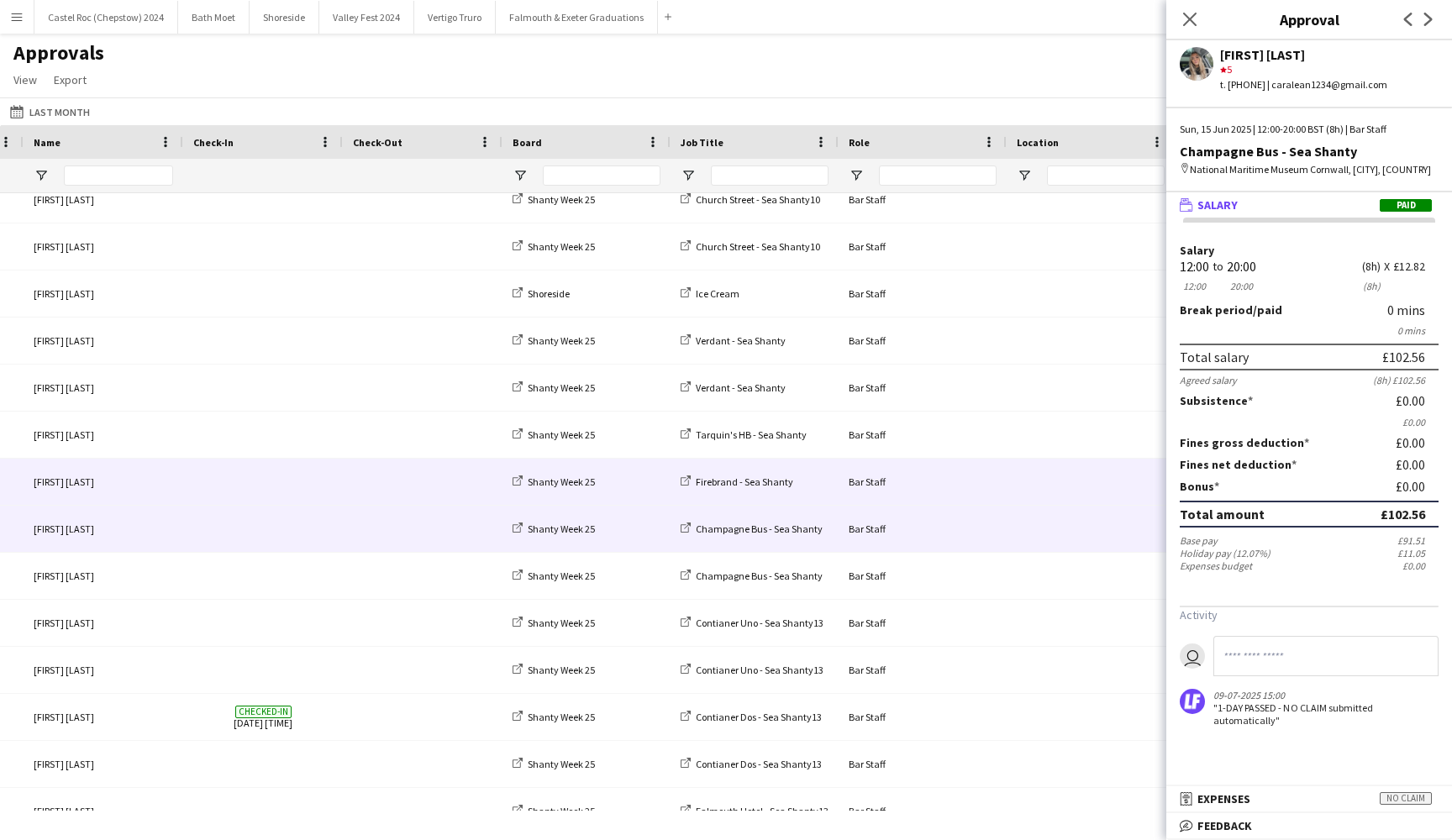 click at bounding box center (423, 481) 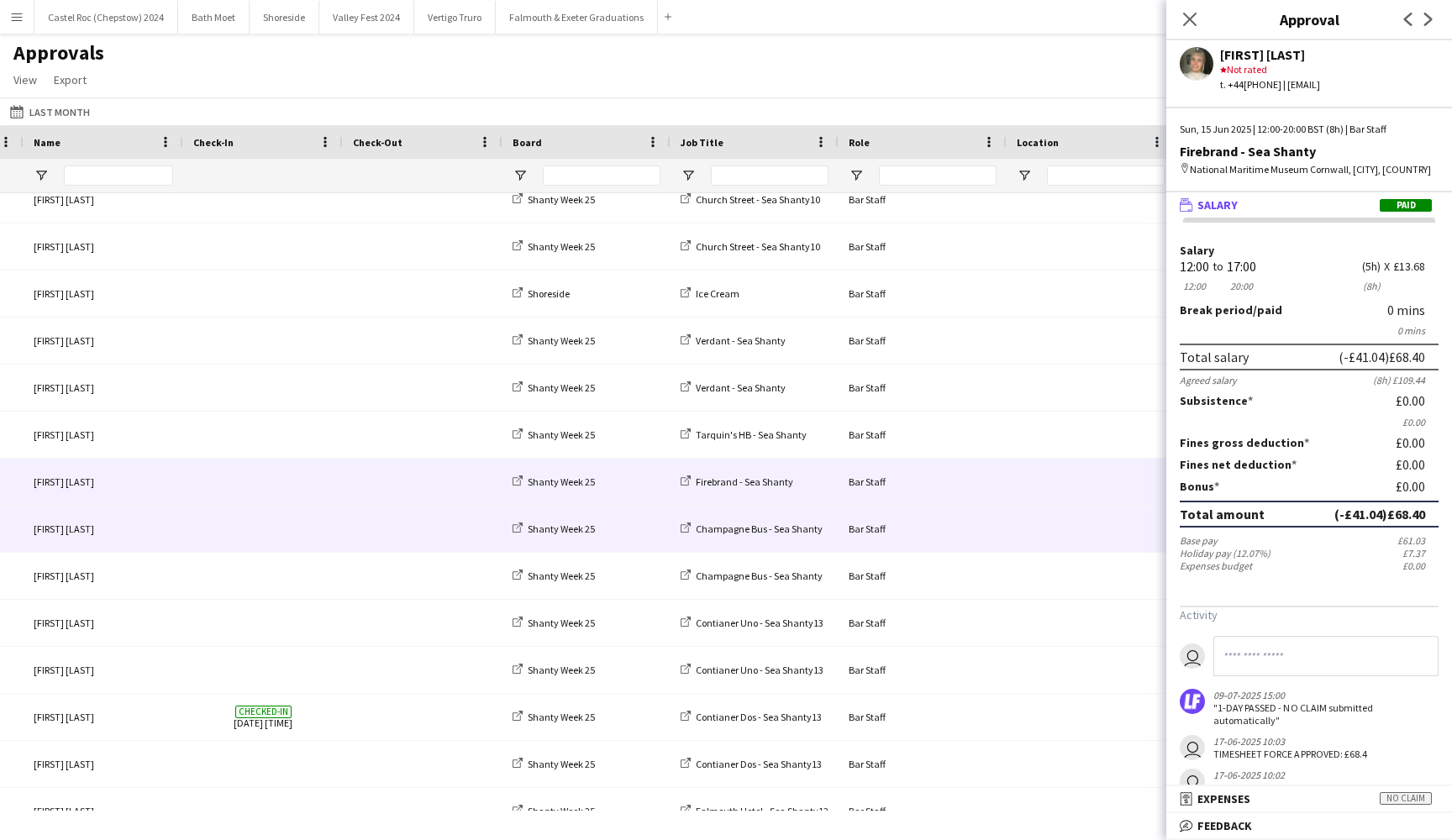 click at bounding box center [263, 528] 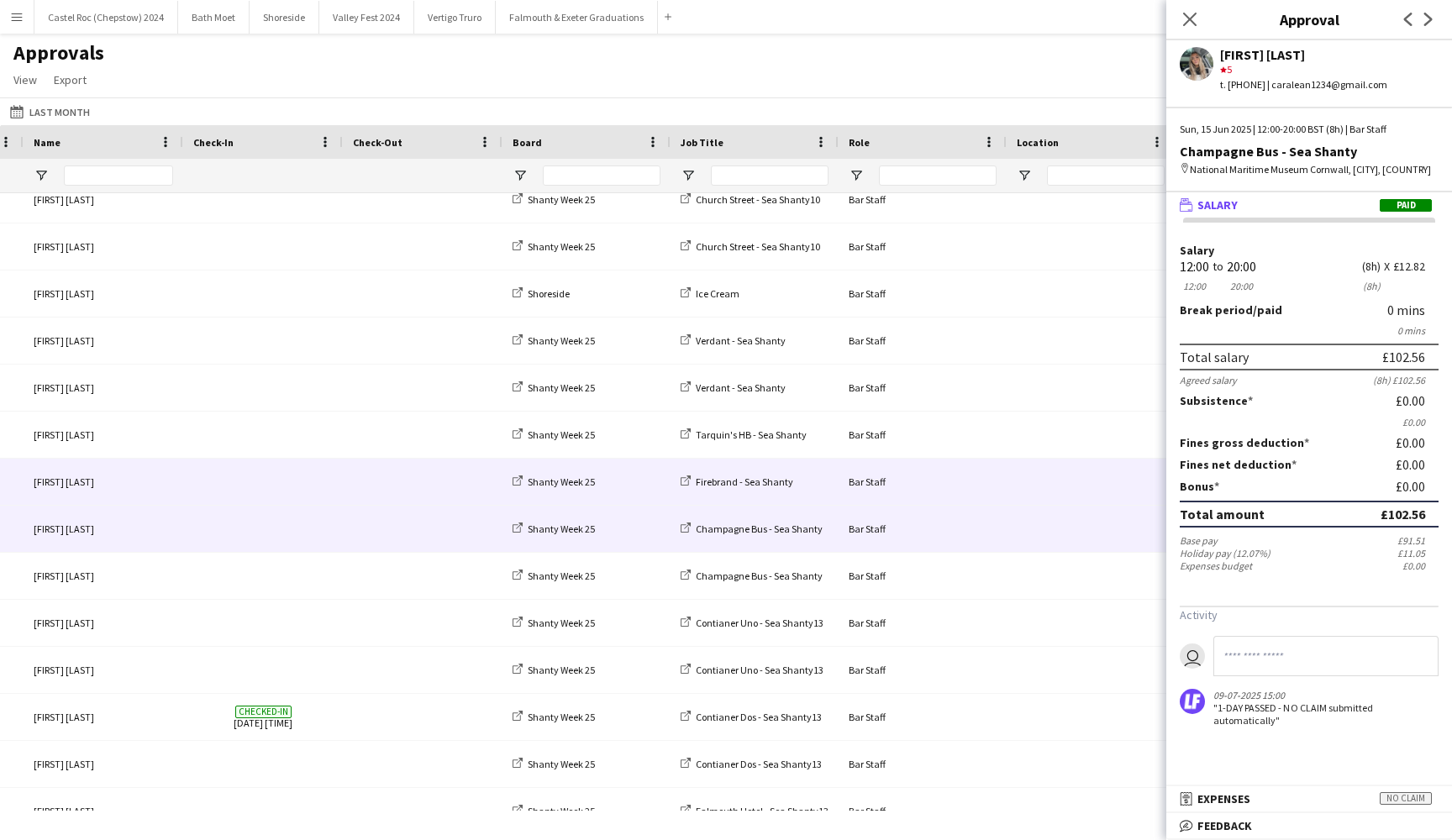 click at bounding box center (263, 481) 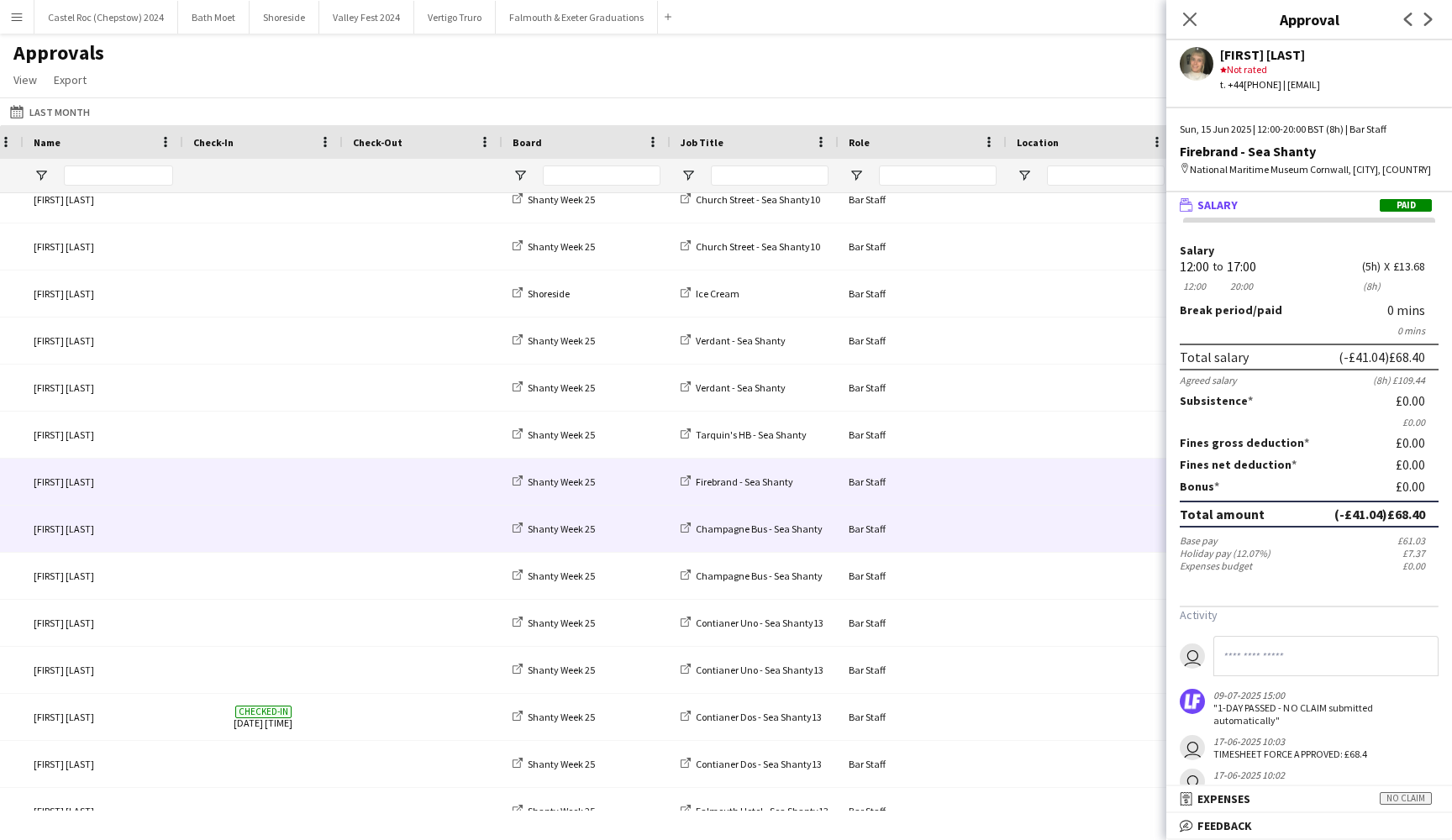 click at bounding box center [263, 528] 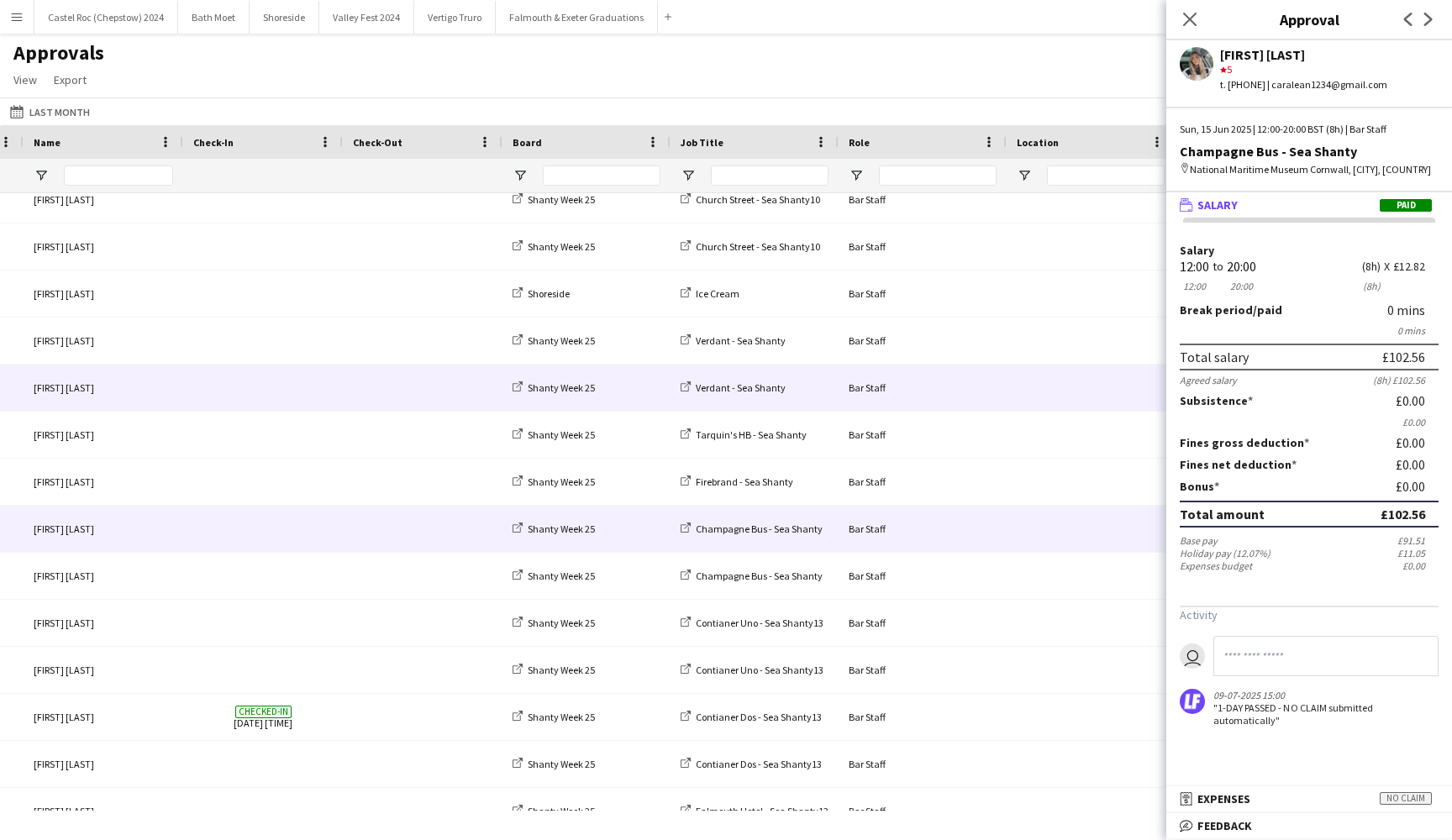 click at bounding box center (263, 387) 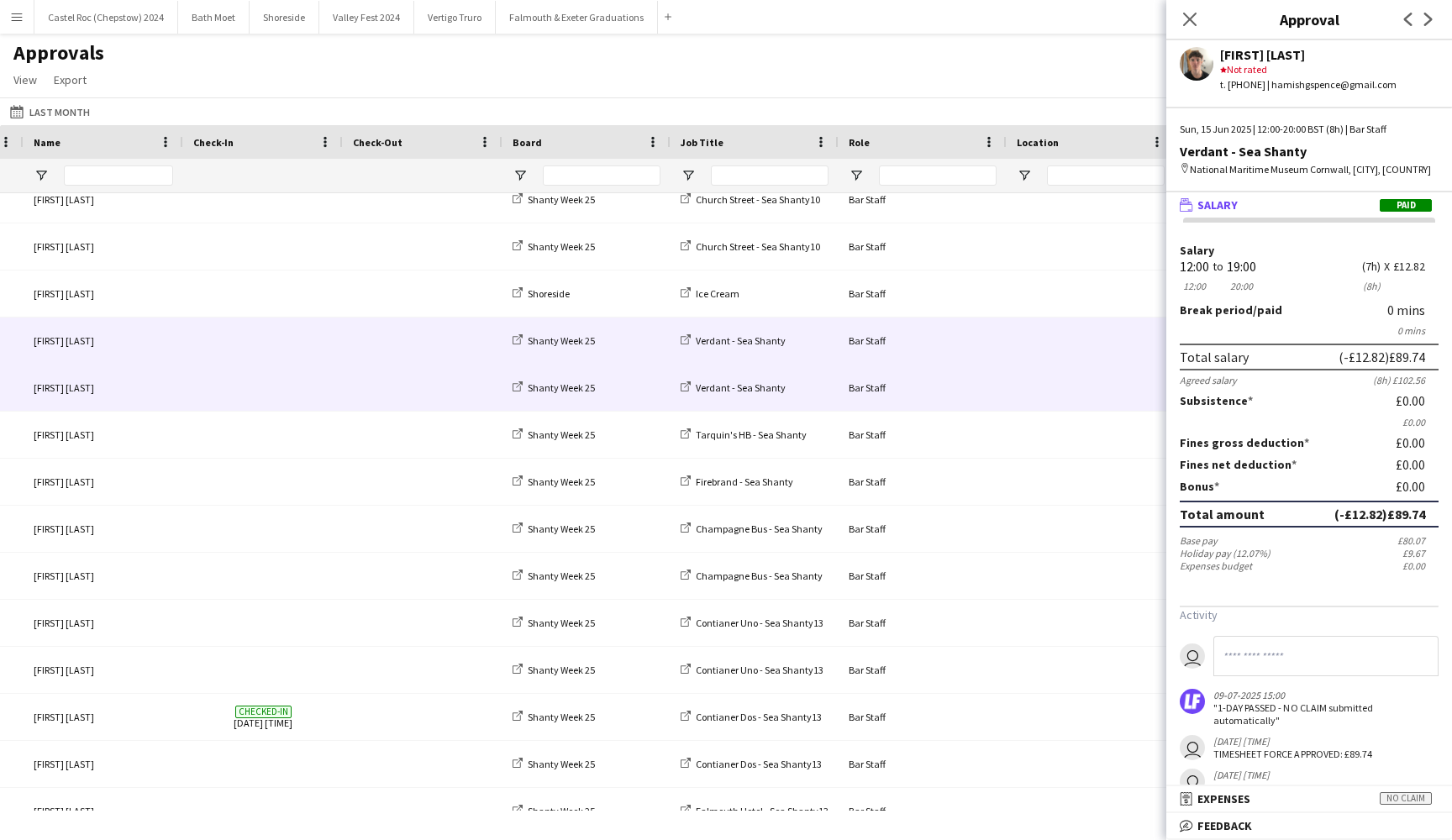 click on "Sun, 15 Jun 2025 [FIRST] [LAST]
Shanty Week 25
Verdant - Sea Shanty
Bar Staff
13:00
-
16:30
(-4h30m)
(GMT/BST) London £47.88 Paid" at bounding box center [1355, 341] 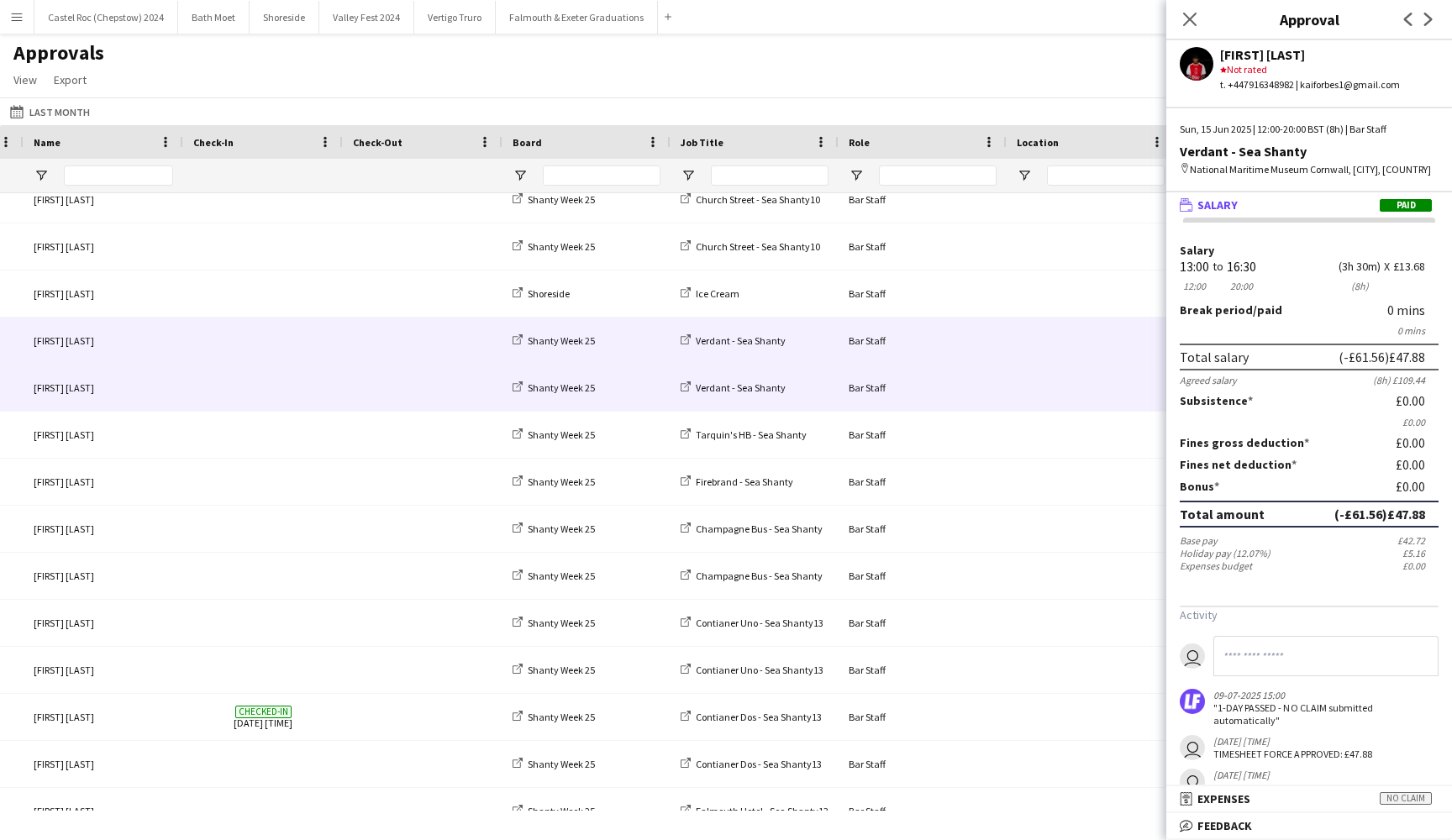 click at bounding box center (263, 387) 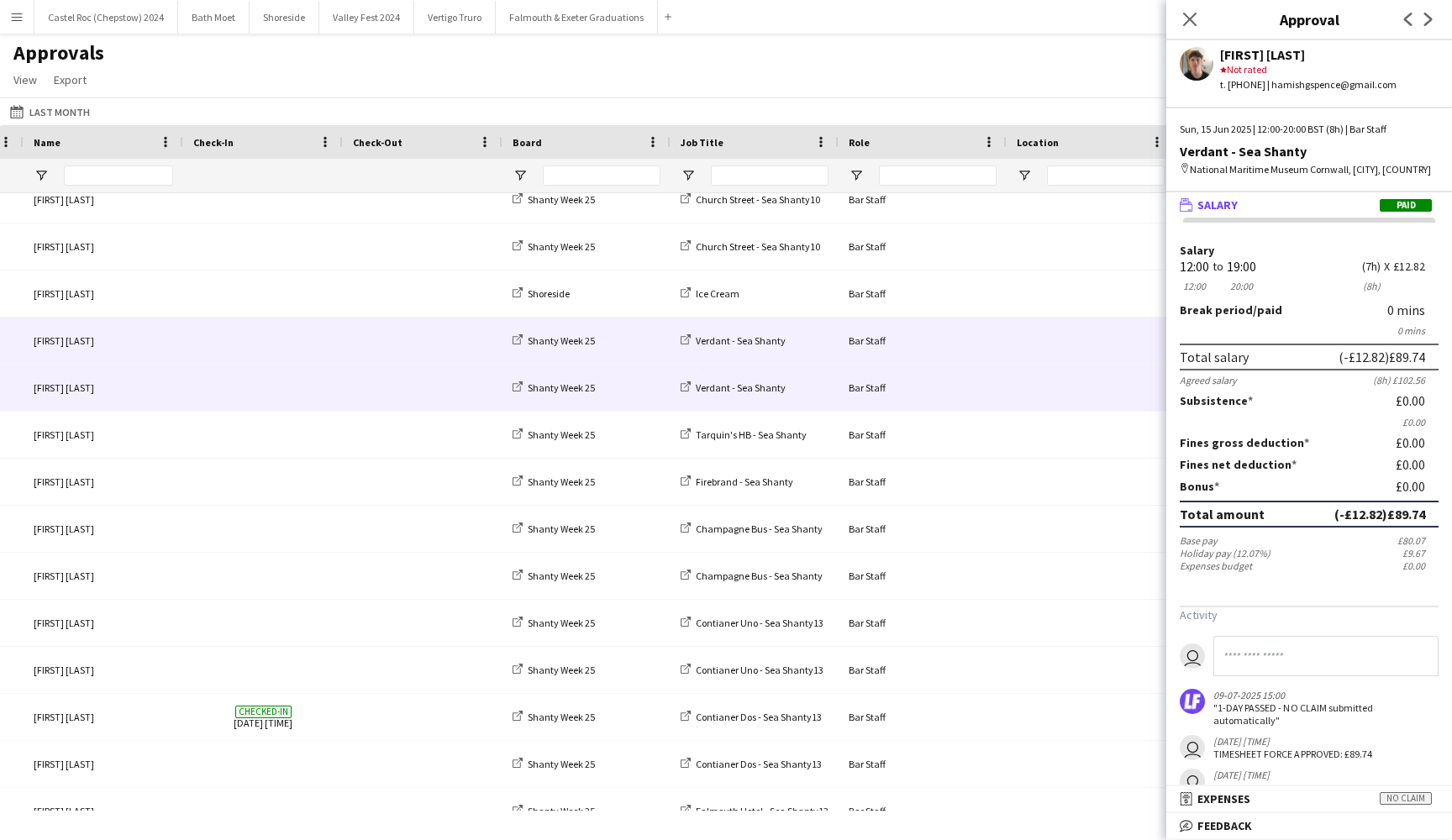click at bounding box center [263, 340] 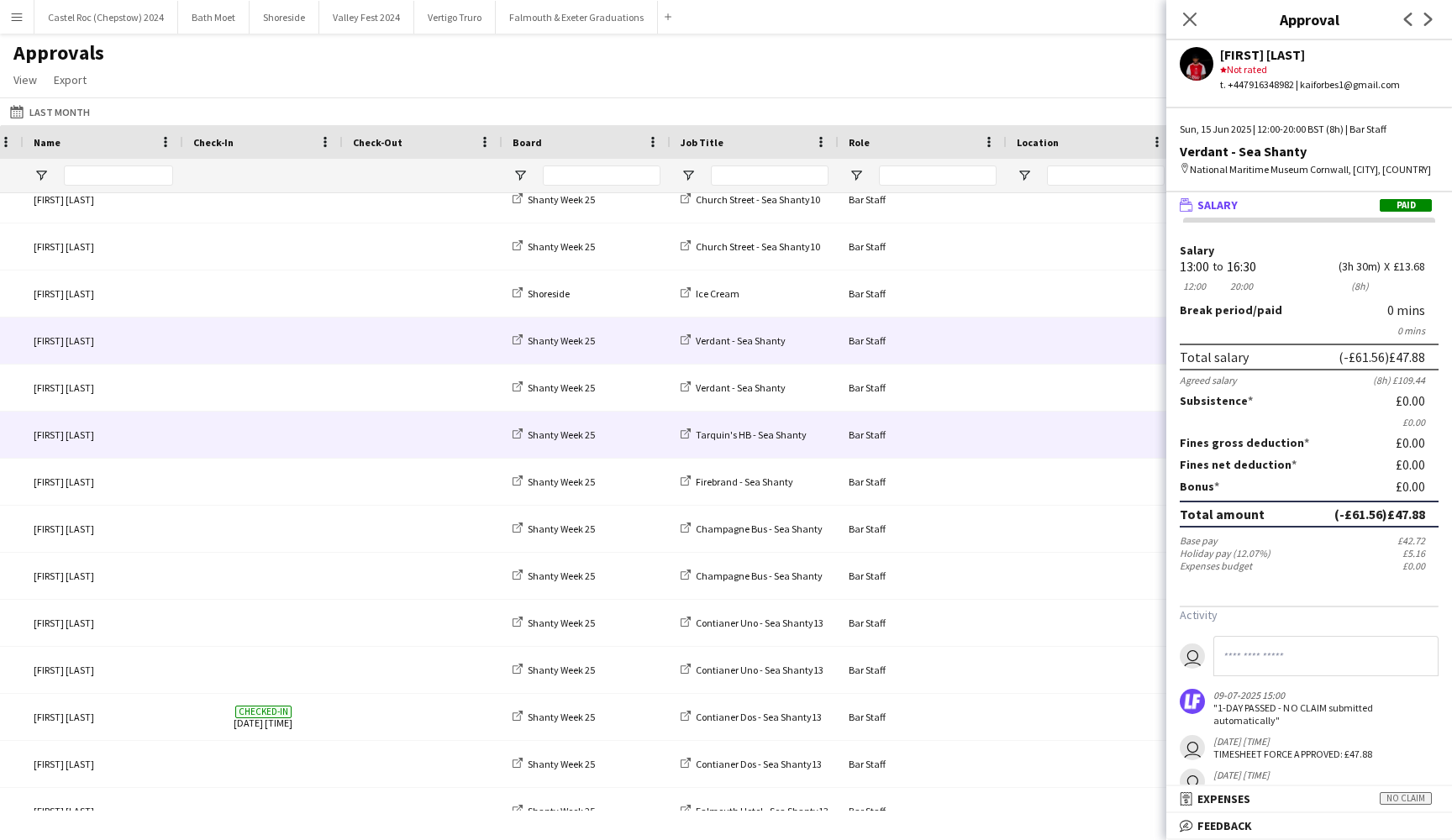 click at bounding box center [263, 434] 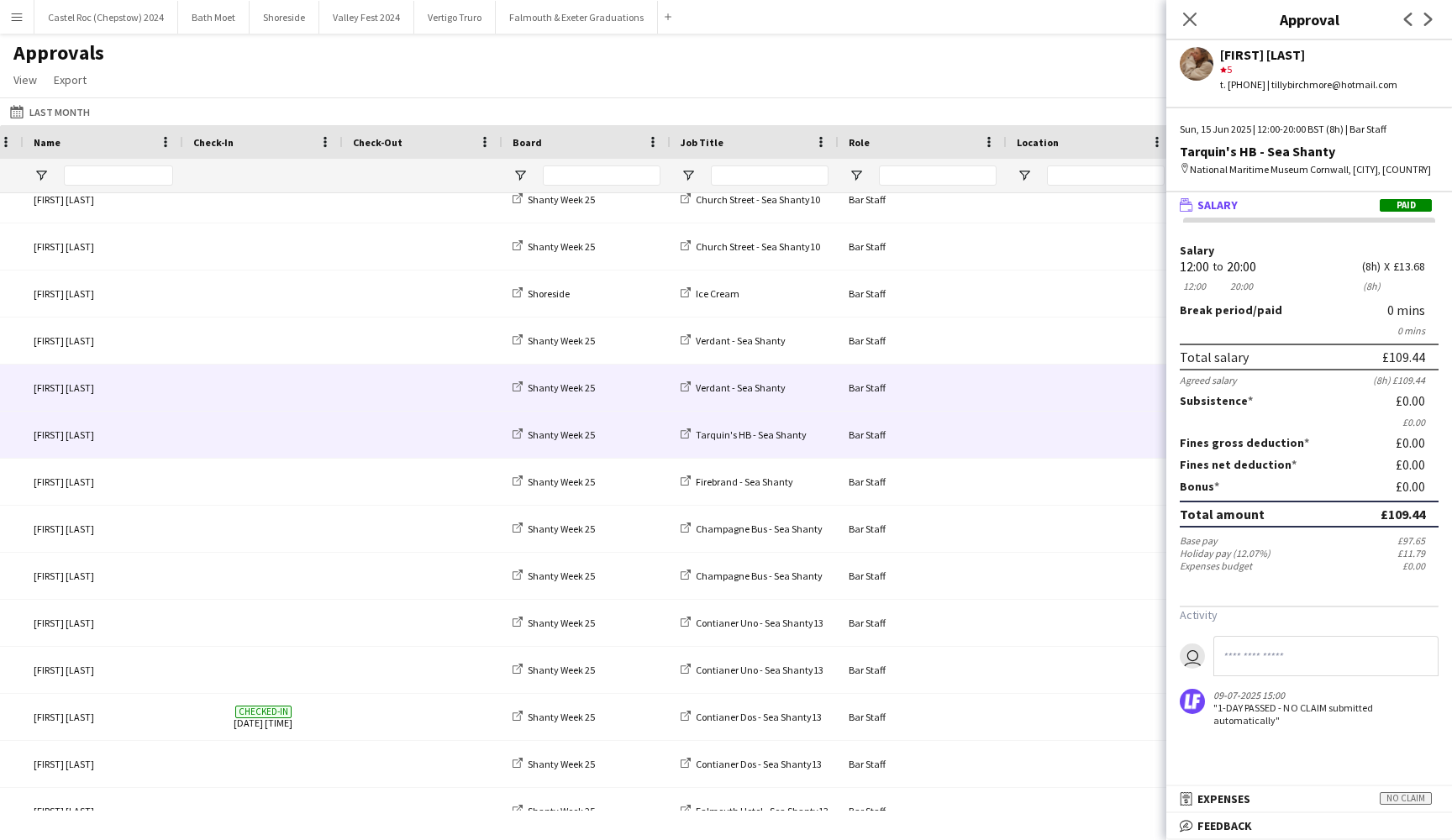 click at bounding box center [263, 387] 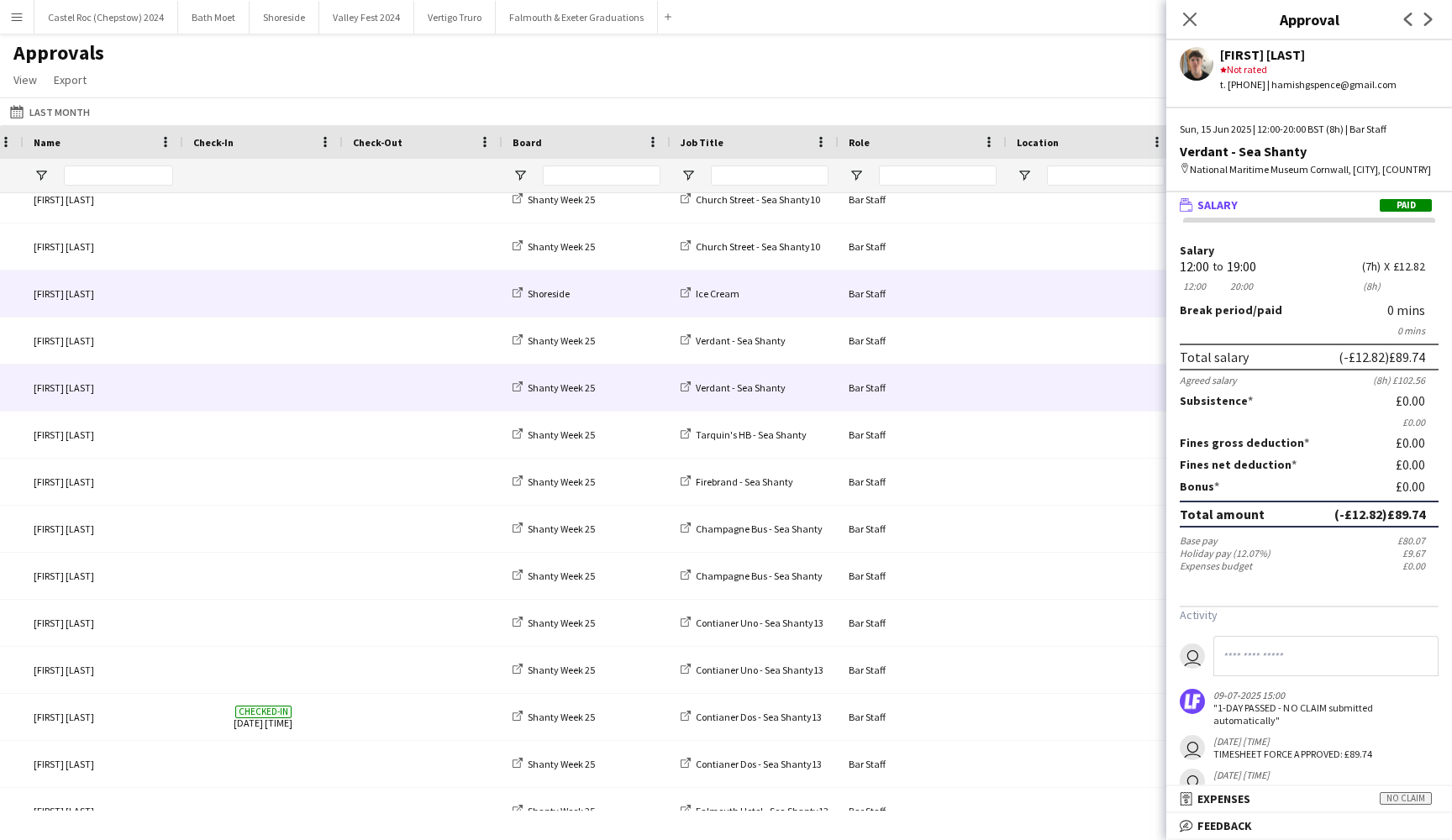 click at bounding box center (263, 293) 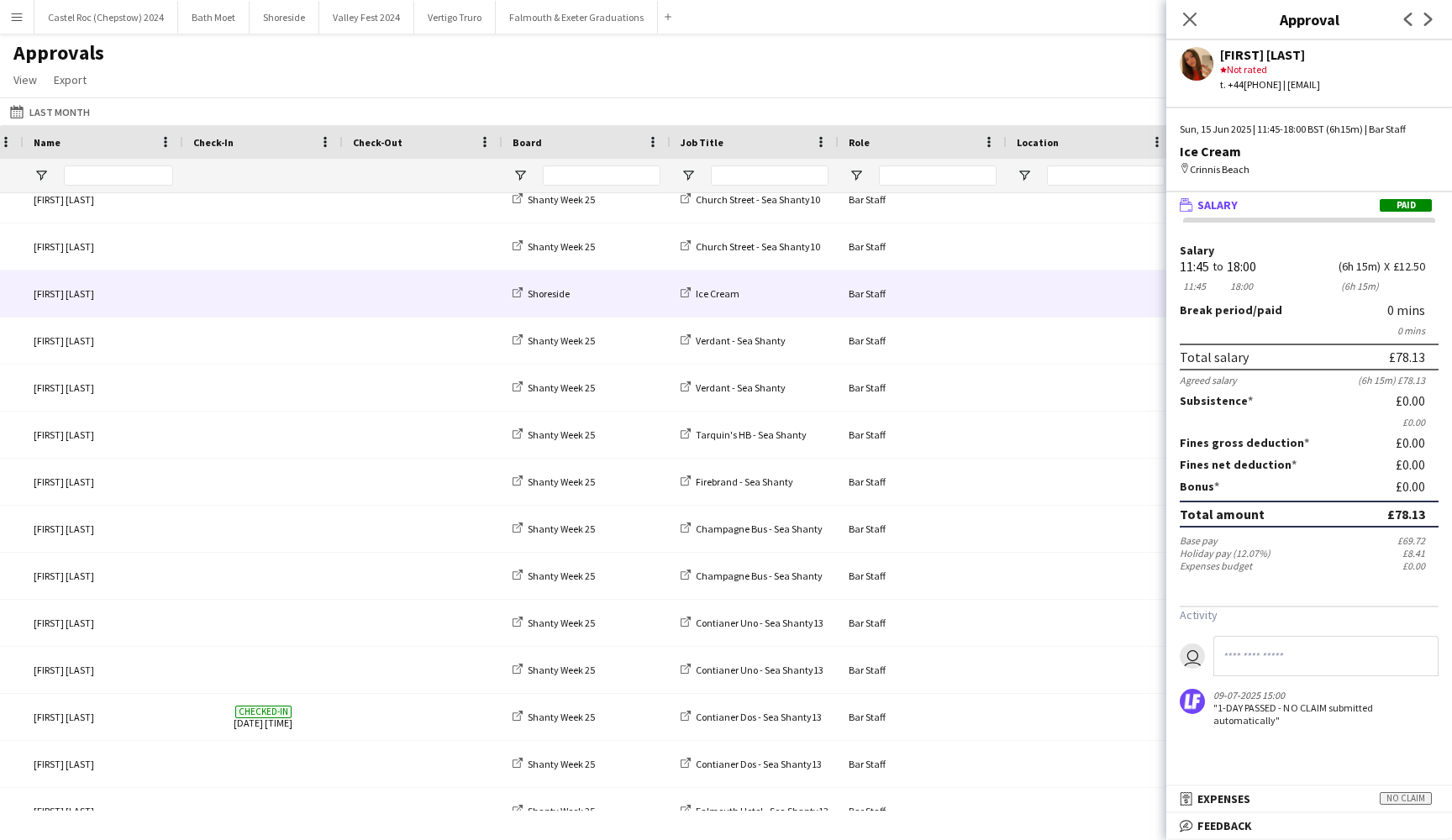 scroll, scrollTop: 0, scrollLeft: 0, axis: both 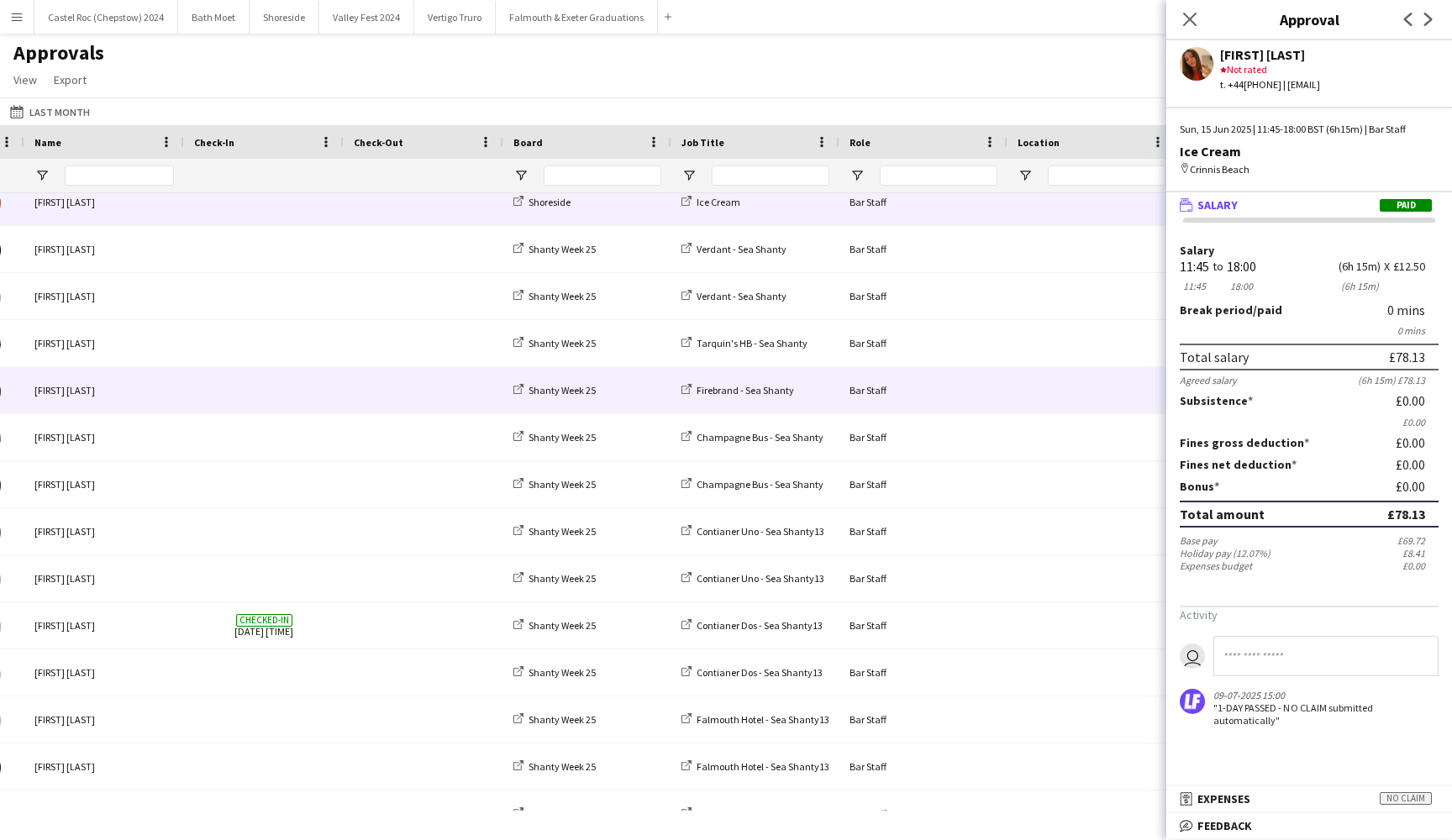 click at bounding box center [424, 390] 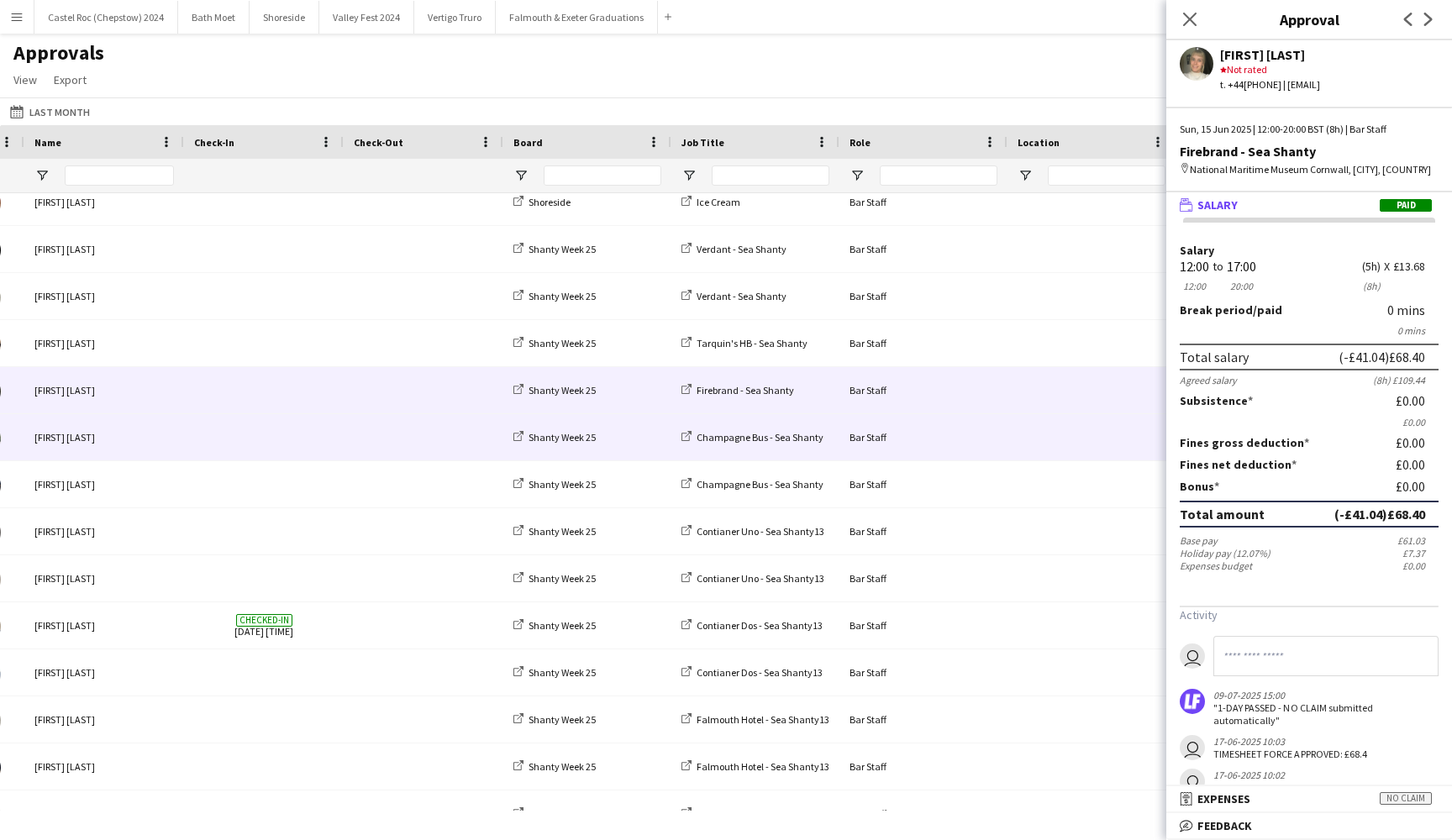 click at bounding box center [424, 437] 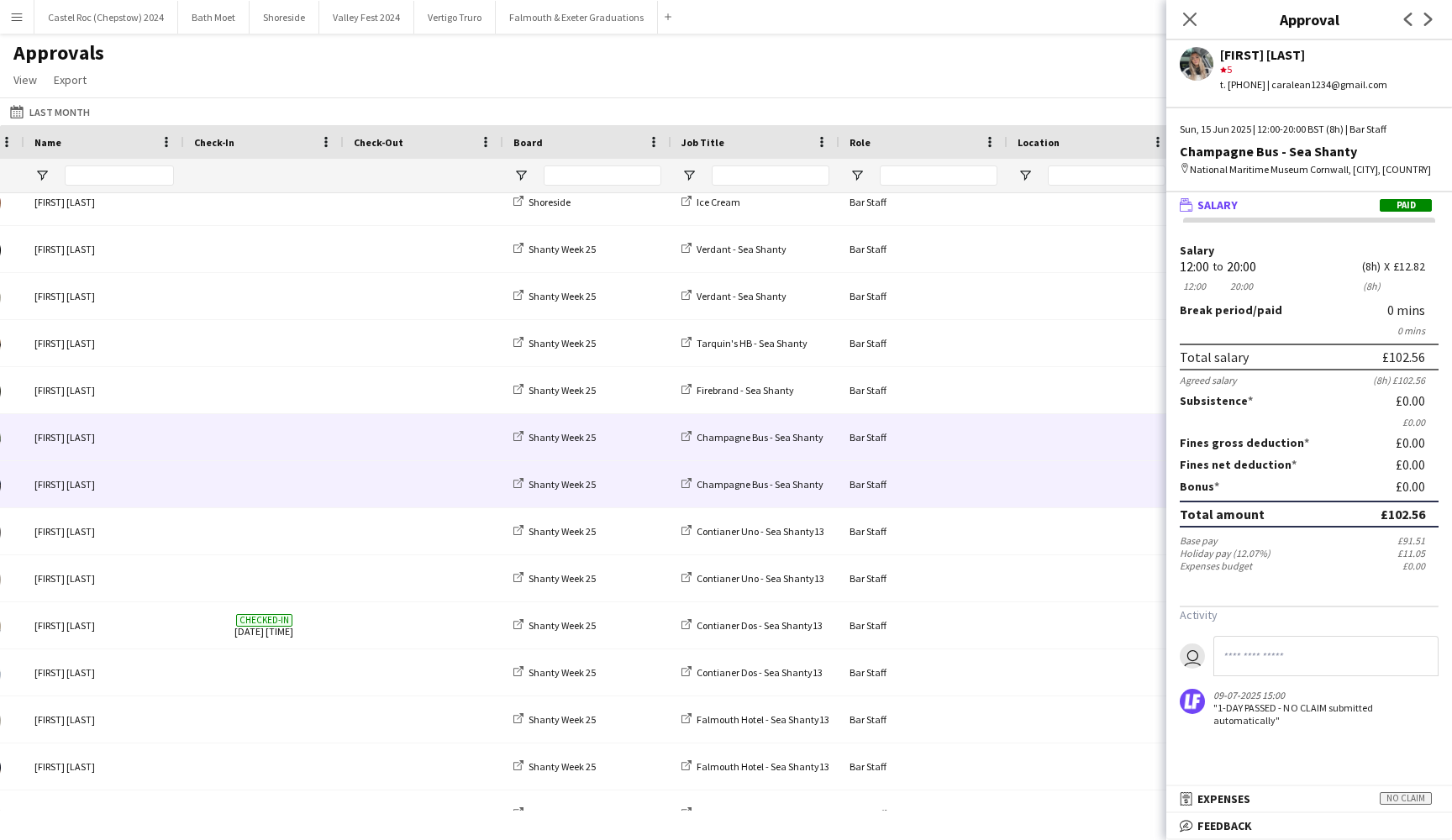 click at bounding box center (424, 484) 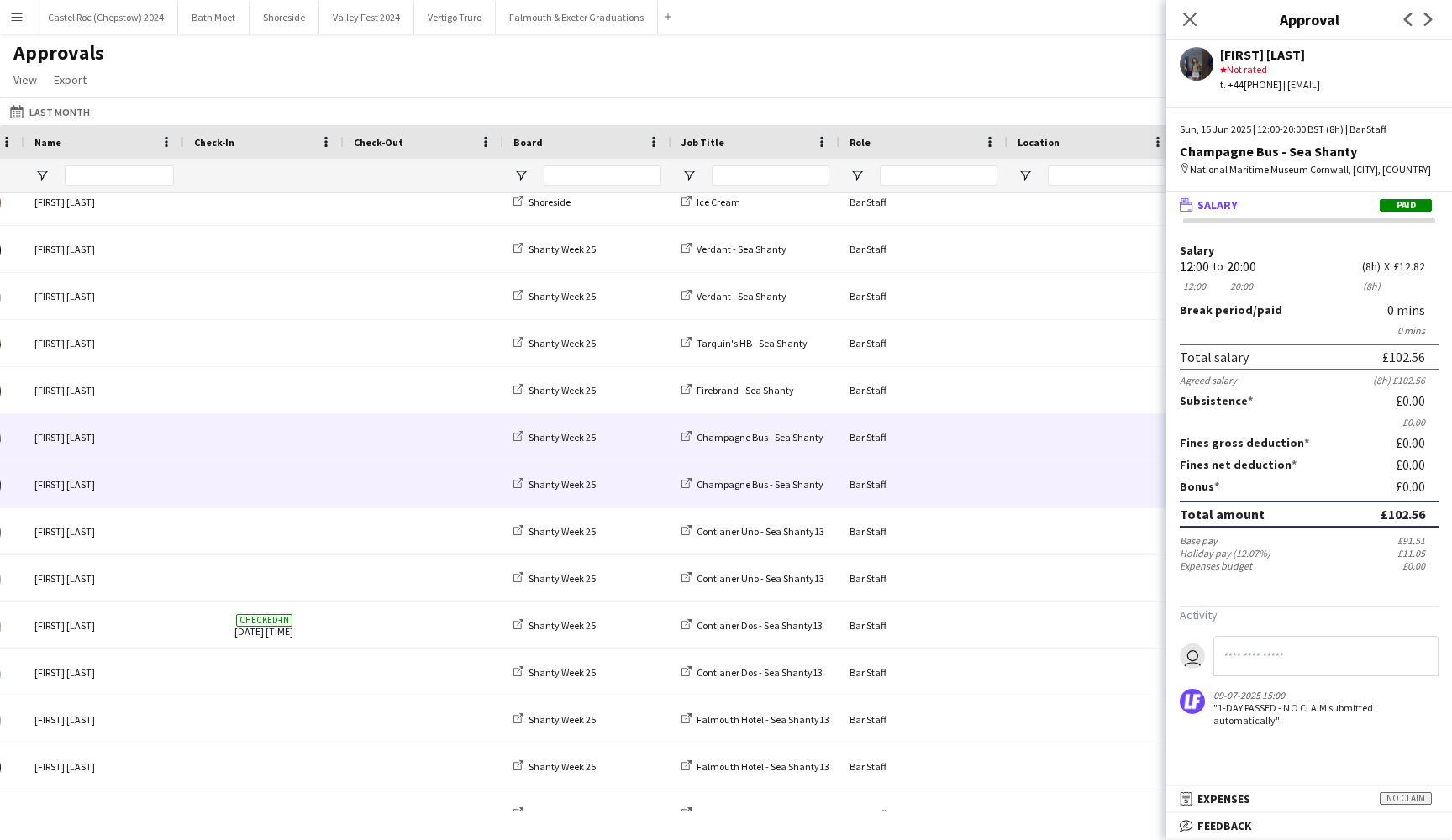 click at bounding box center [424, 437] 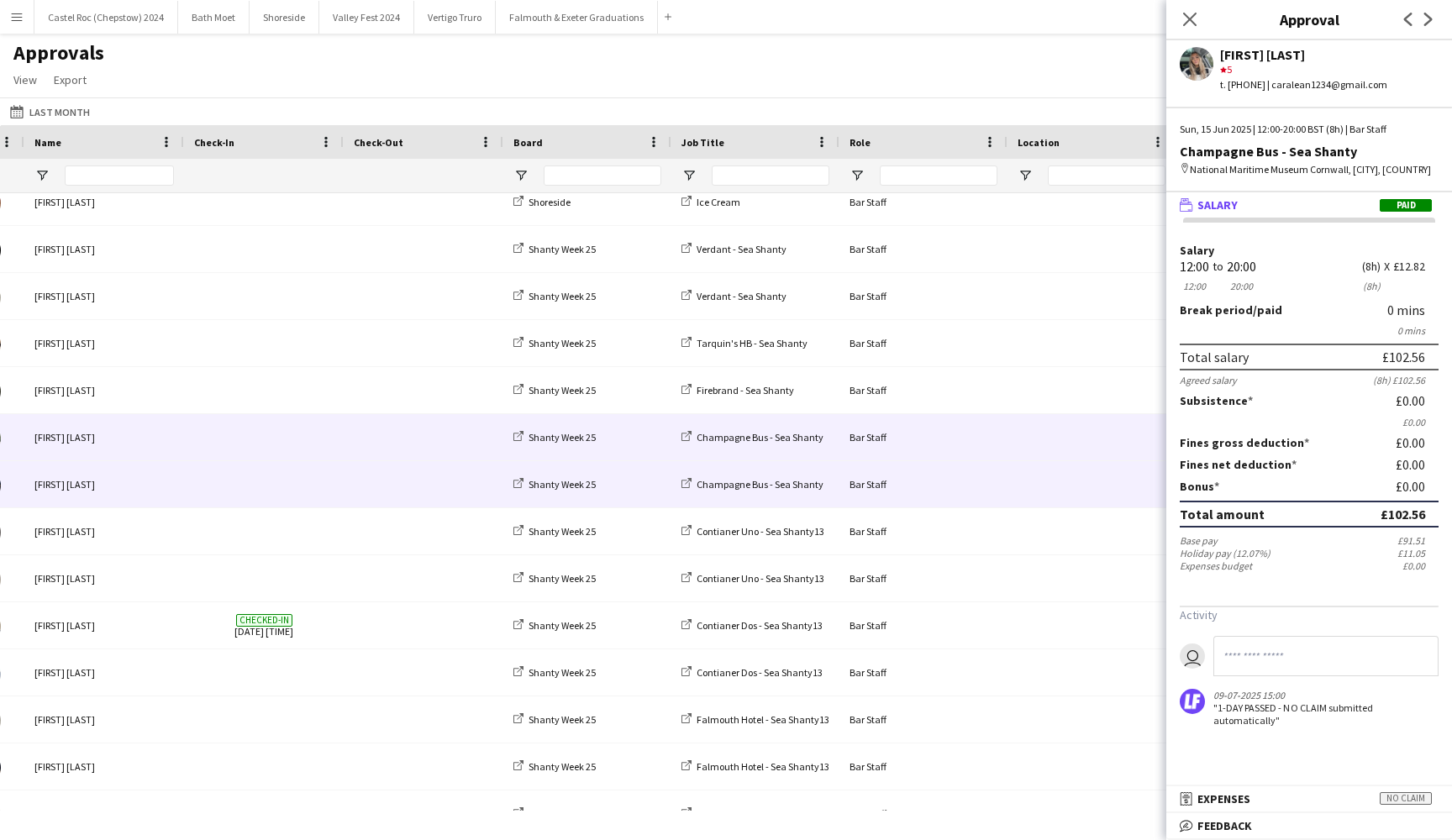 click at bounding box center [424, 484] 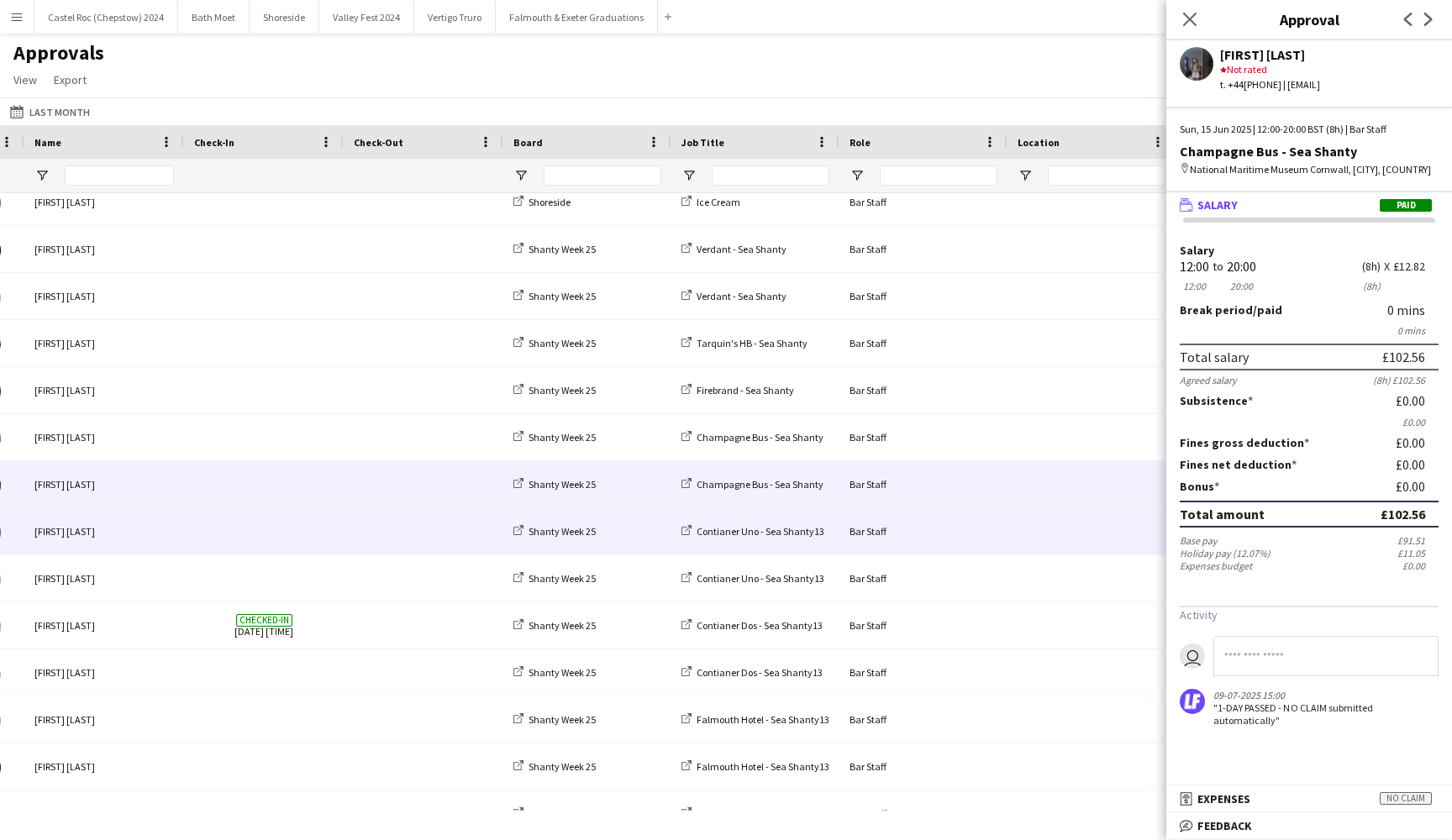 click at bounding box center [424, 531] 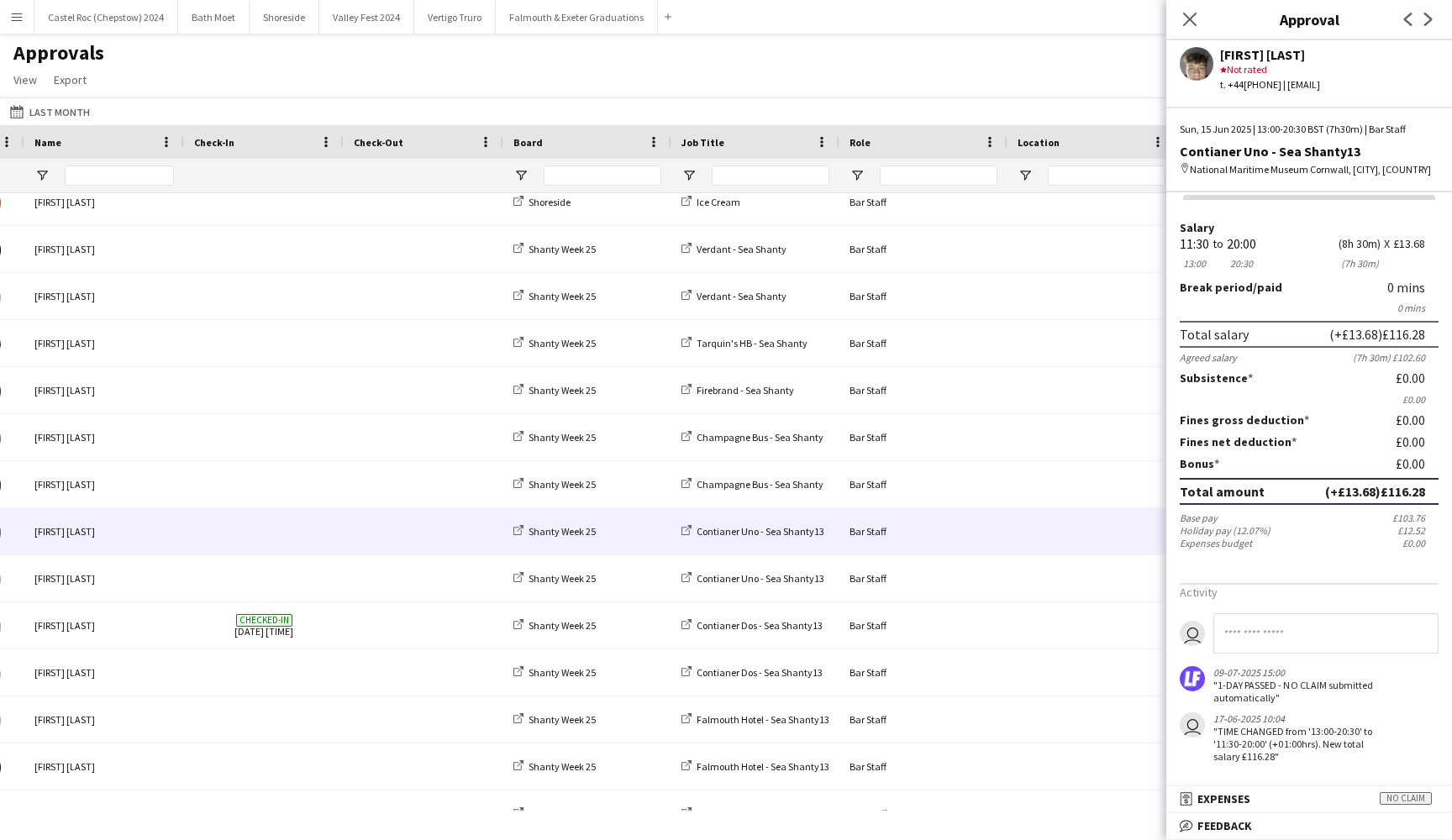 scroll, scrollTop: 21, scrollLeft: 0, axis: vertical 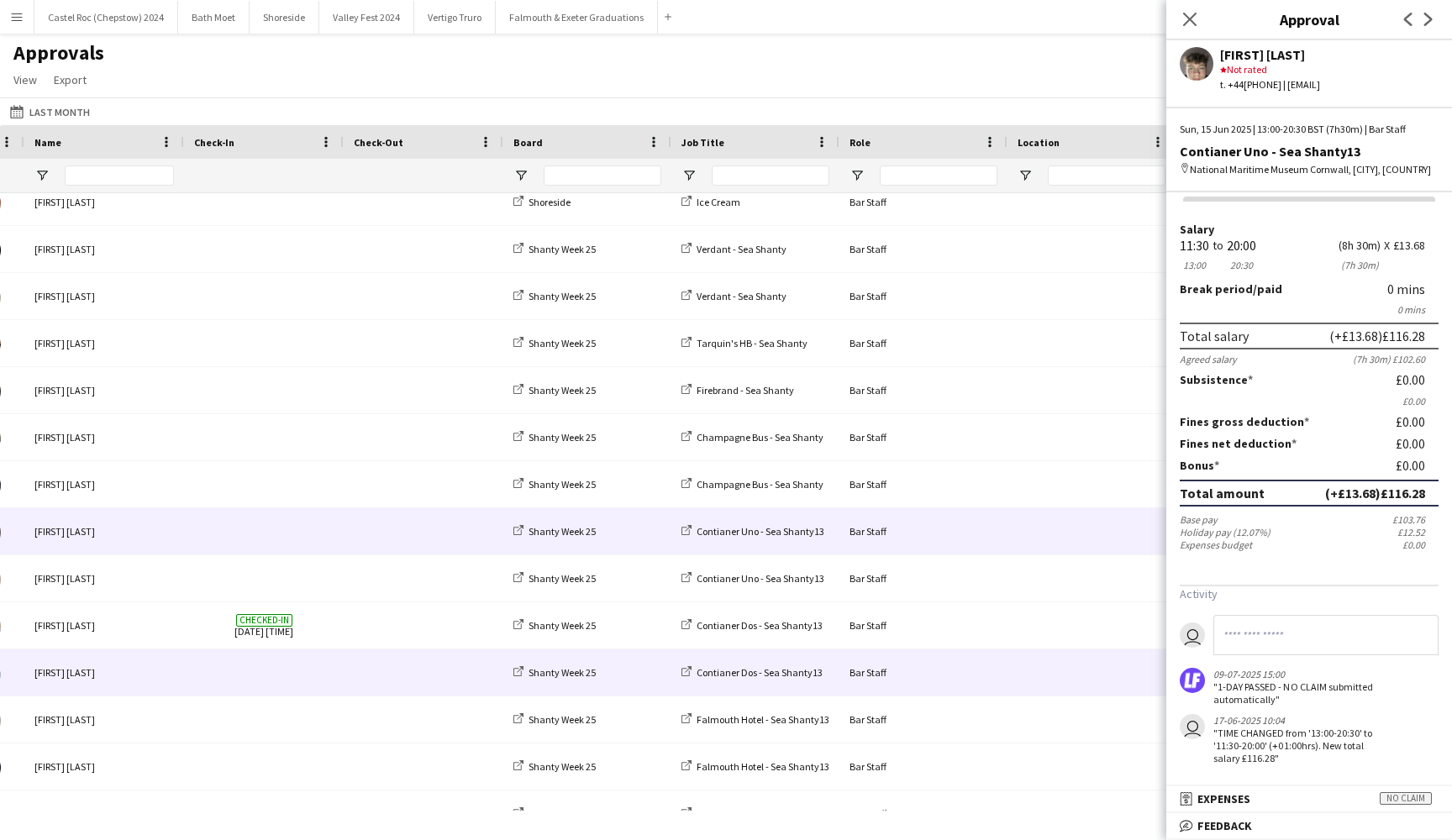 click at bounding box center (424, 672) 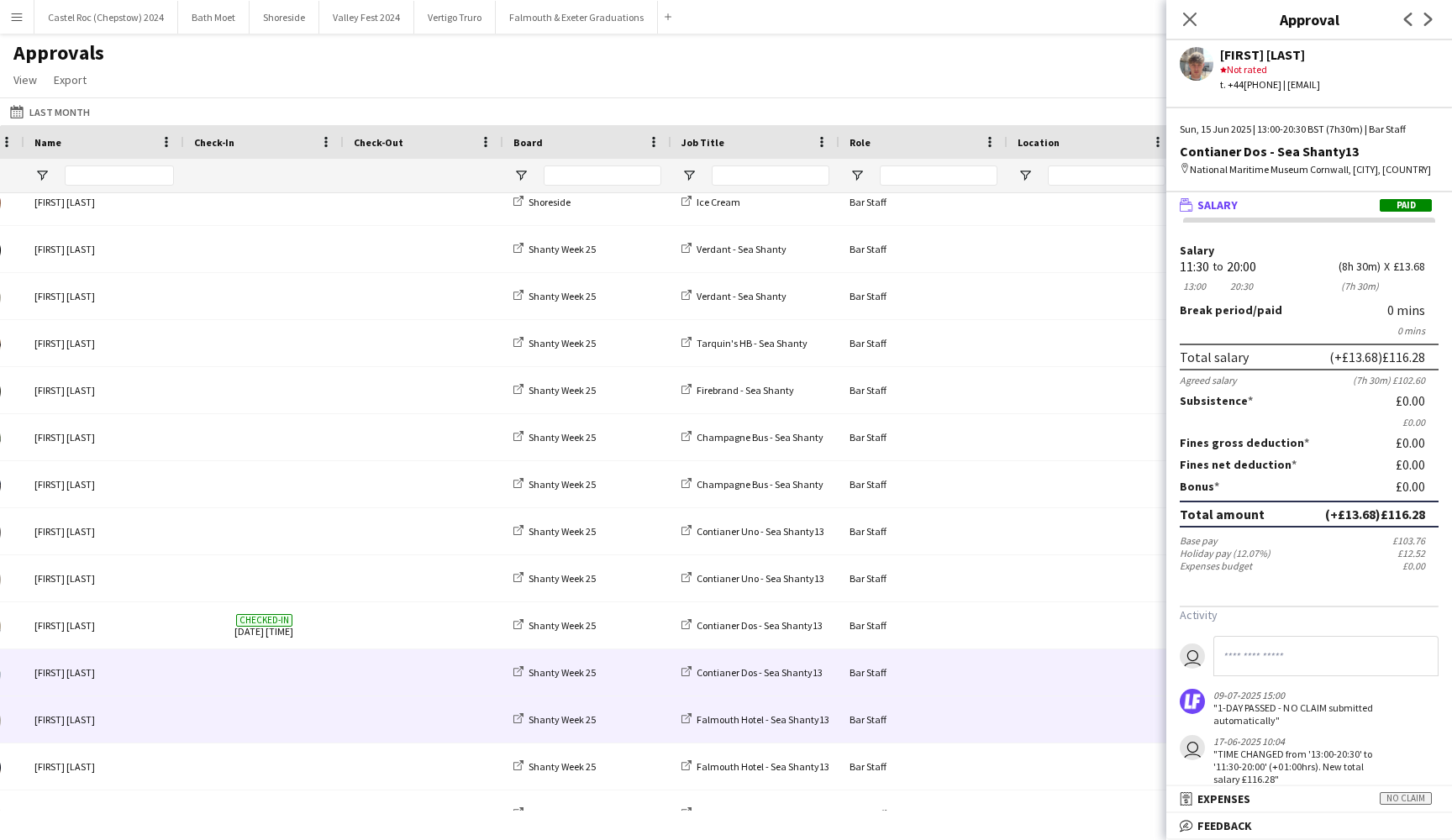 click at bounding box center (424, 719) 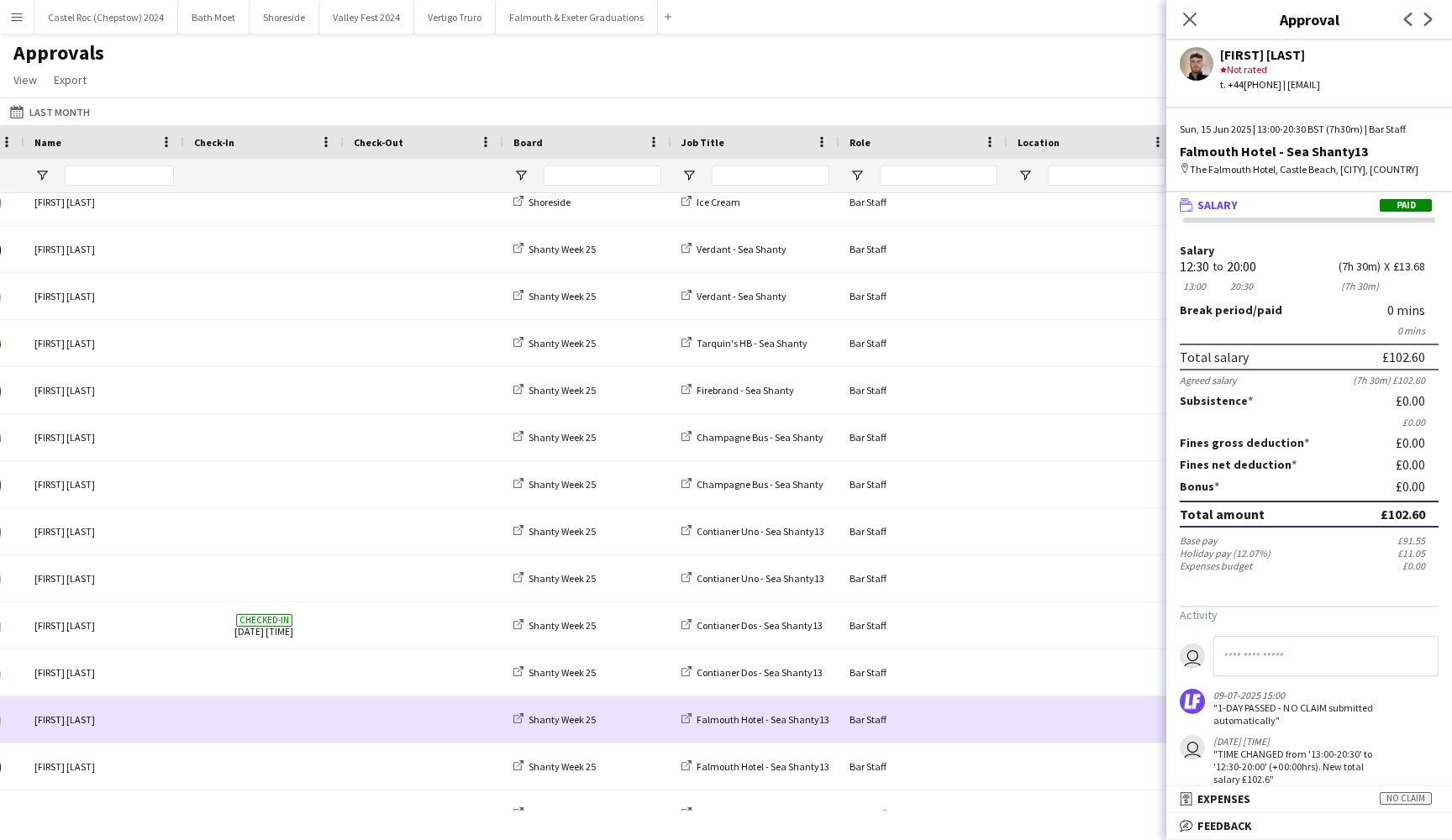 scroll, scrollTop: 3836, scrollLeft: 0, axis: vertical 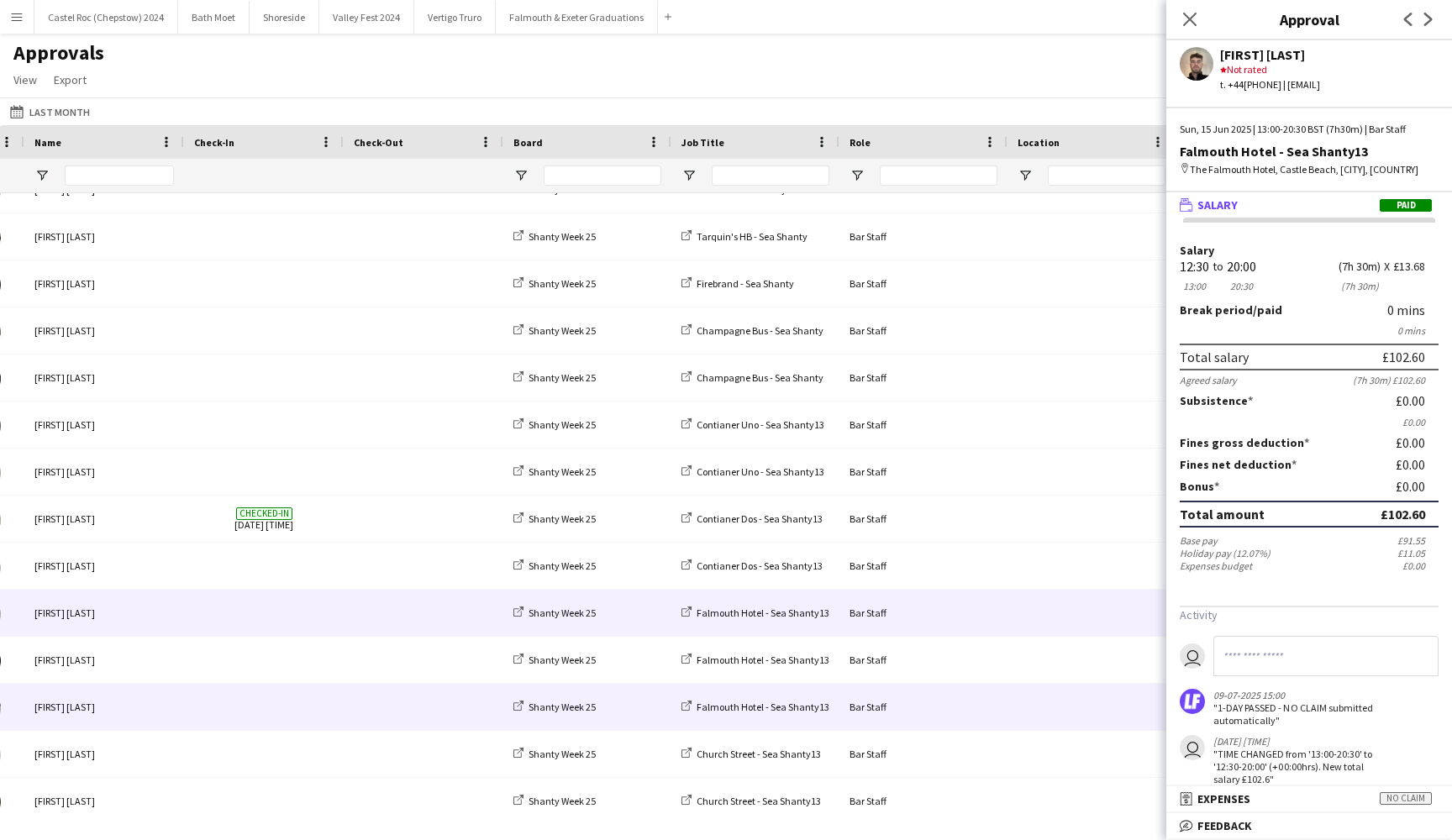 click at bounding box center [424, 706] 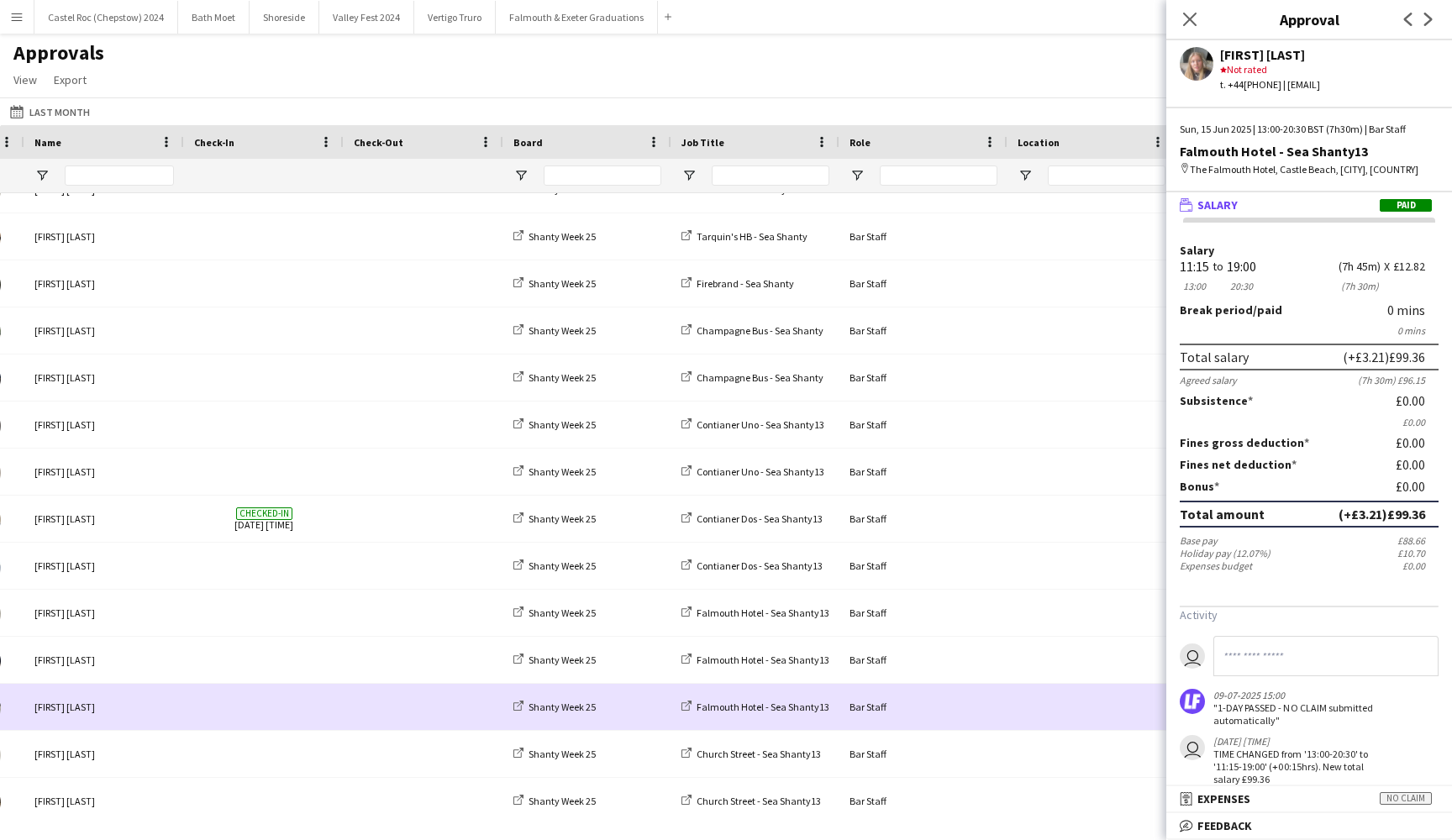scroll, scrollTop: 4026, scrollLeft: 0, axis: vertical 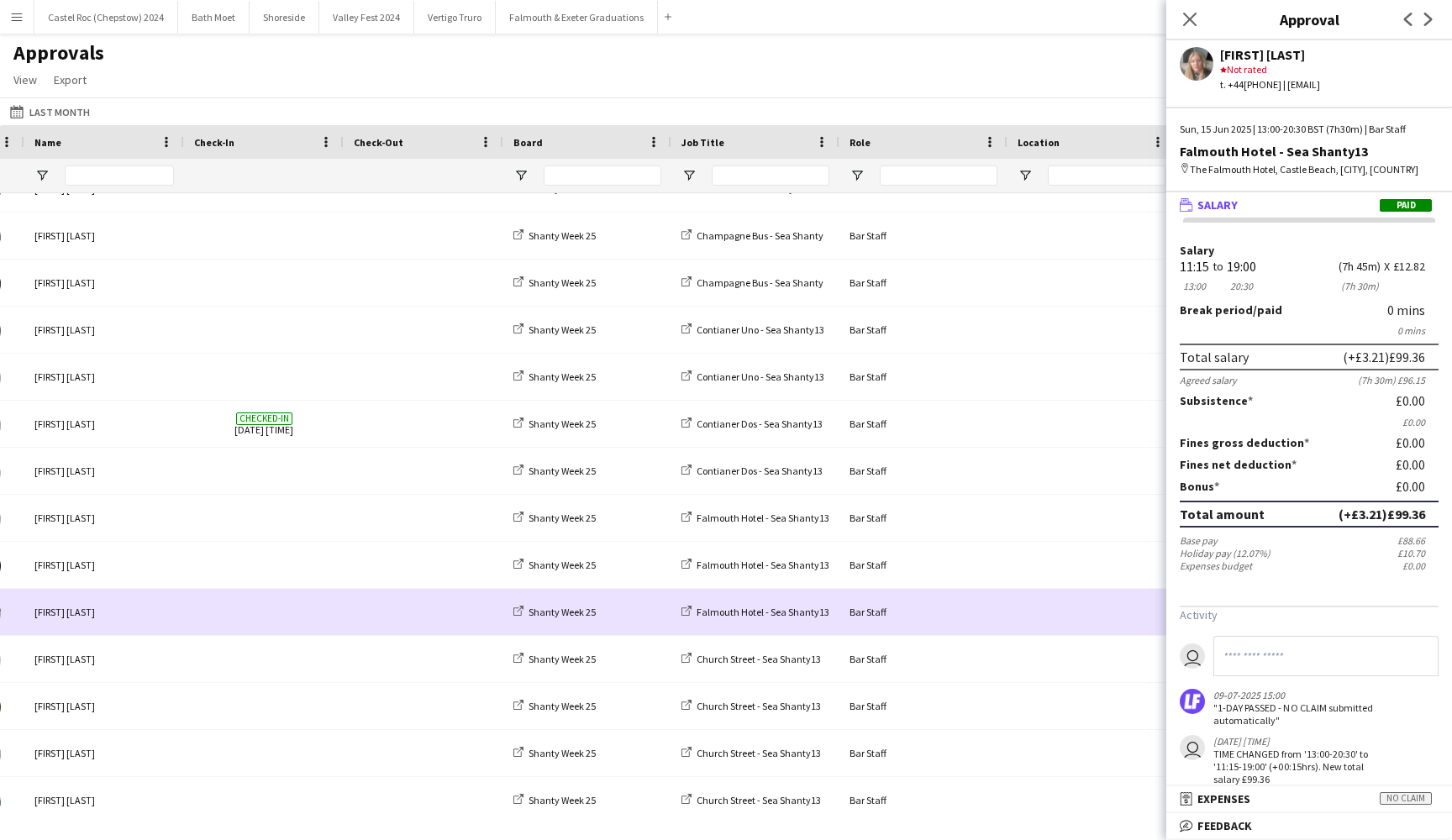 click at bounding box center [424, 706] 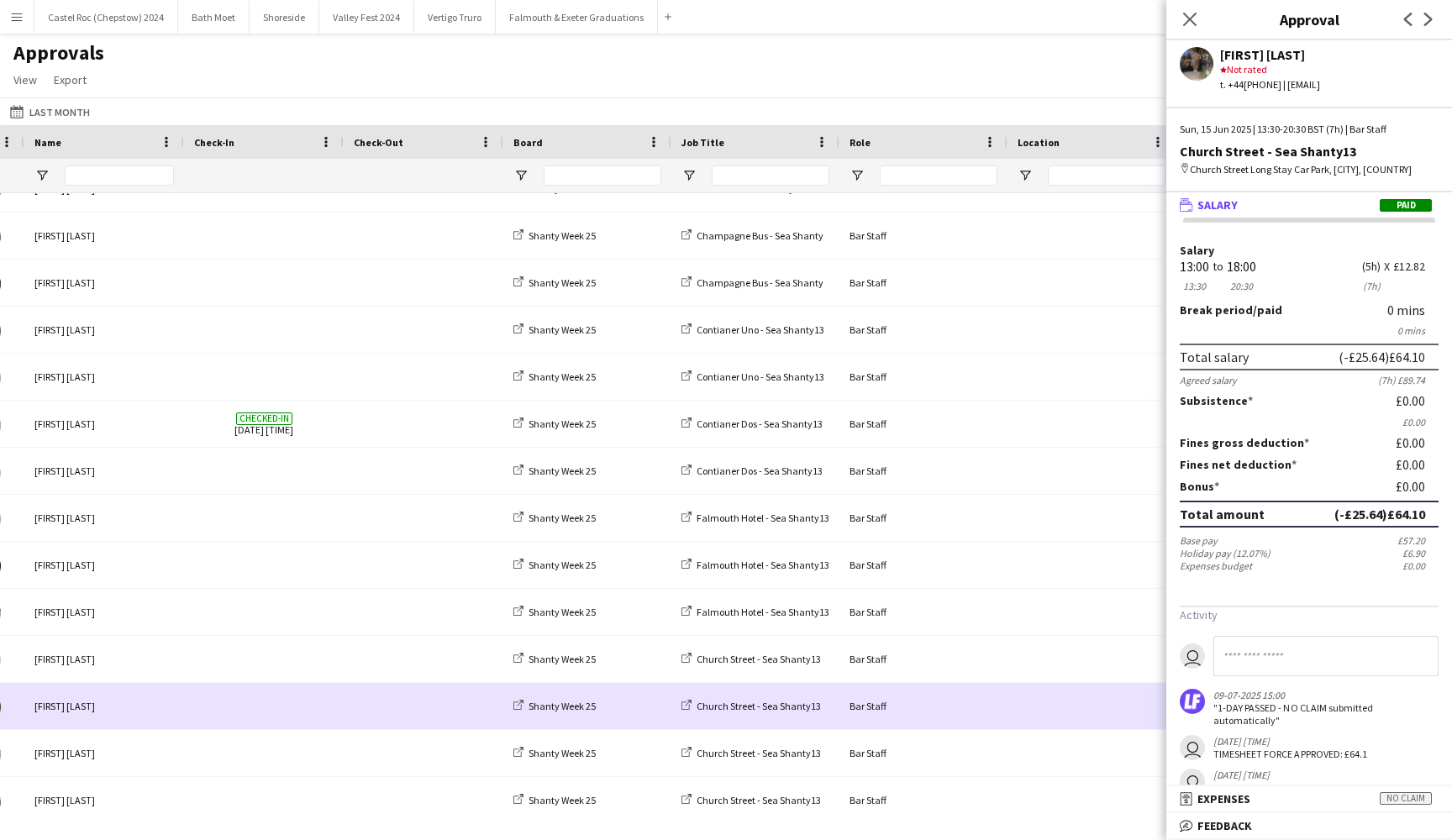 scroll, scrollTop: 4134, scrollLeft: 0, axis: vertical 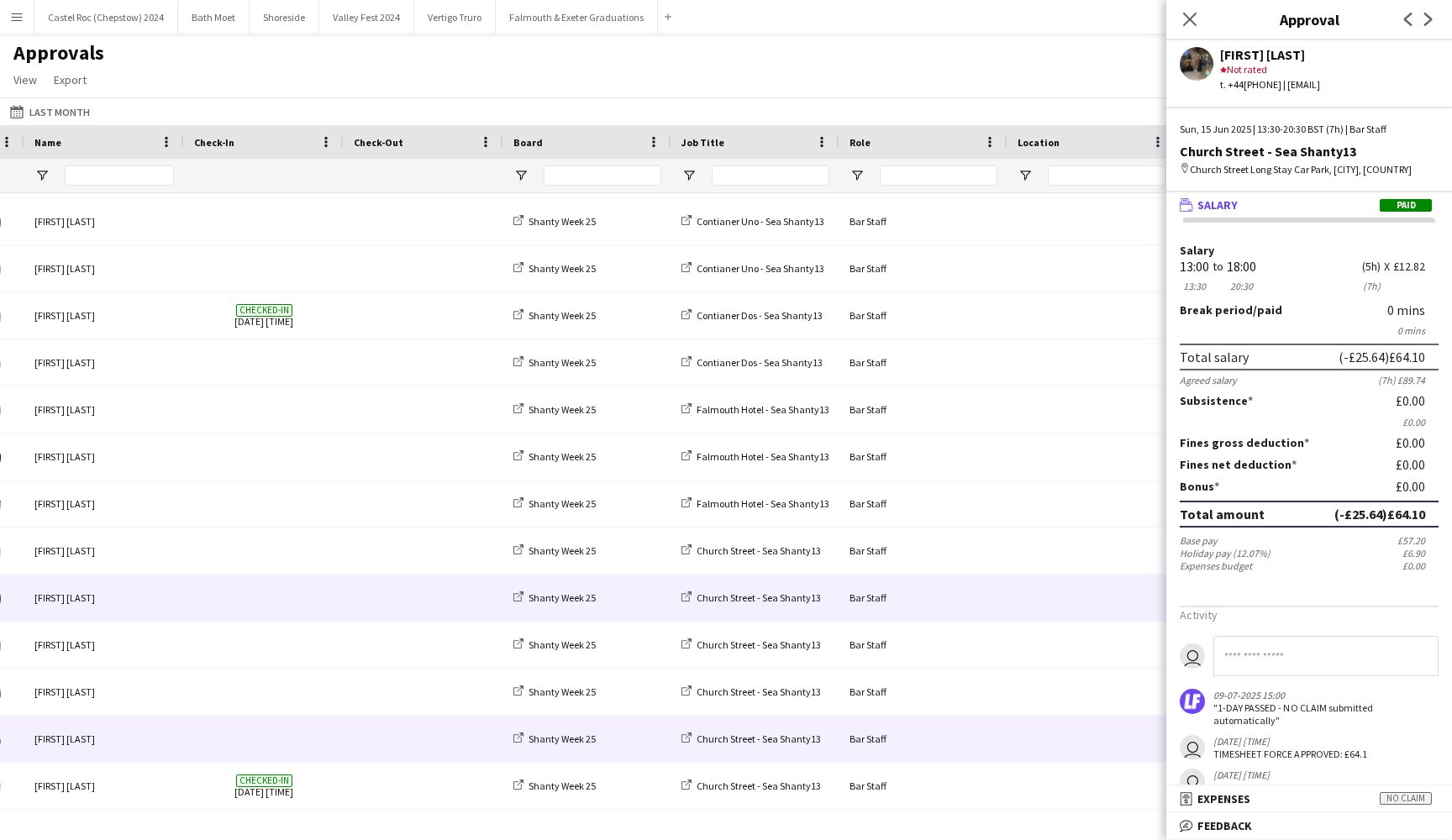 click at bounding box center (424, 738) 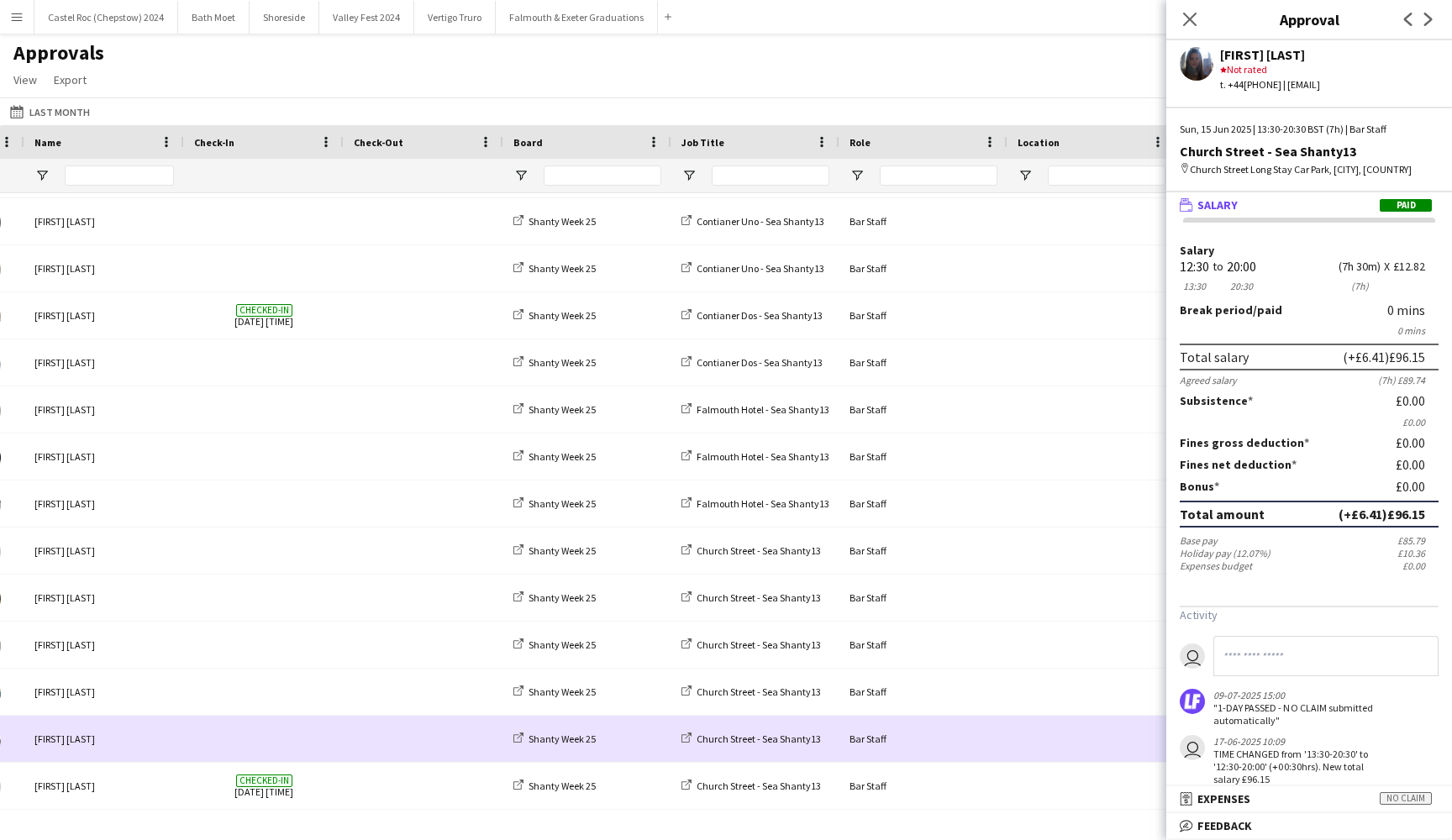 scroll, scrollTop: 4189, scrollLeft: 0, axis: vertical 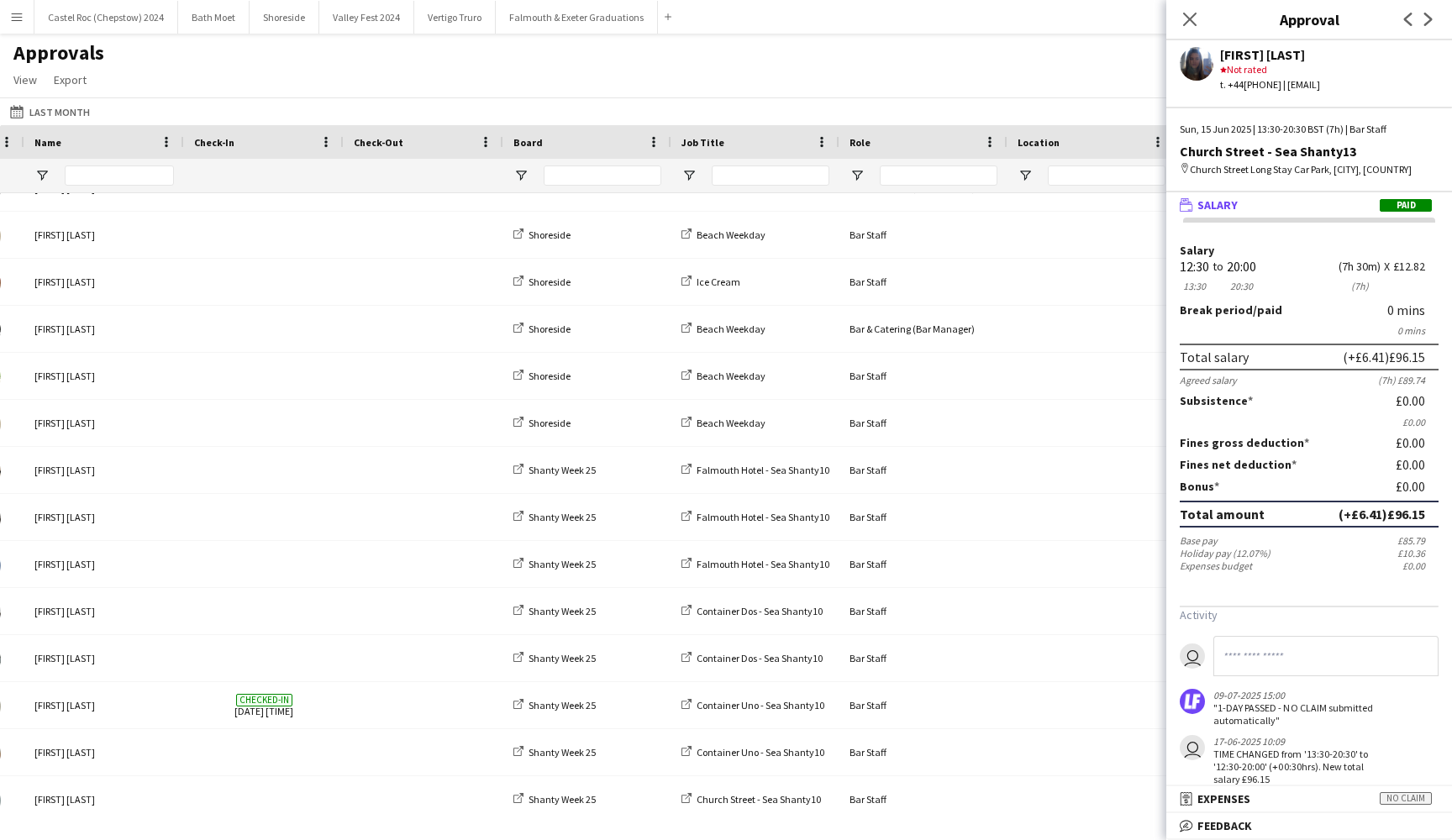 click on "Menu" at bounding box center [17, 17] 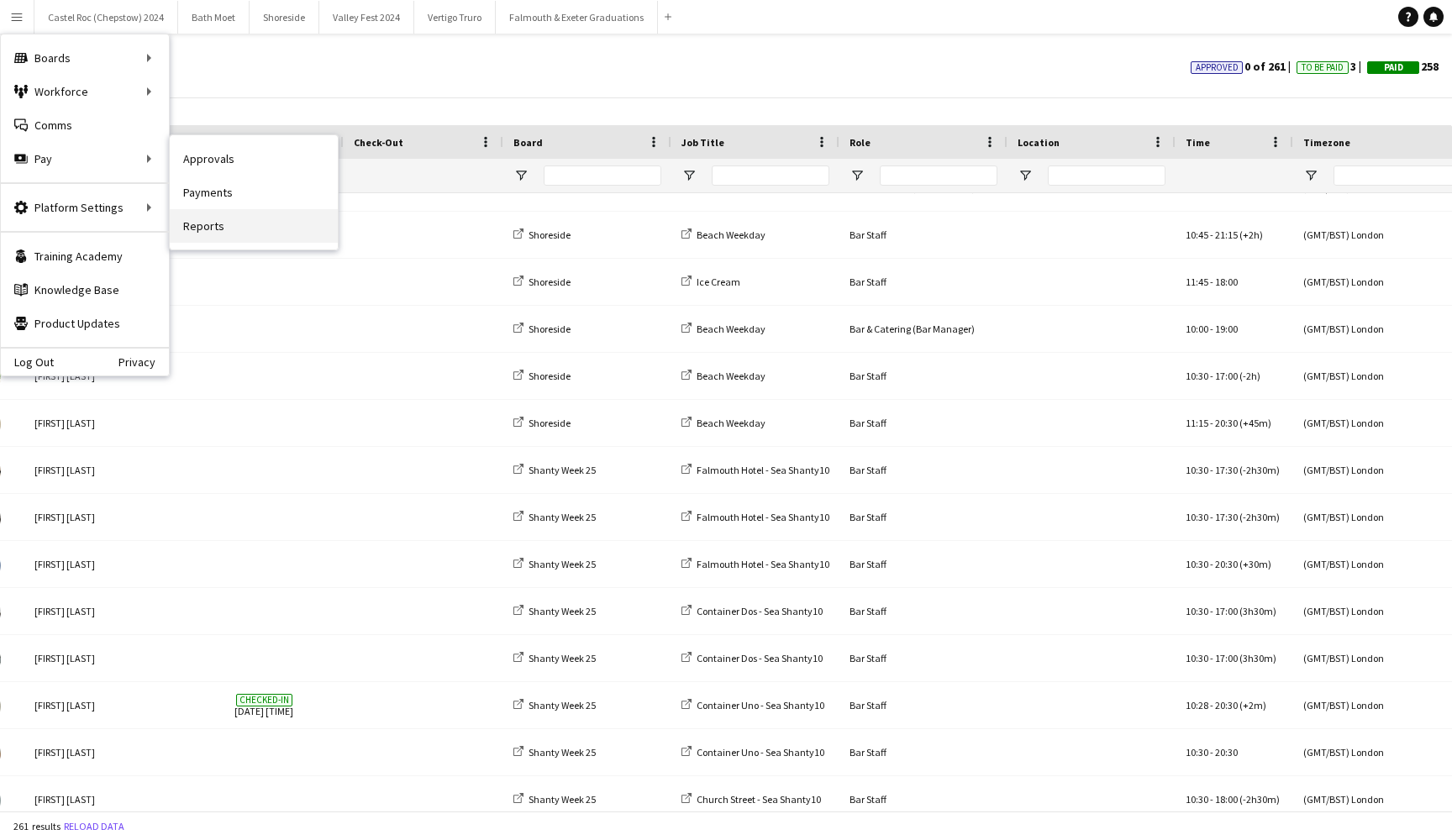 click on "Reports" at bounding box center [254, 226] 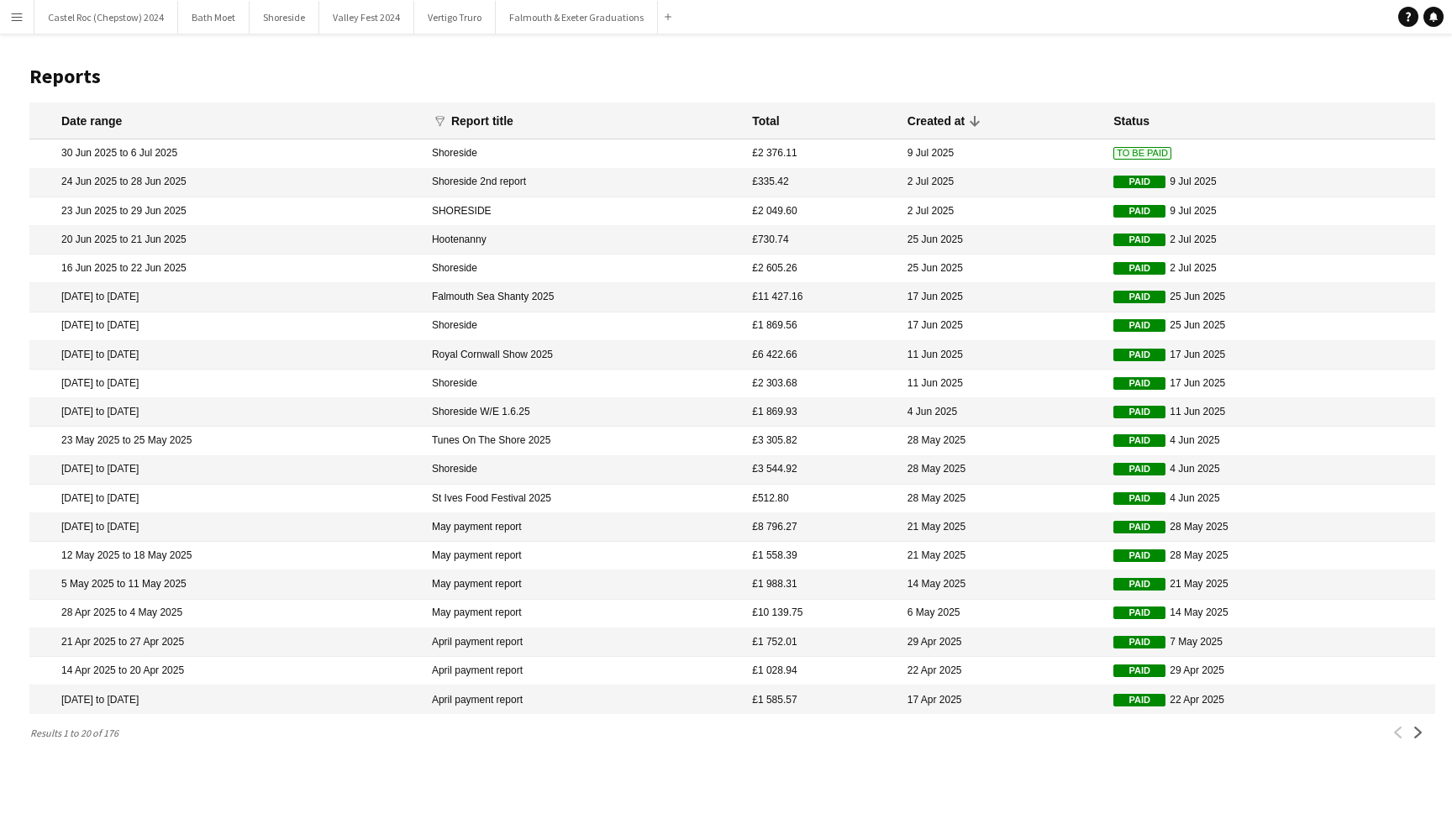 click on "30 Jun 2025 to 6 Jul 2025" at bounding box center (226, 183) 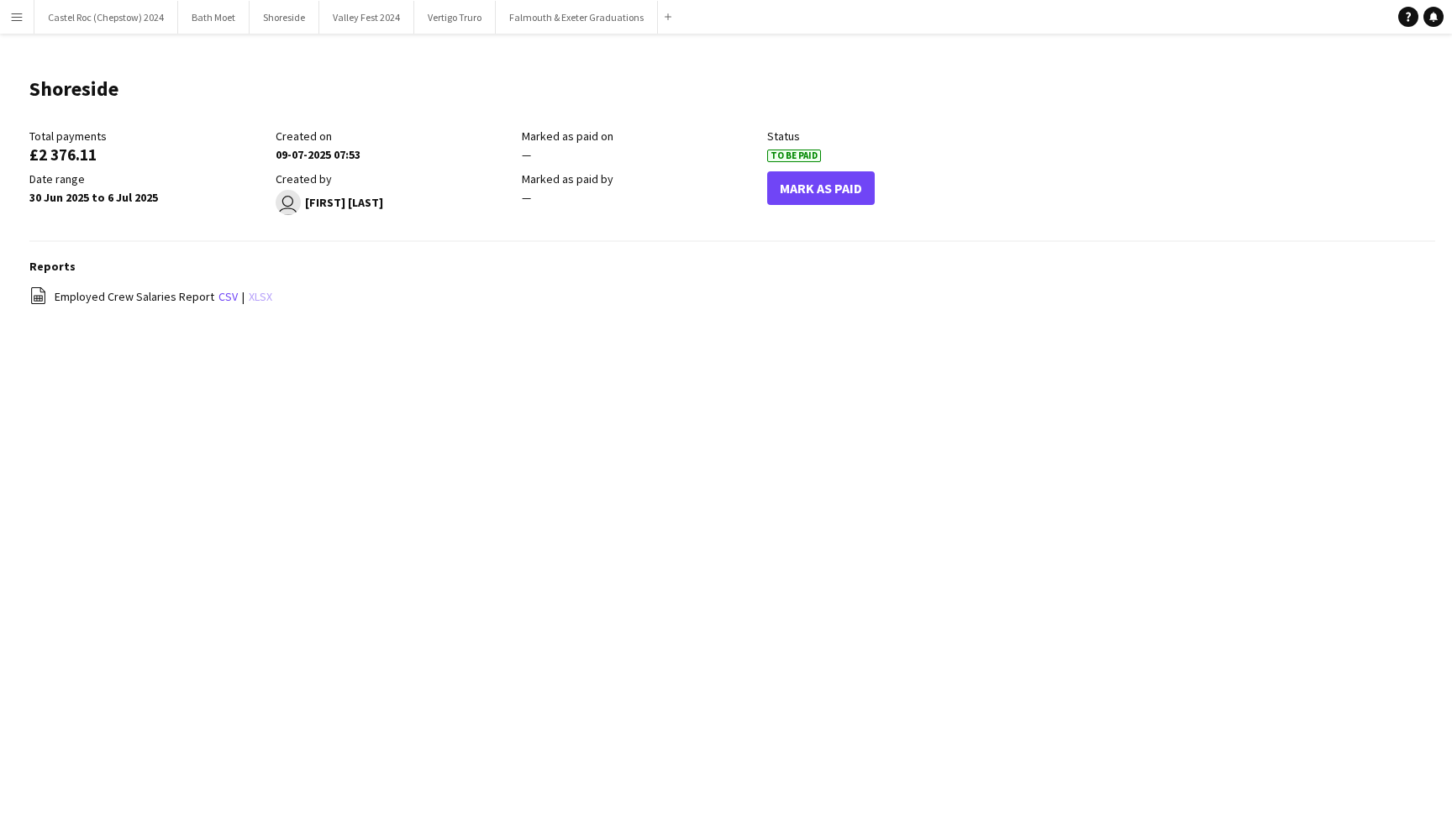 click on "xlsx" 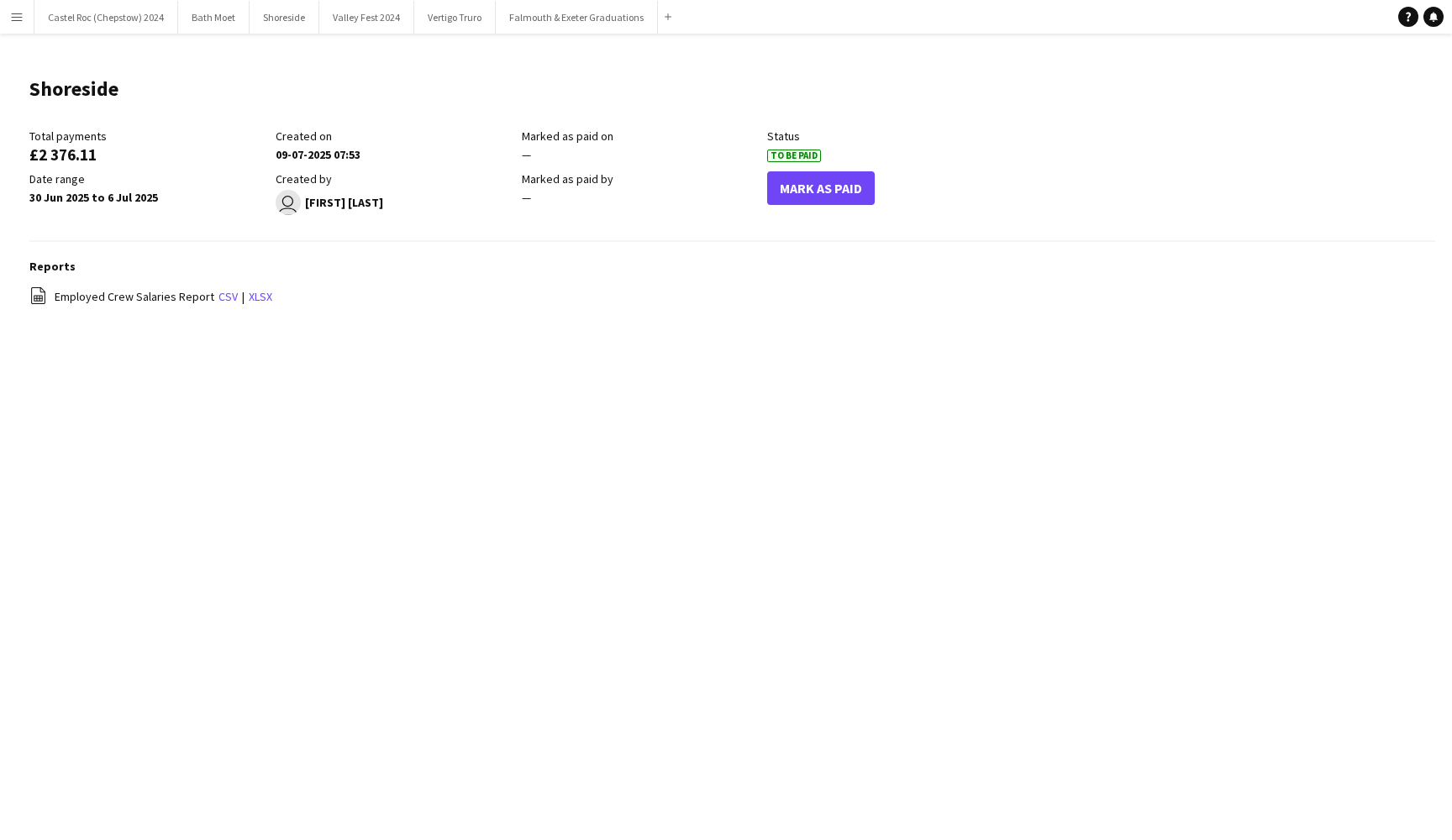 click on "Menu" at bounding box center [17, 17] 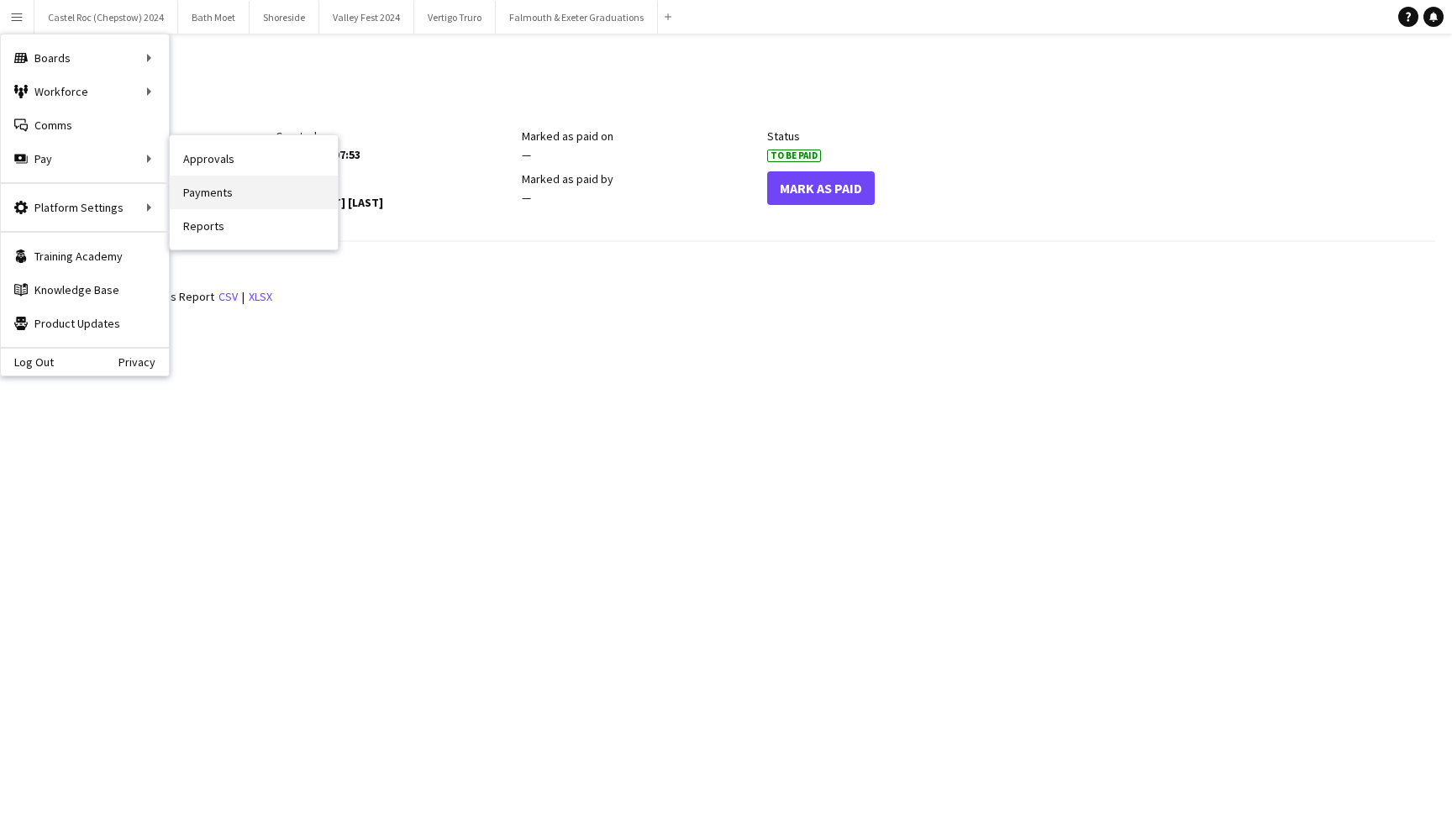 click on "Payments" at bounding box center (254, 192) 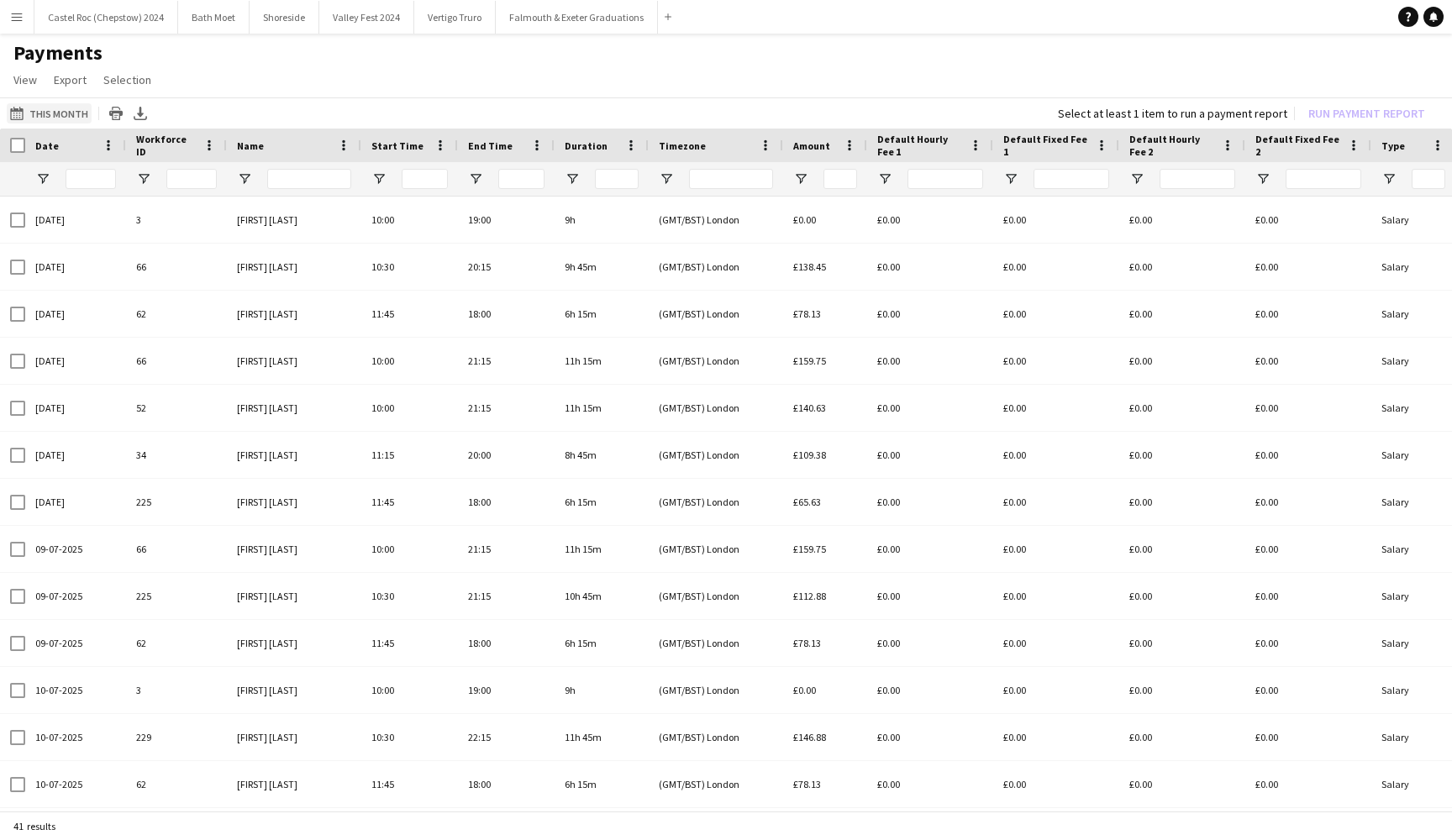 click on "This Month
This Month" 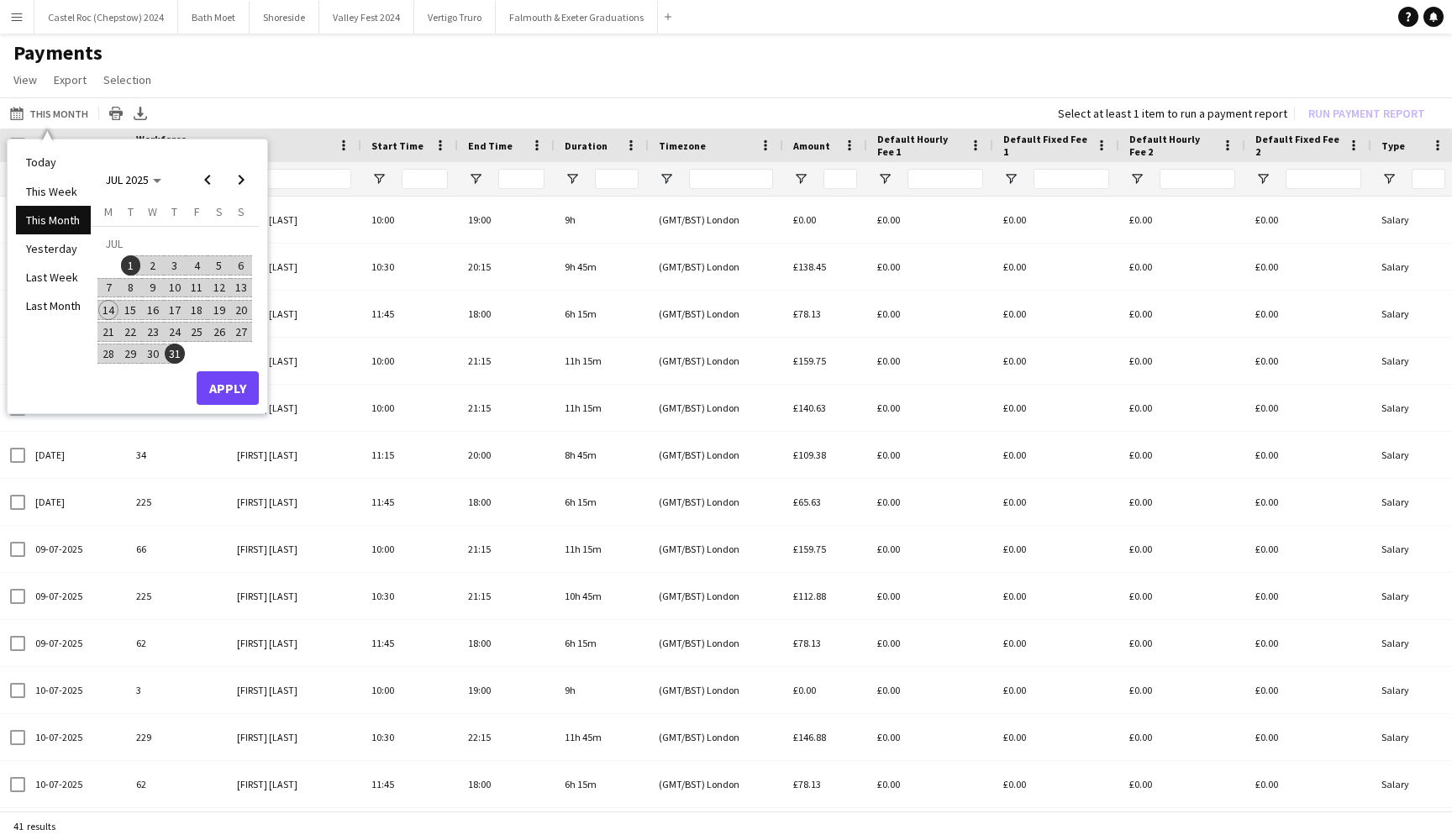 click on "7" at bounding box center [108, 288] 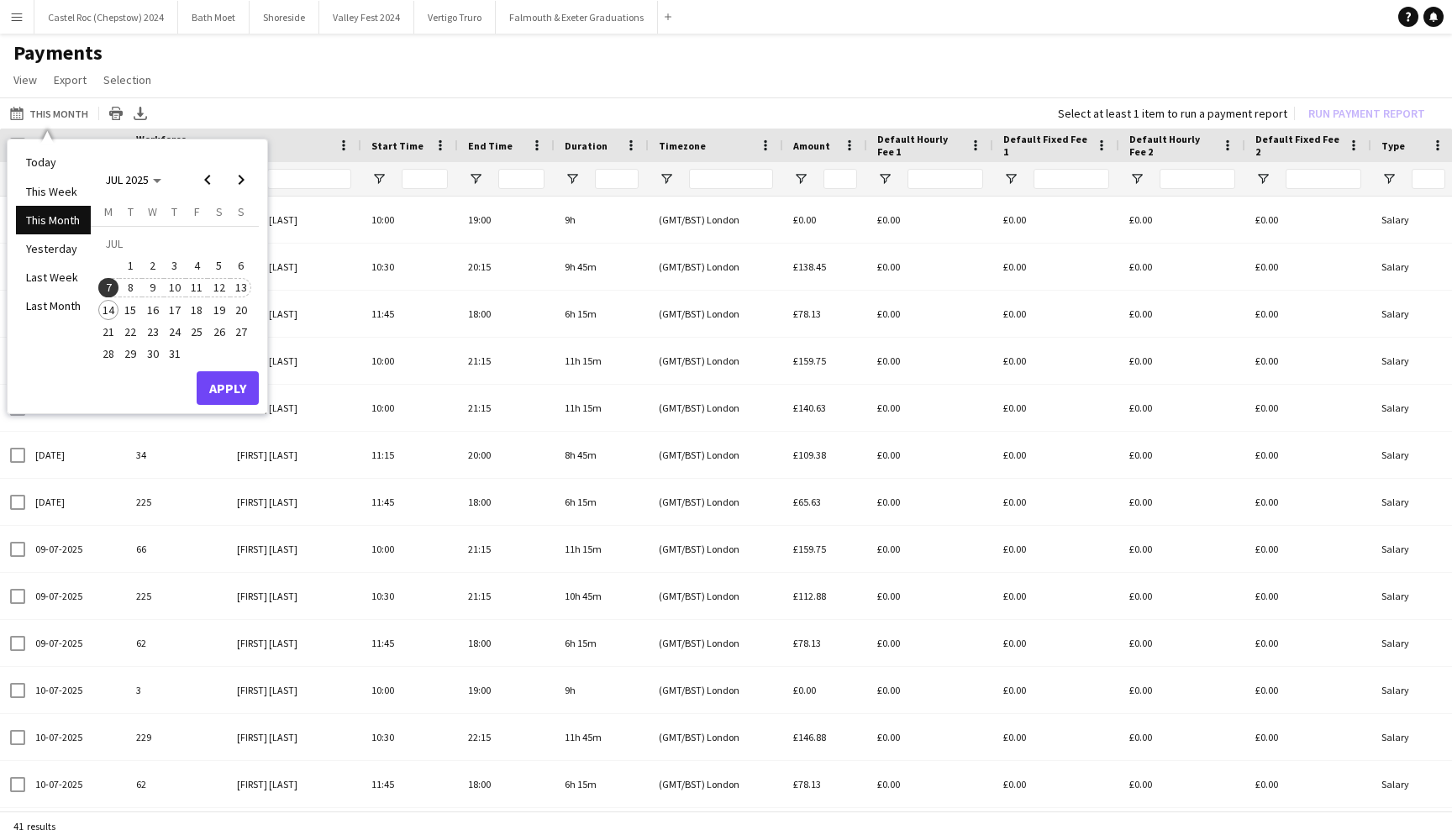 click on "13" at bounding box center (241, 288) 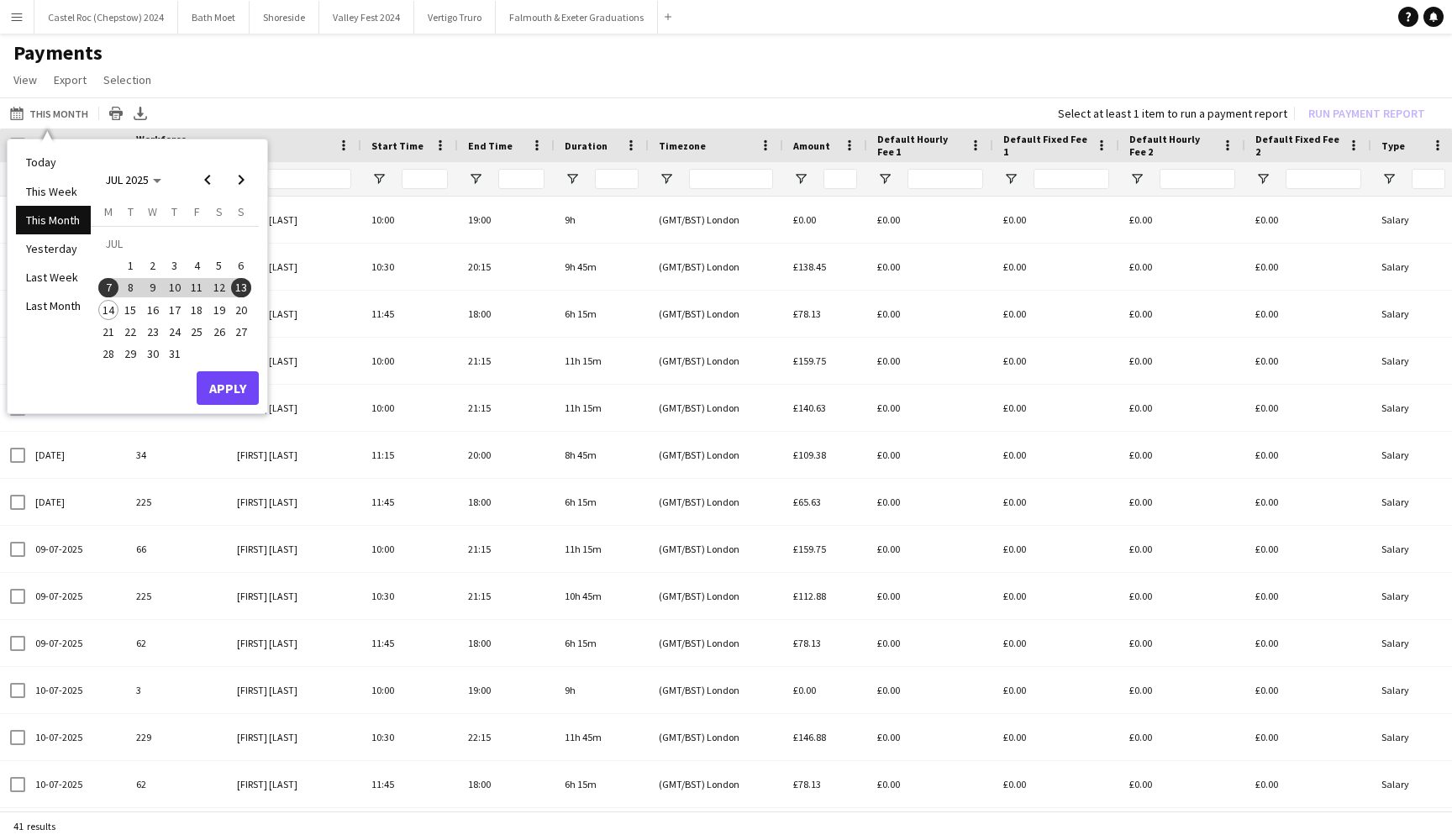 click on "Apply" at bounding box center (228, 388) 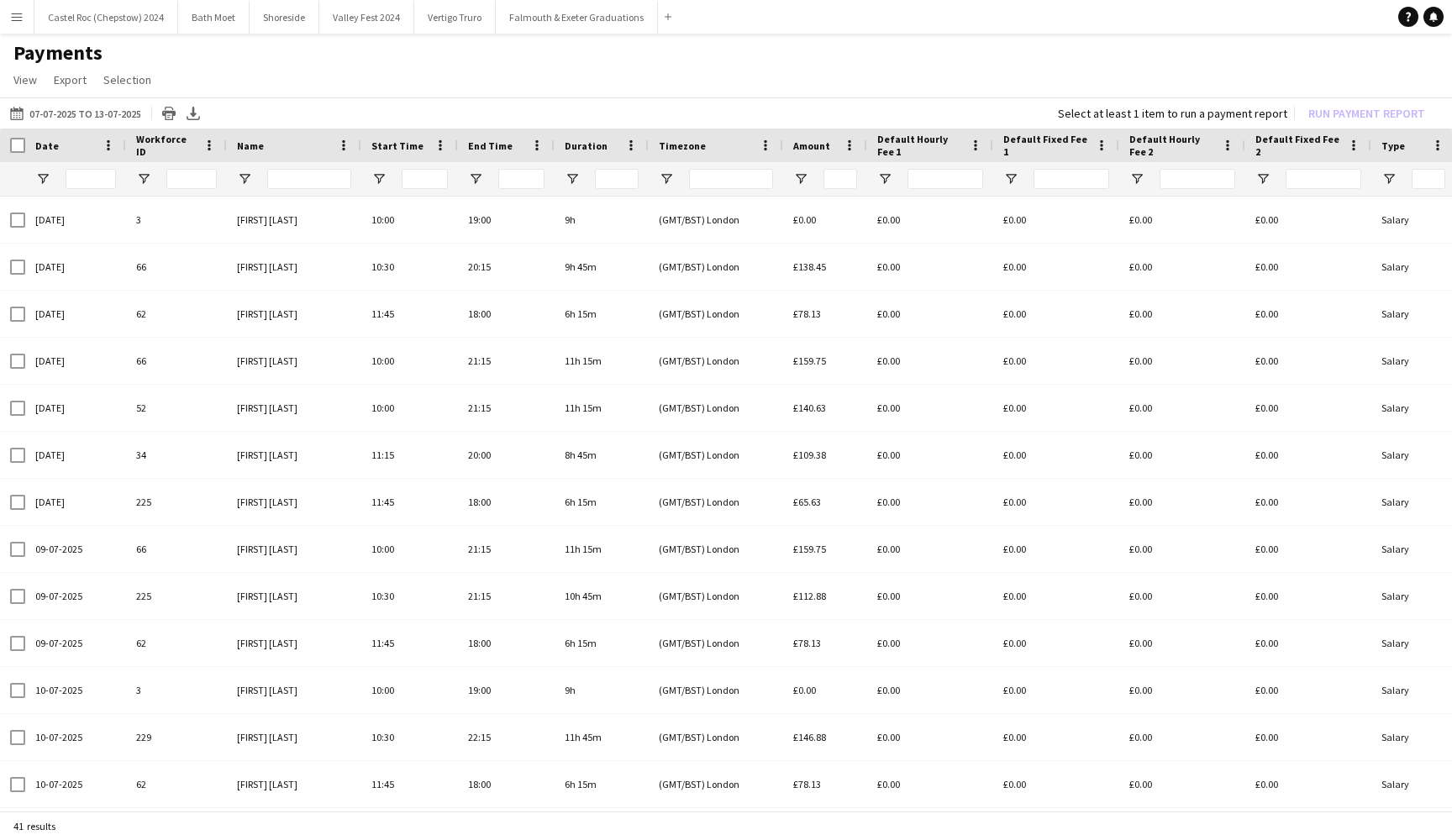 click on "Select at least 1 item to run a payment report   Run Payment Report" 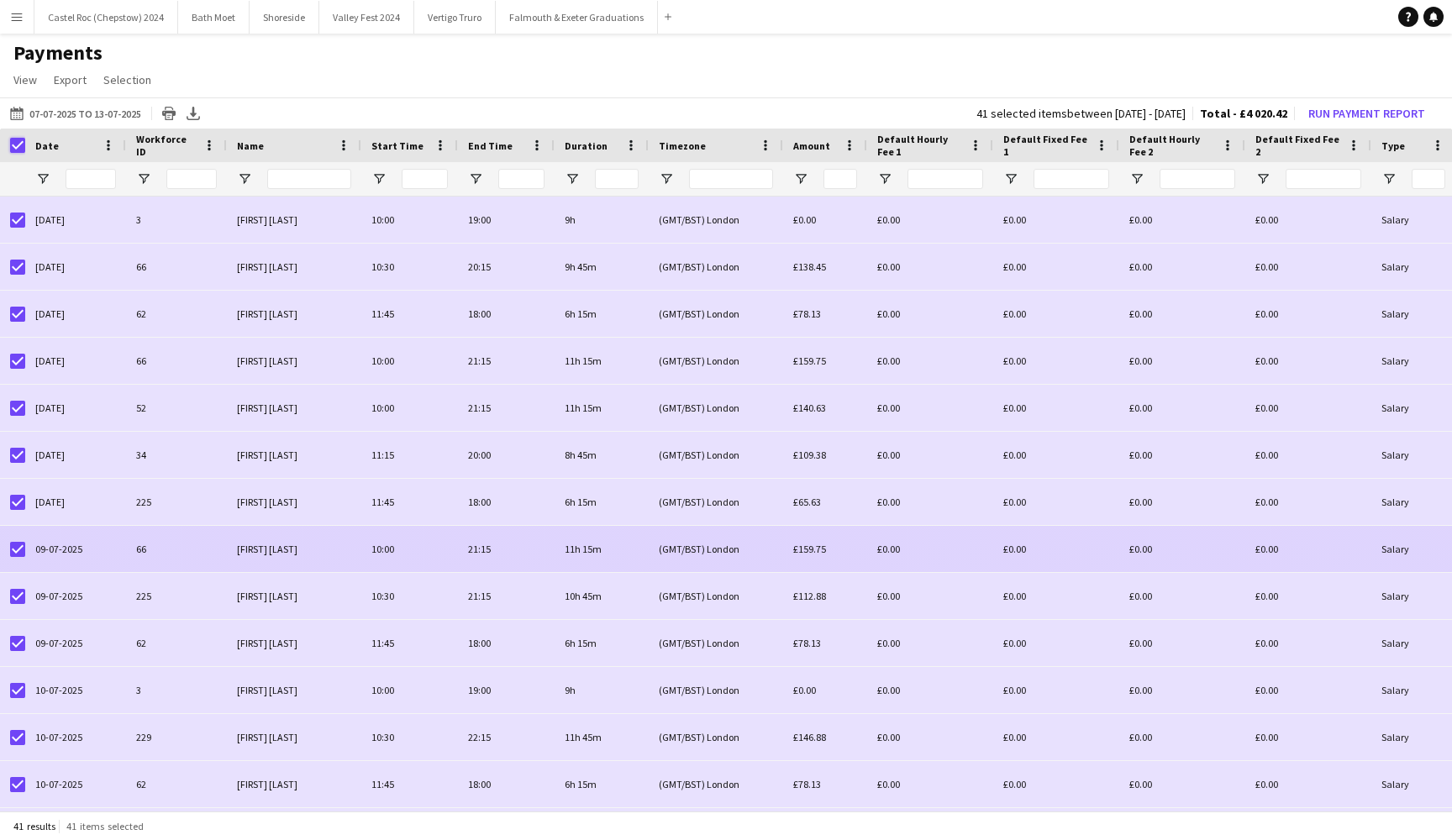 scroll, scrollTop: 707, scrollLeft: 0, axis: vertical 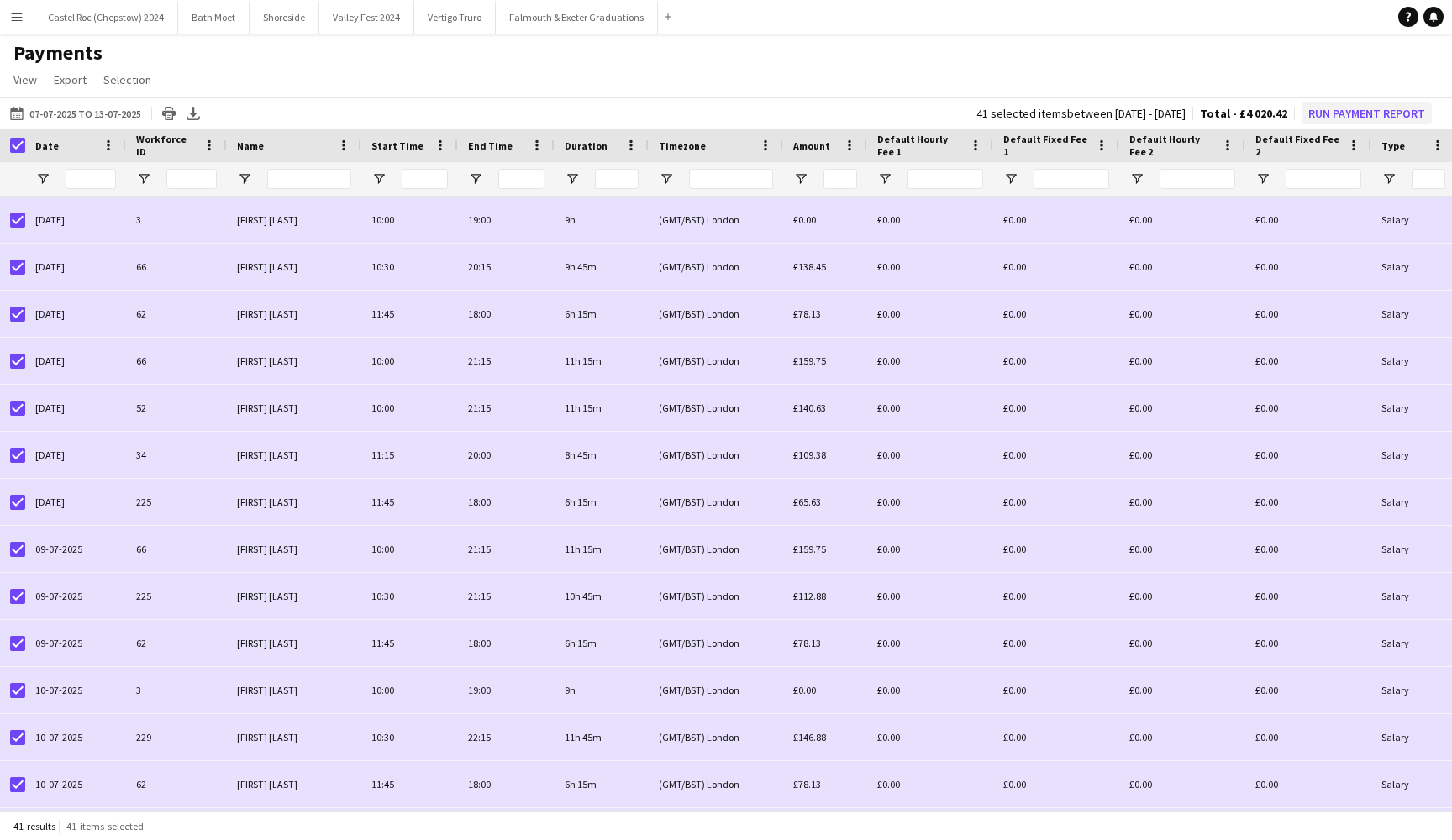 click on "Run Payment Report" 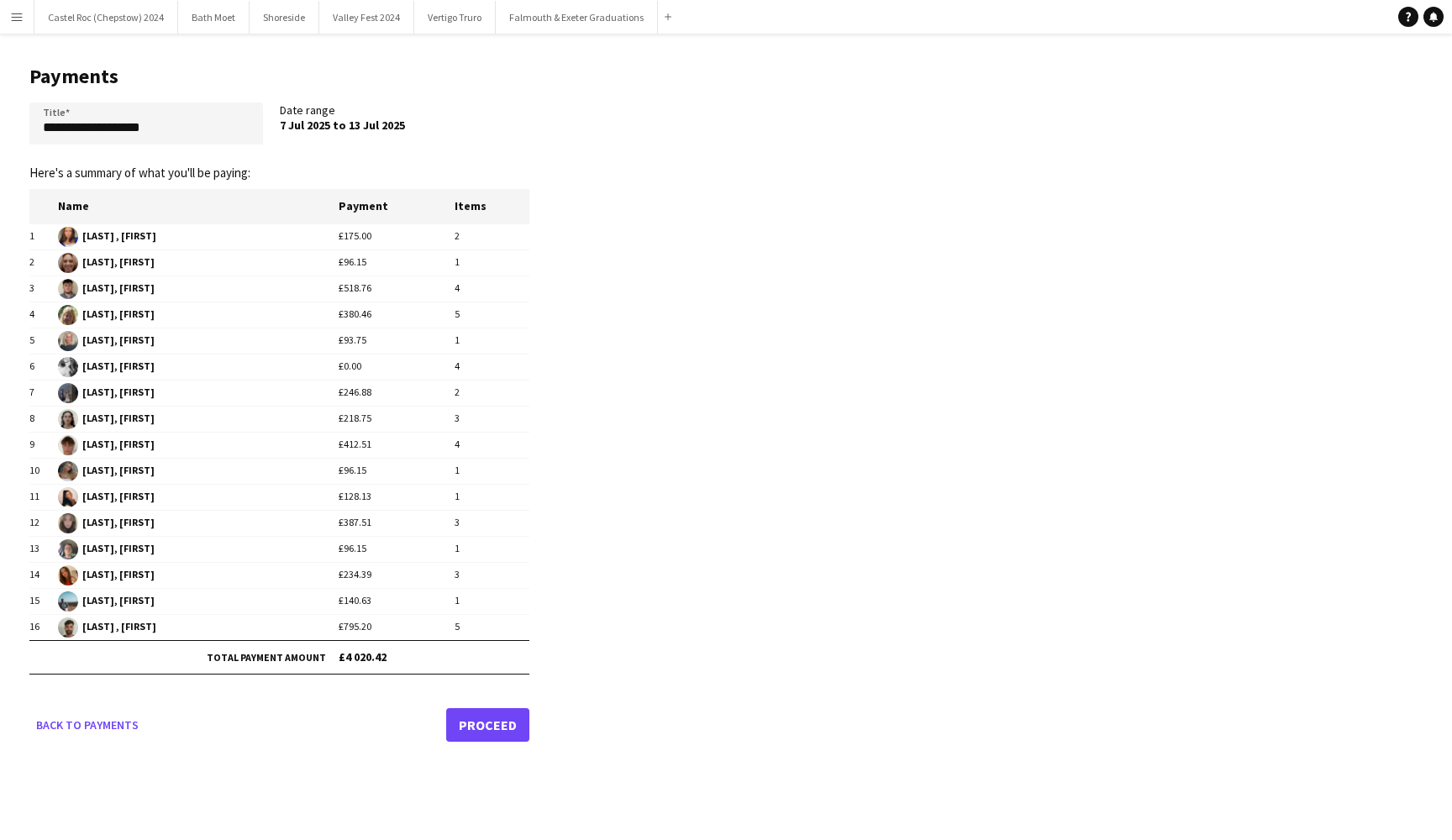 scroll, scrollTop: 0, scrollLeft: 0, axis: both 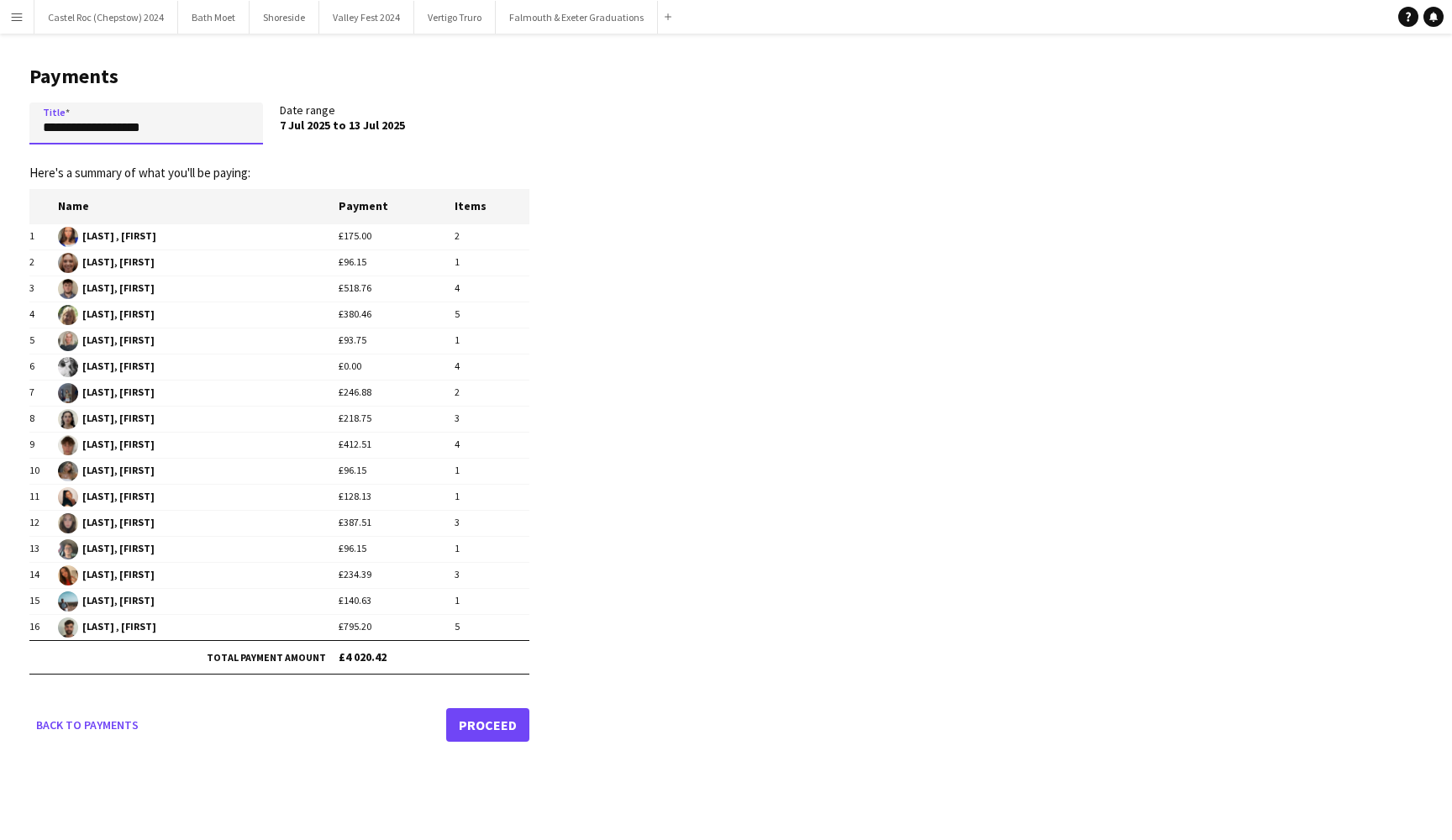 click on "**********" at bounding box center [146, 123] 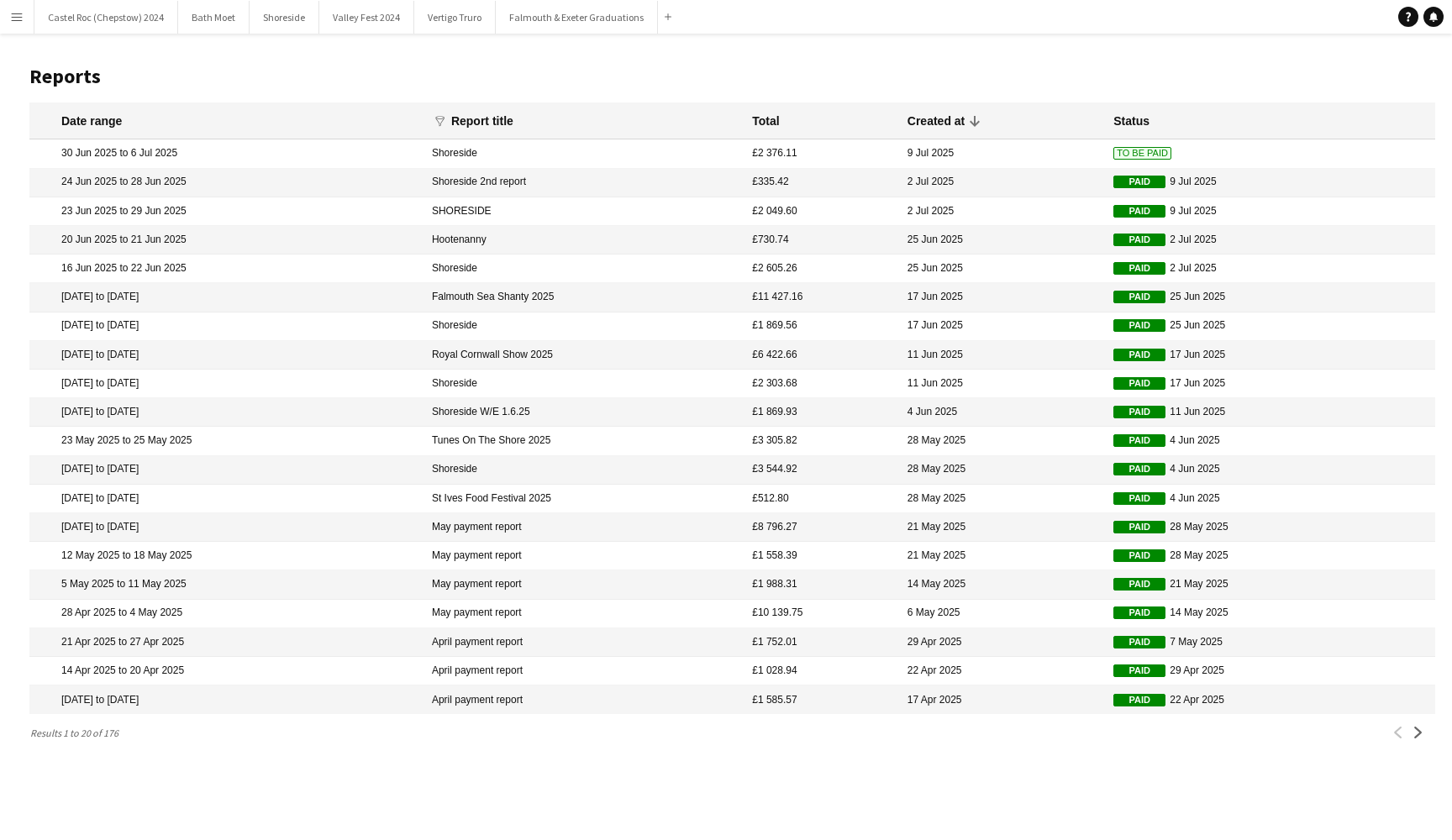 click on "Menu" at bounding box center (17, 17) 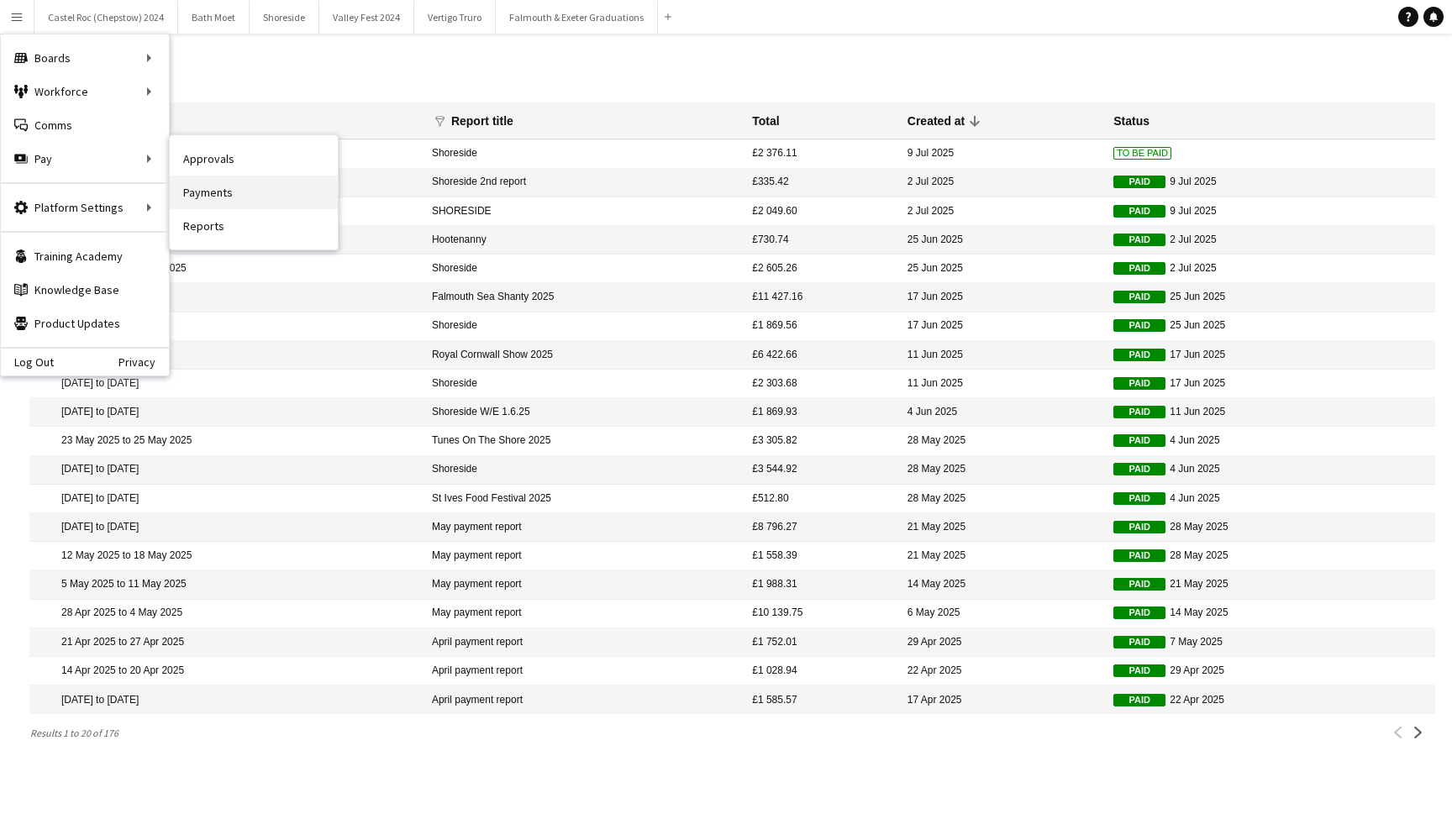 click on "Payments" at bounding box center [254, 192] 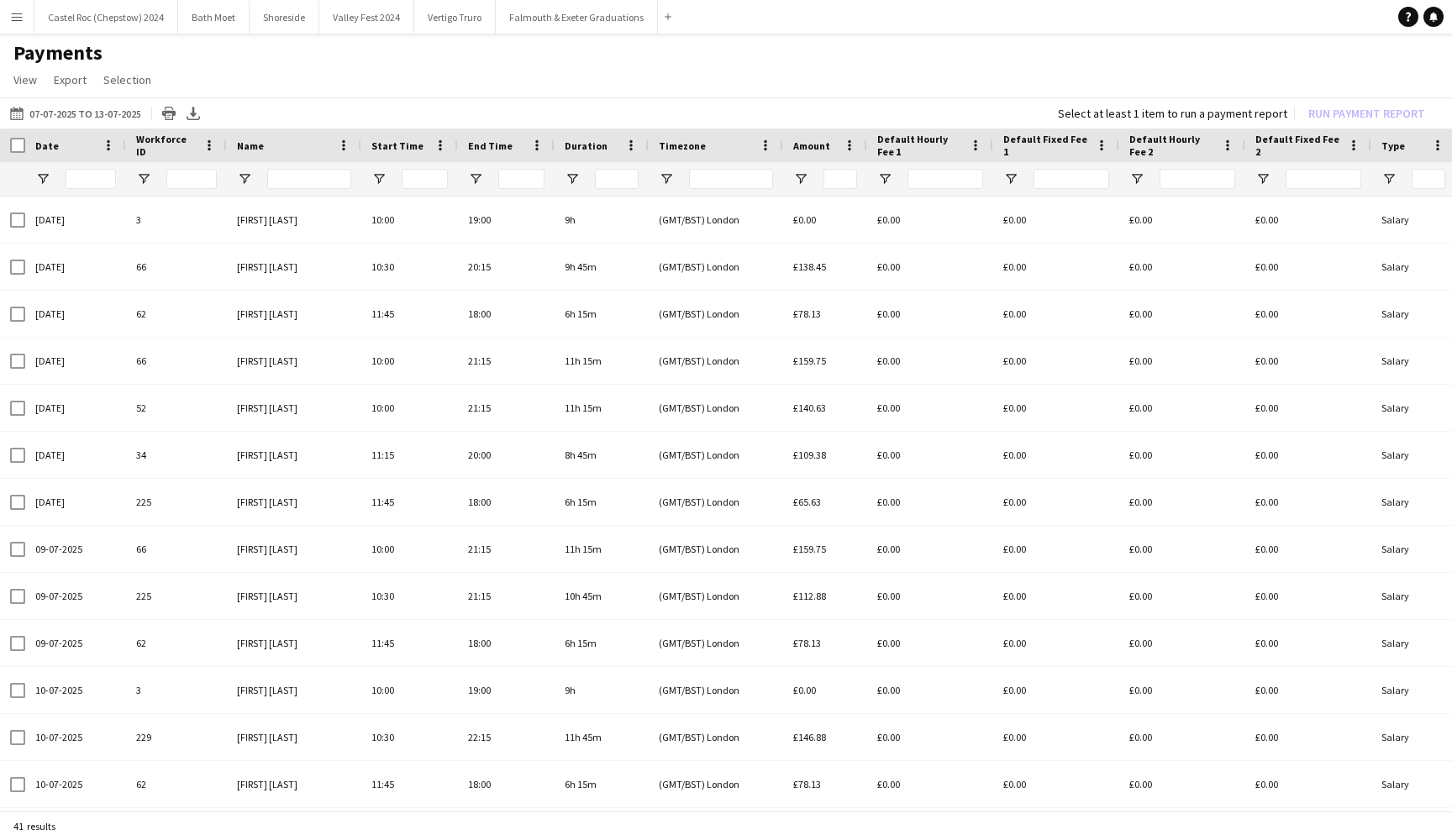 scroll, scrollTop: 0, scrollLeft: 30, axis: horizontal 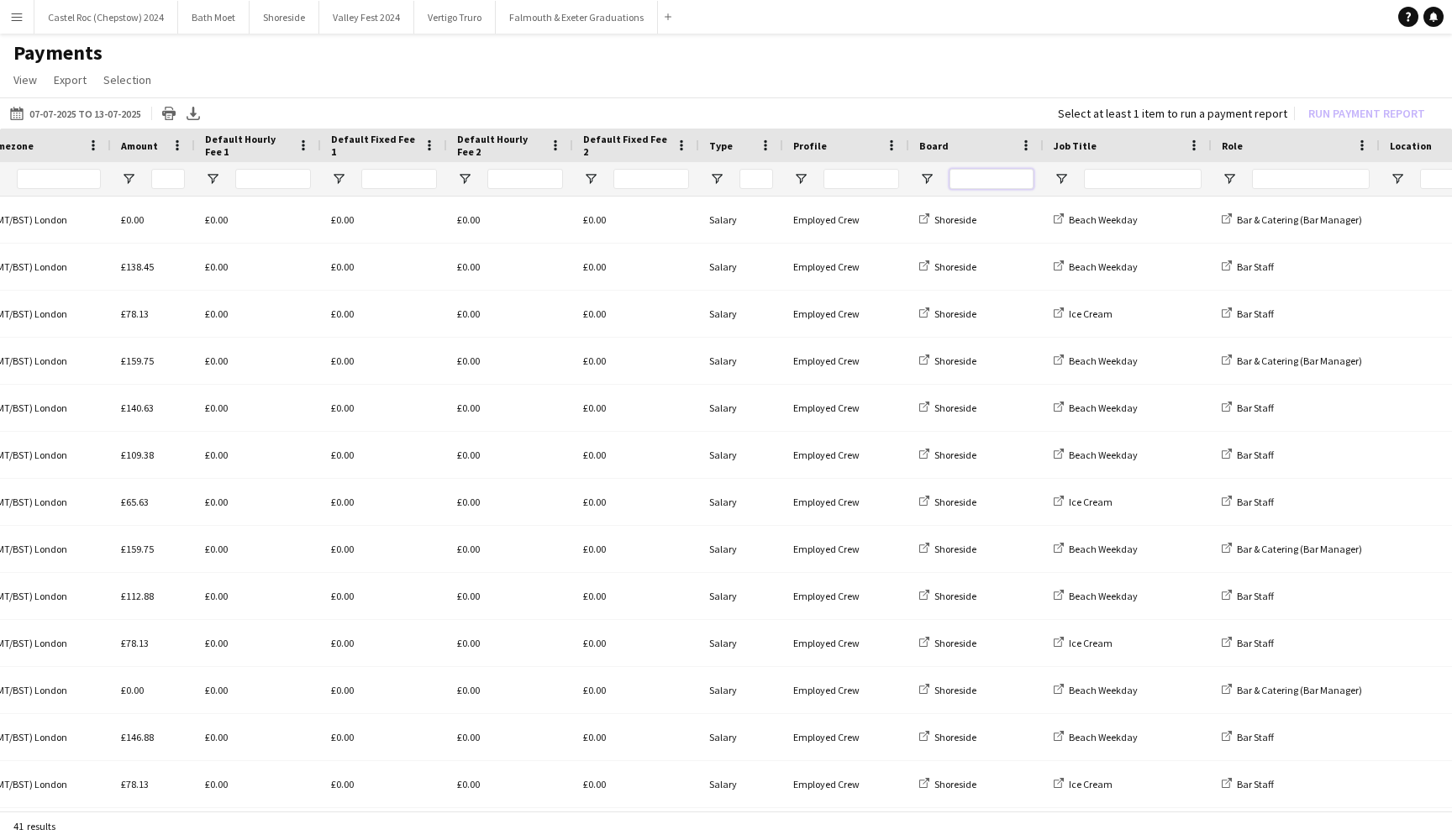 click at bounding box center [992, 179] 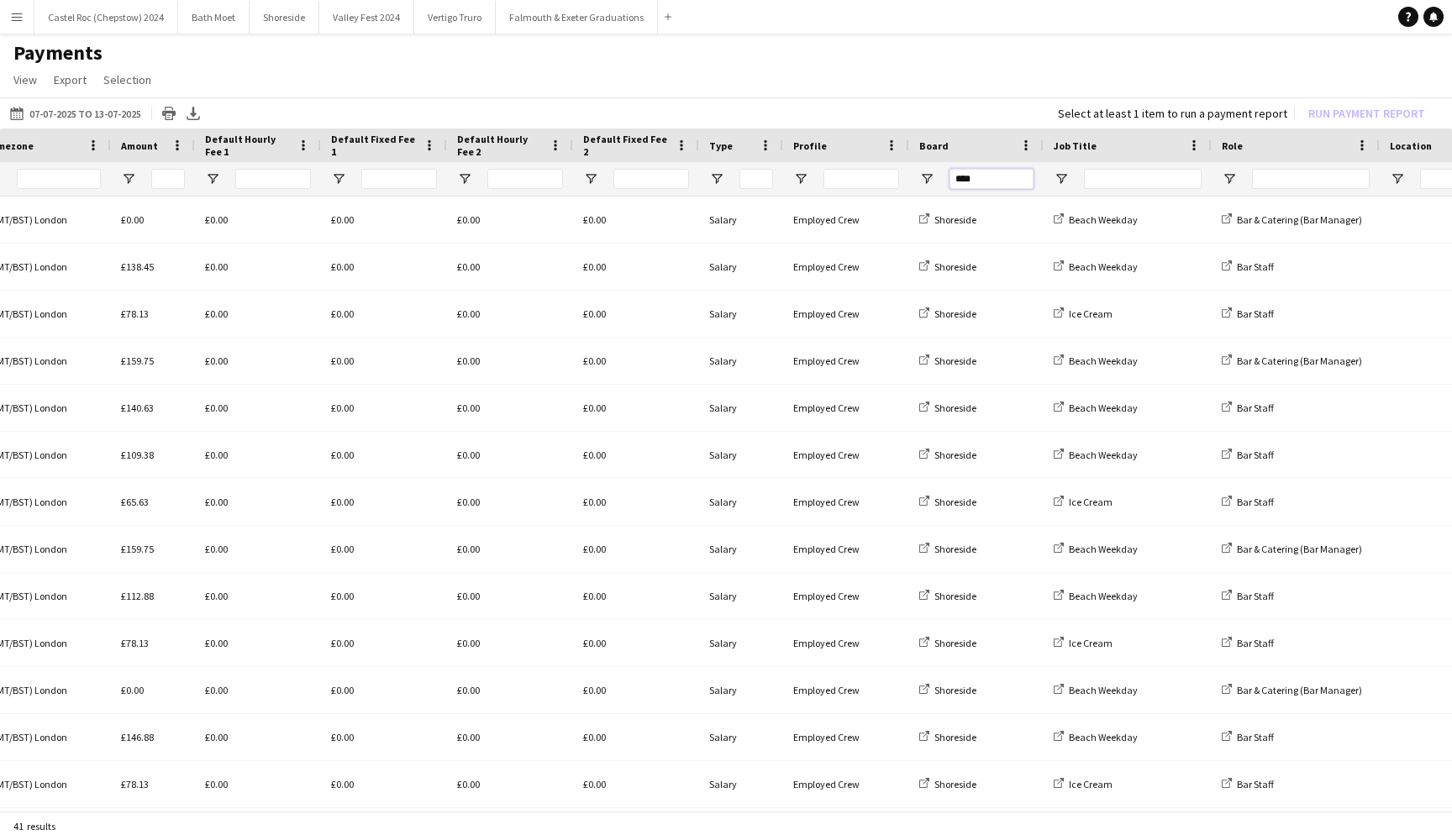 type on "*****" 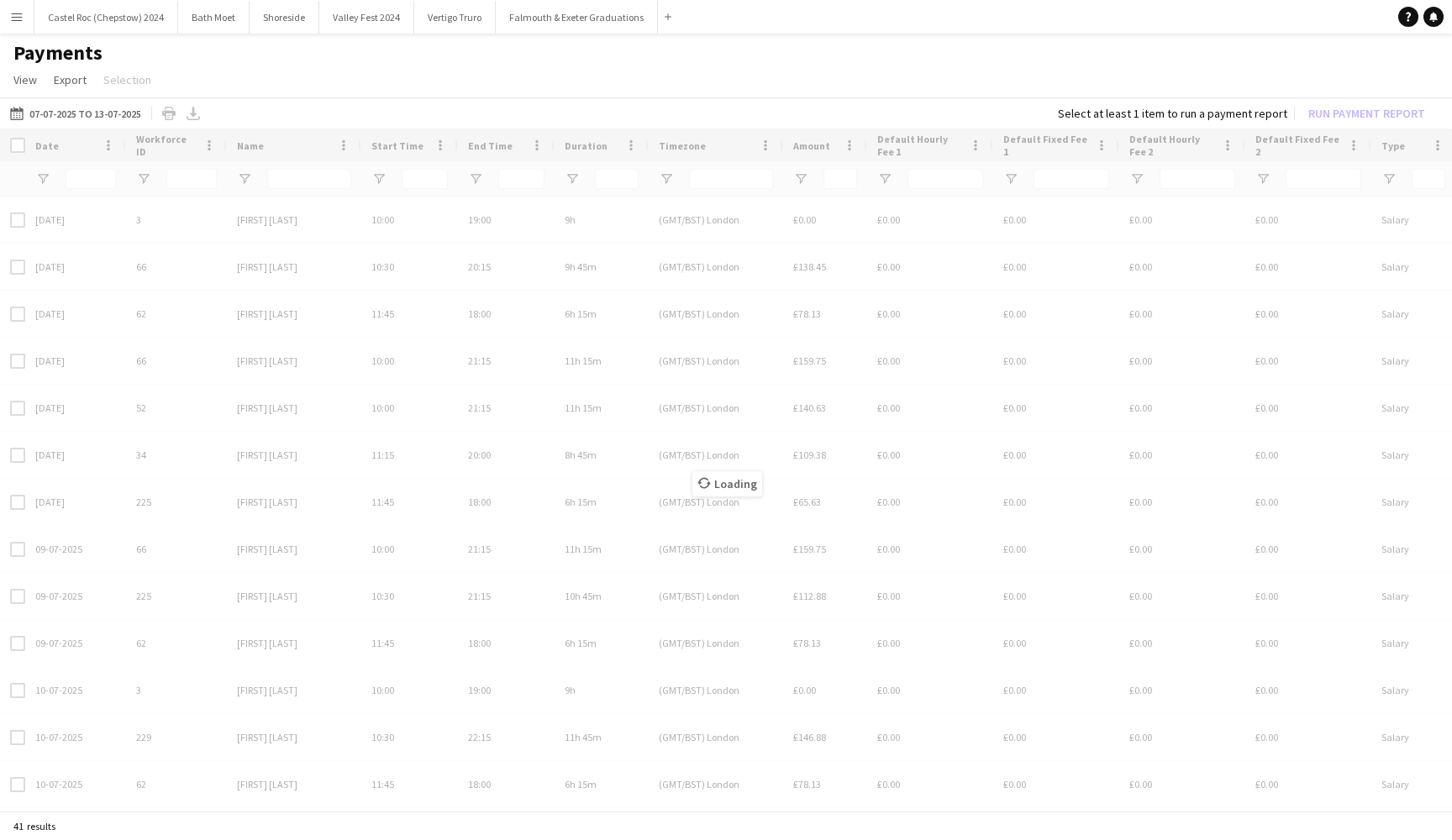 type on "*****" 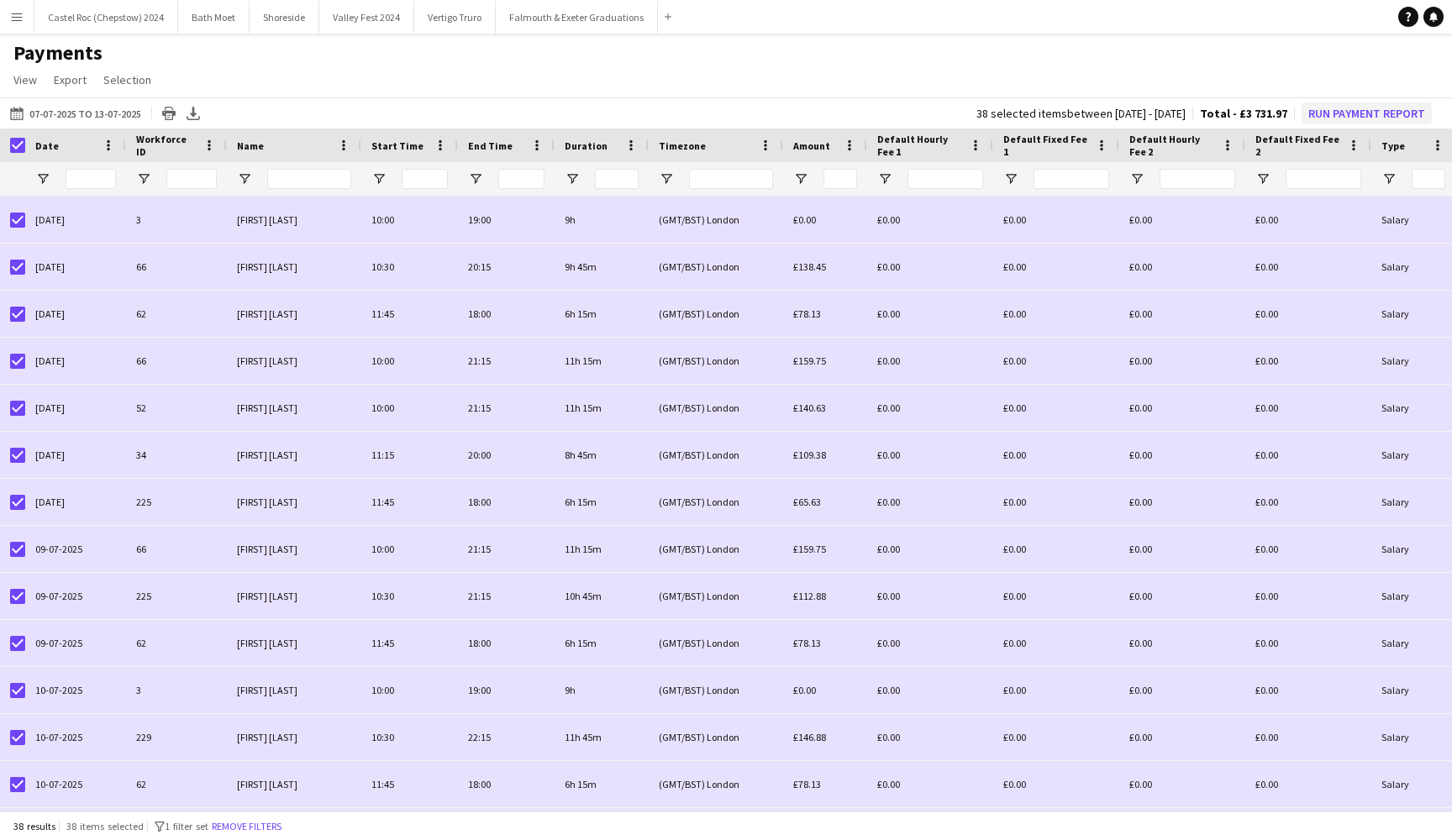 click on "Run Payment Report" 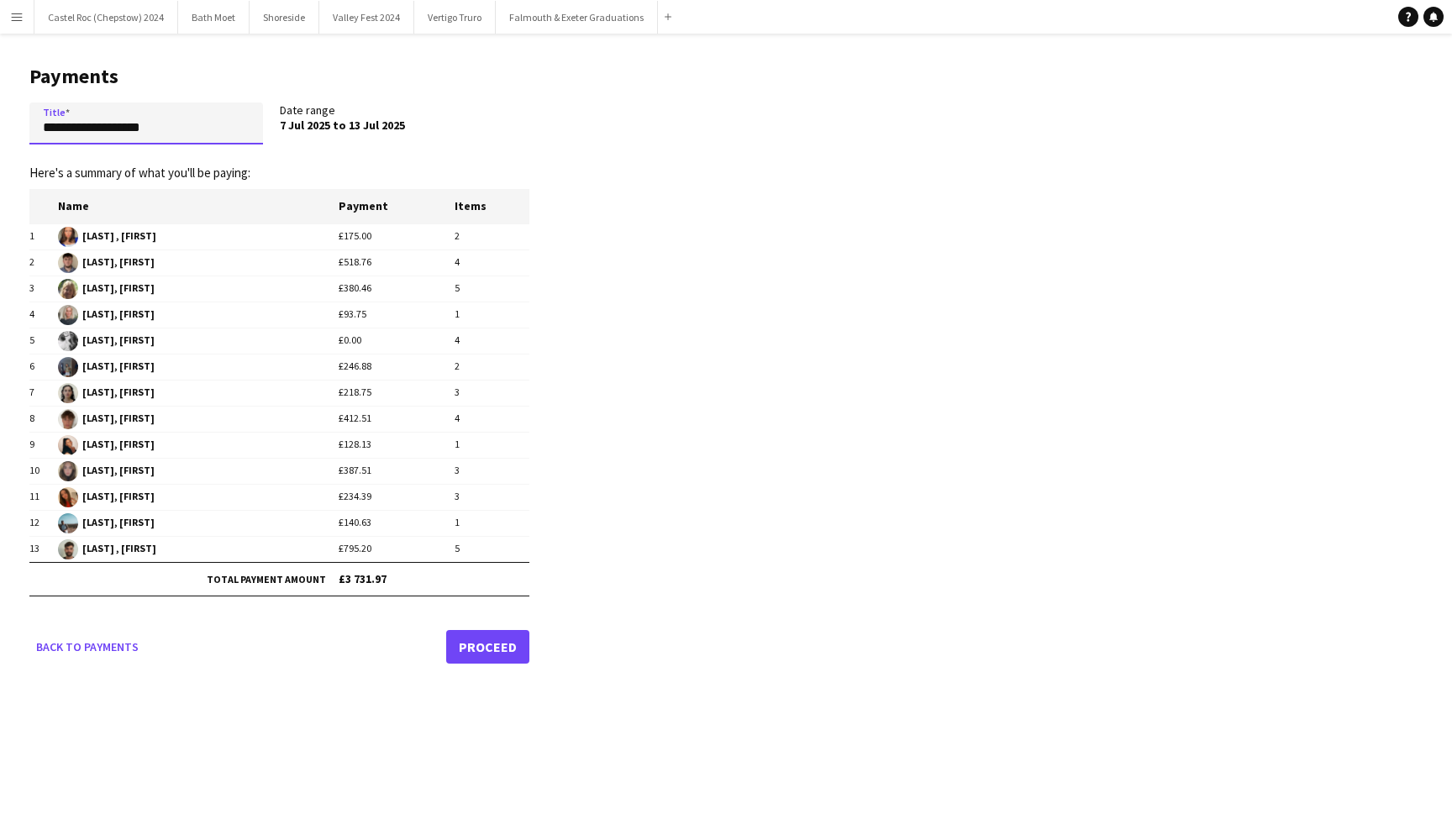 drag, startPoint x: 220, startPoint y: 118, endPoint x: 0, endPoint y: 118, distance: 220 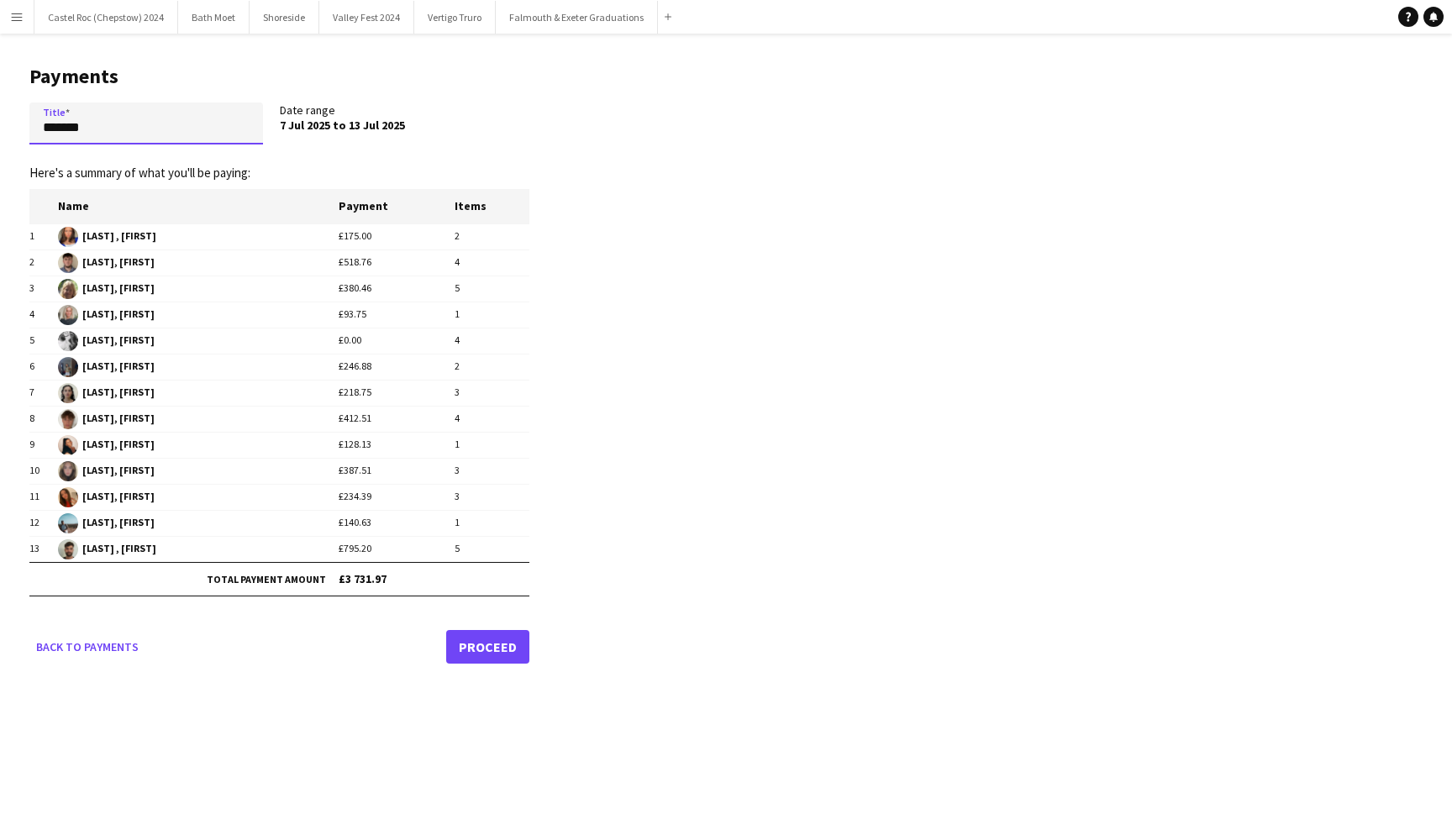 type on "******" 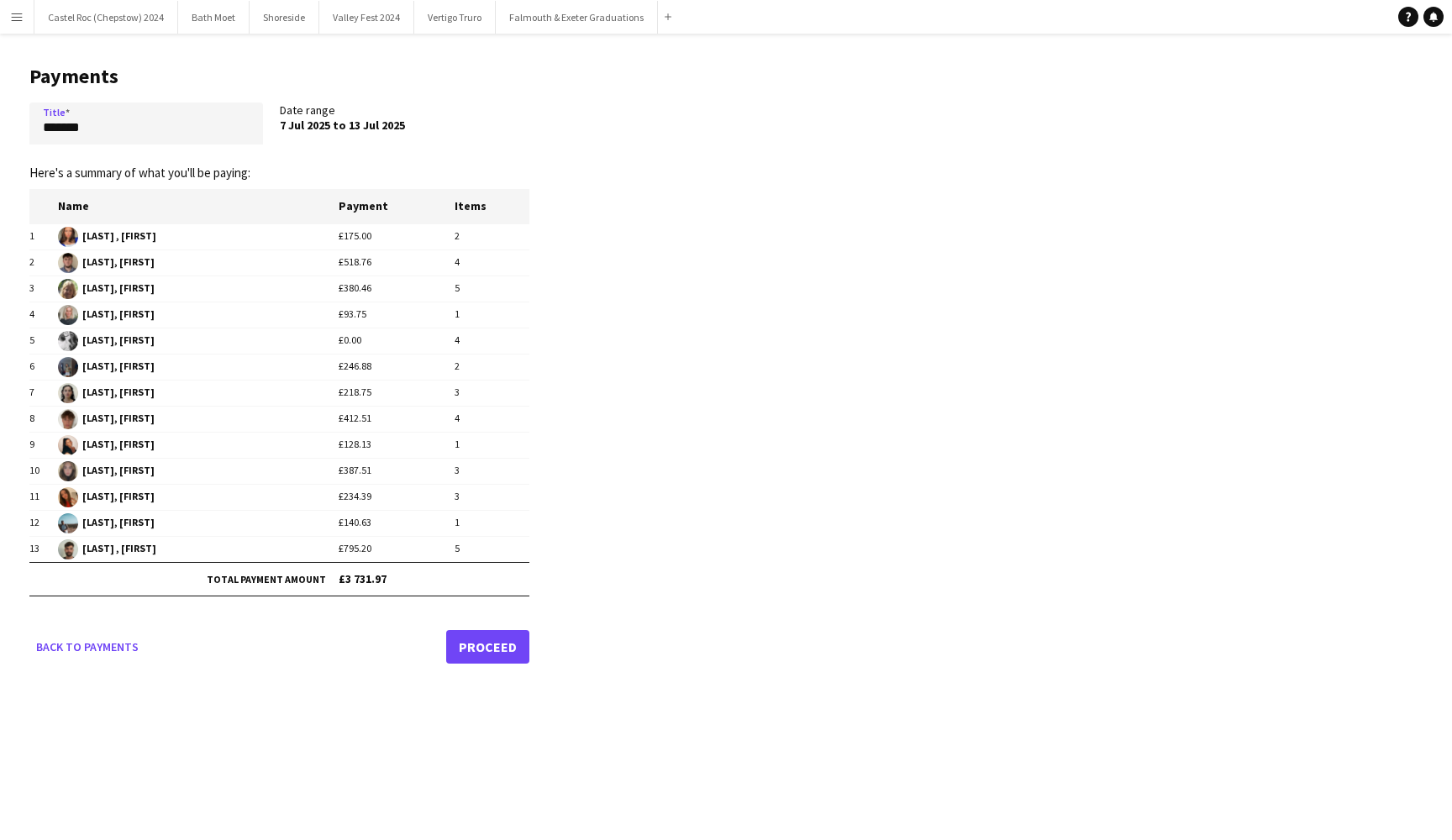 click on "Proceed" 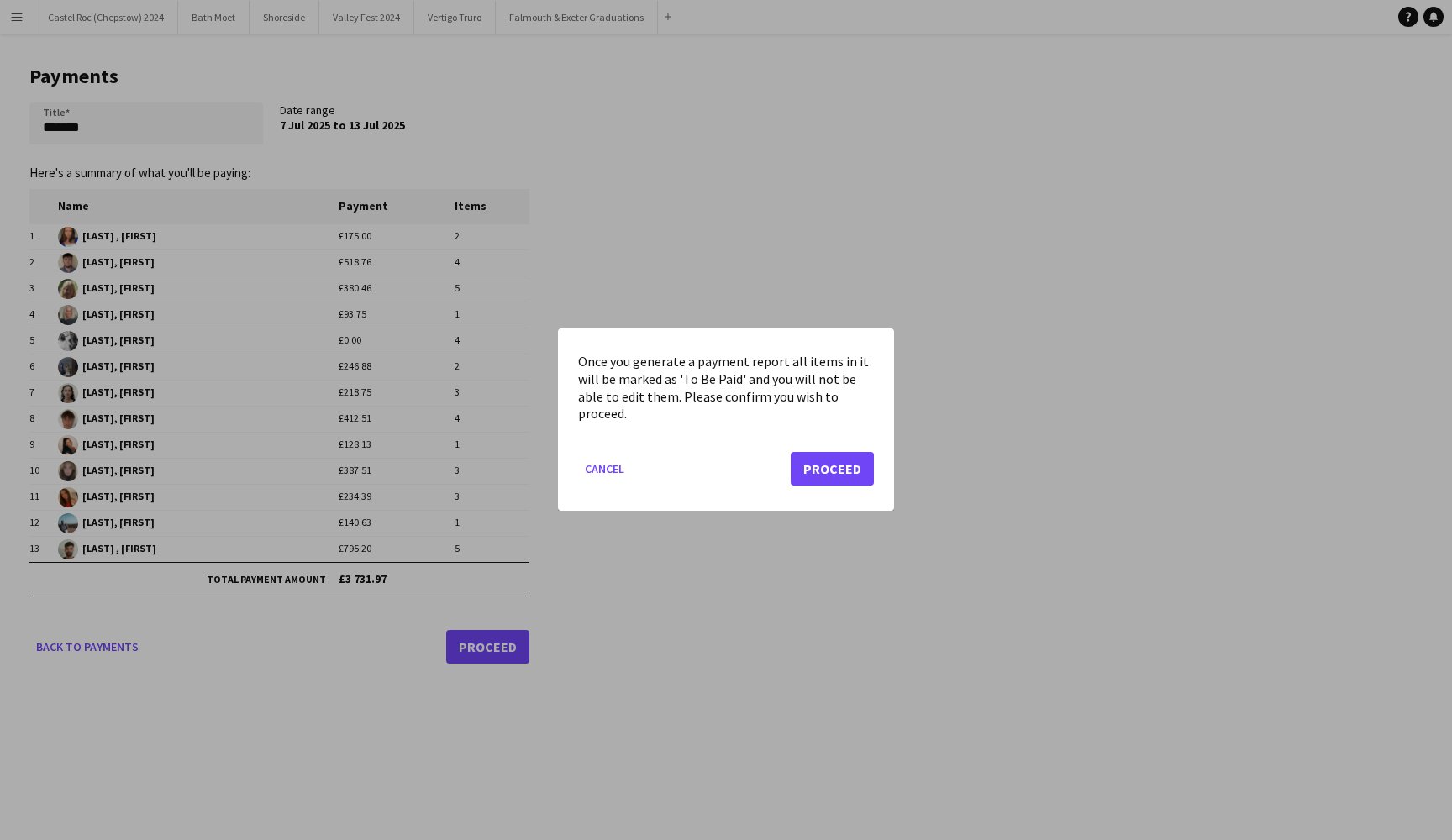 click on "Proceed" 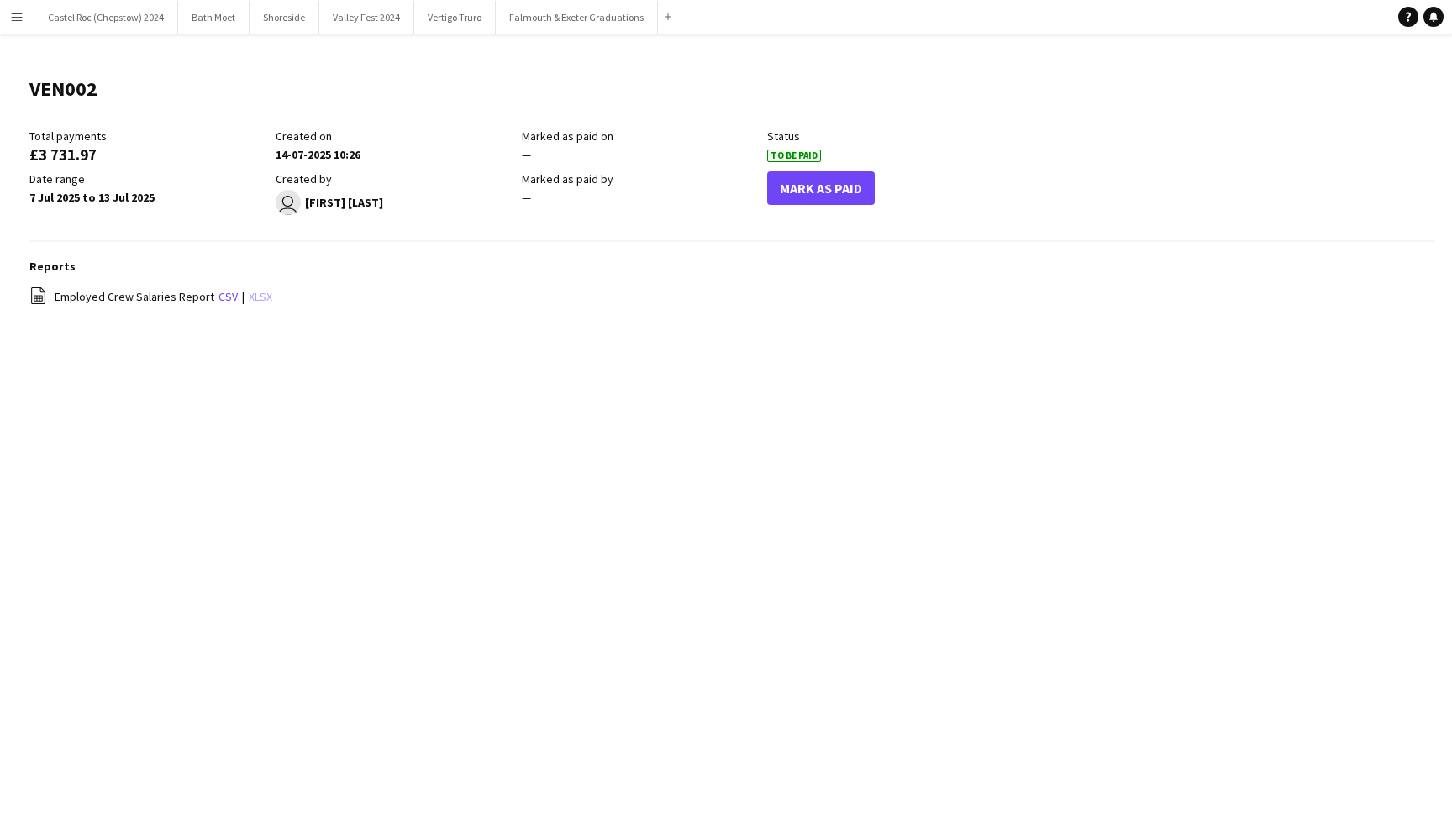 click on "xlsx" 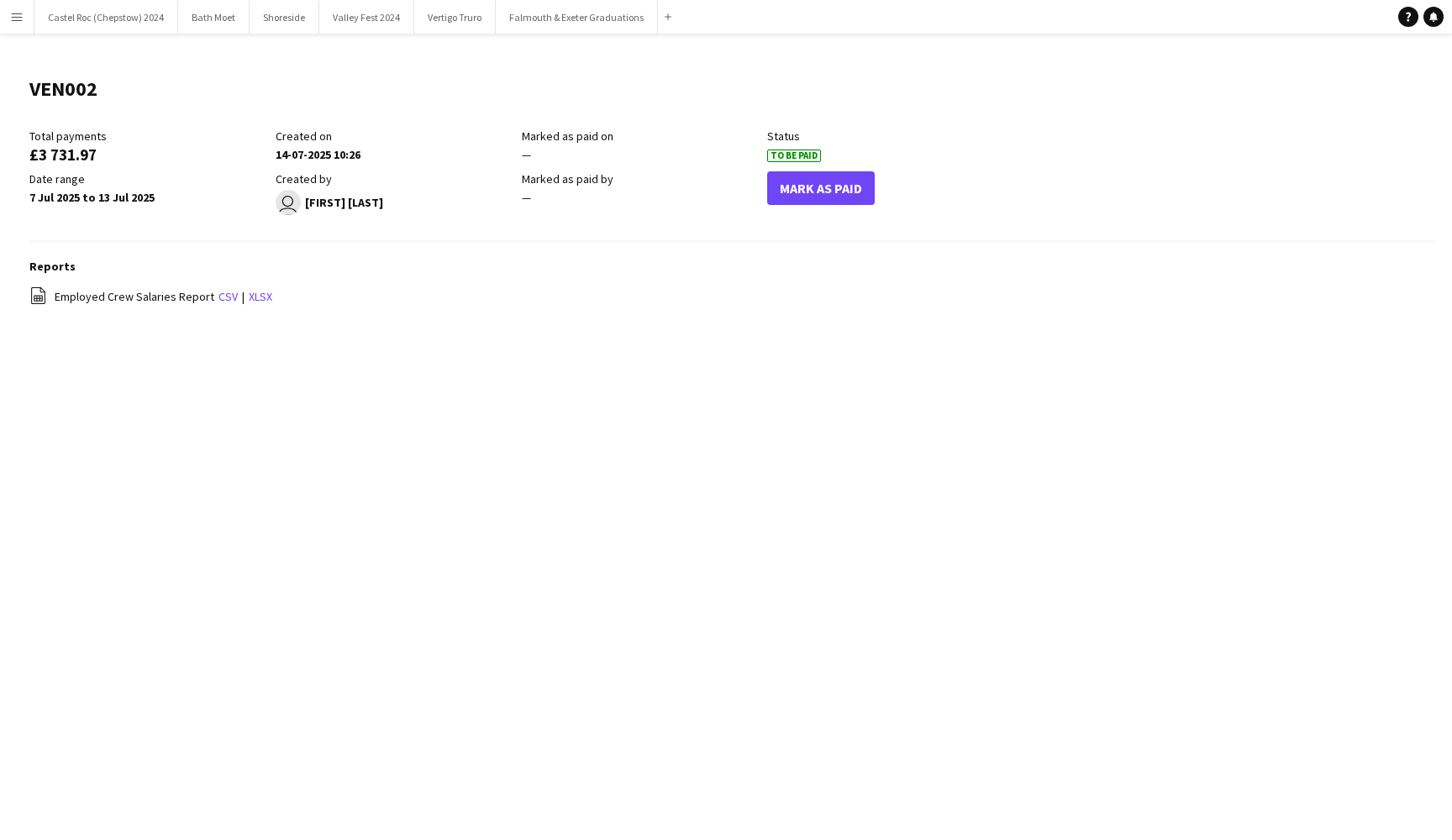 click on "Menu" at bounding box center (17, 17) 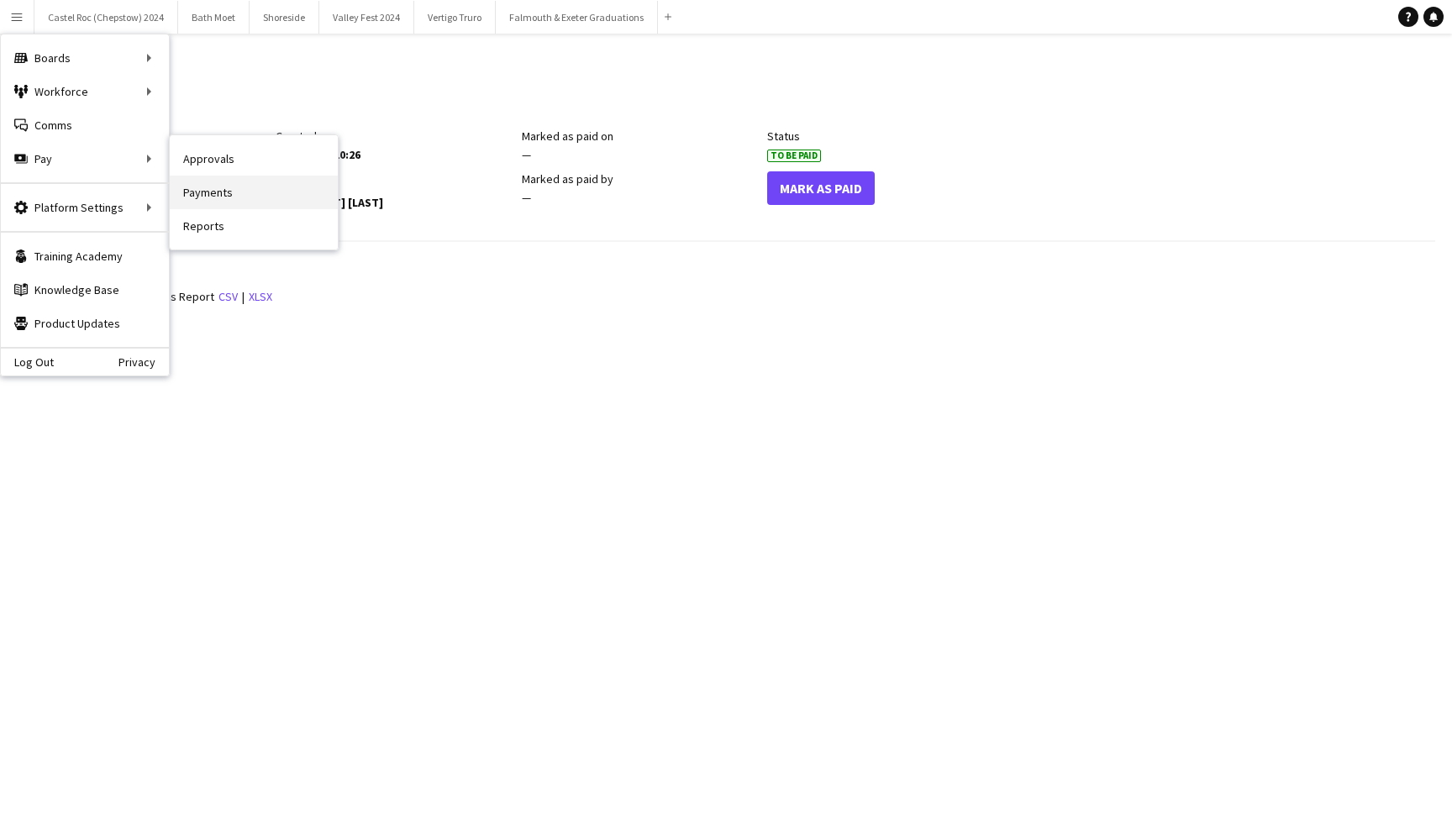click on "Payments" at bounding box center (254, 192) 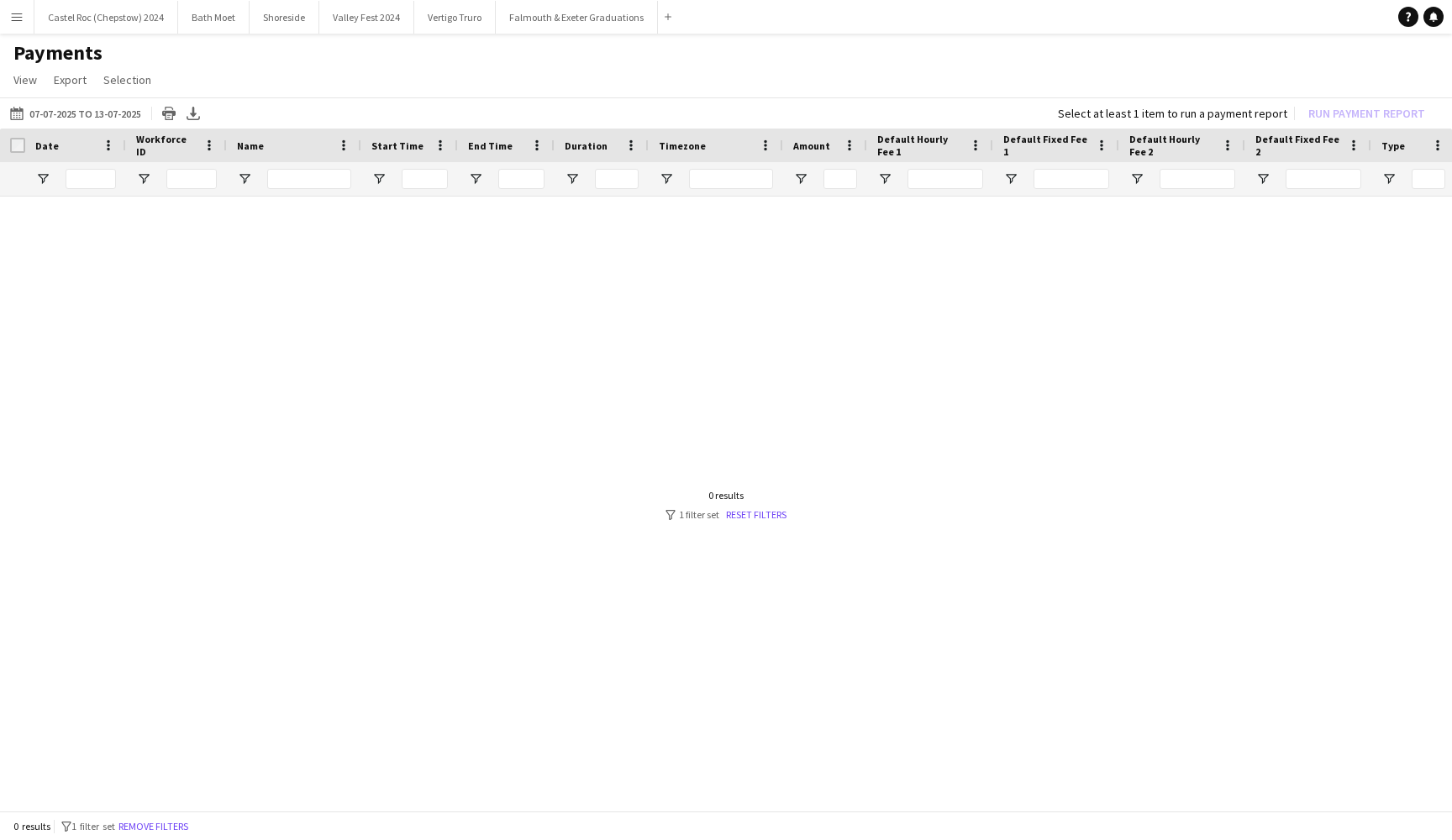 scroll, scrollTop: 0, scrollLeft: 154, axis: horizontal 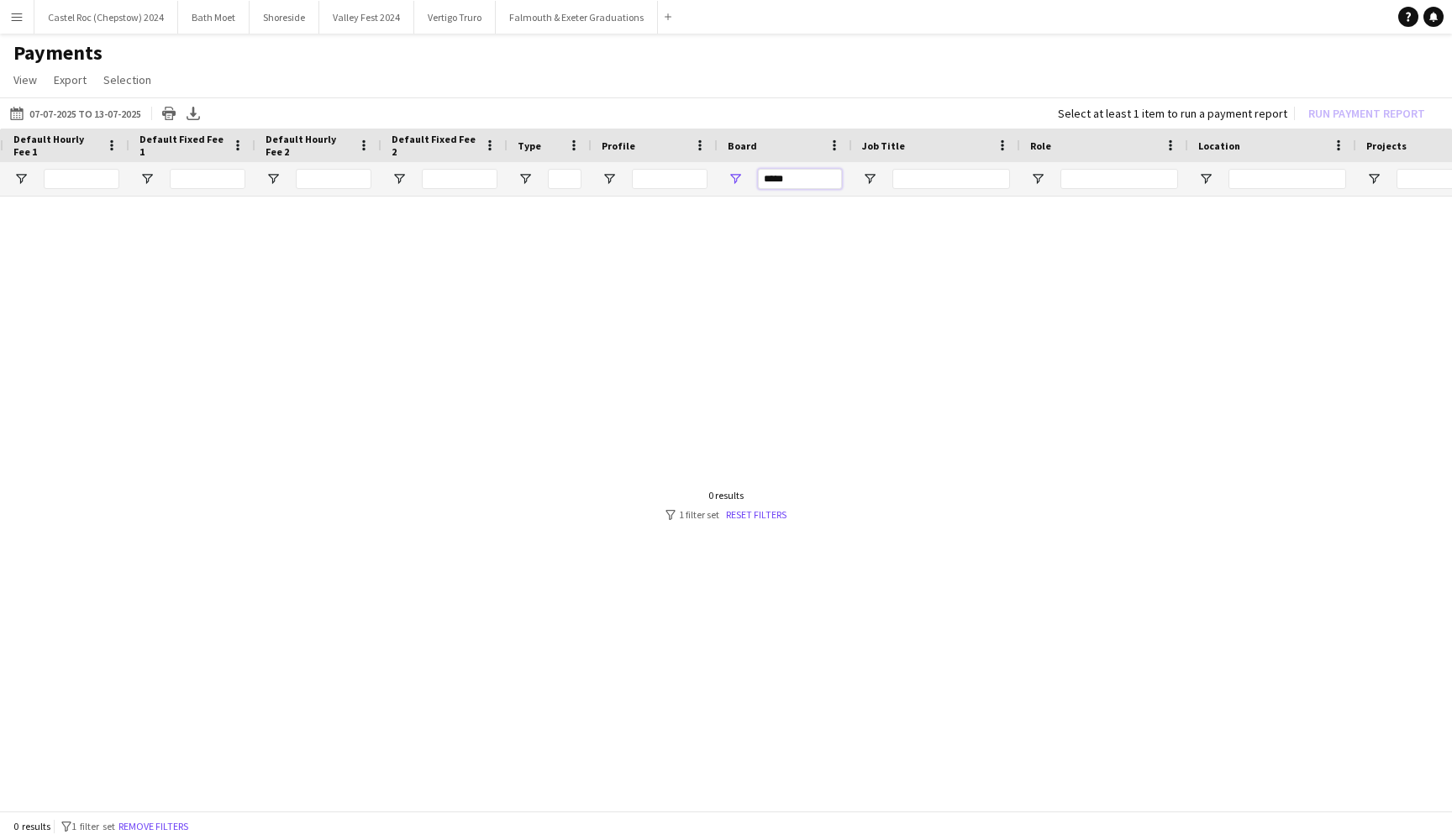 click on "*****" at bounding box center [800, 179] 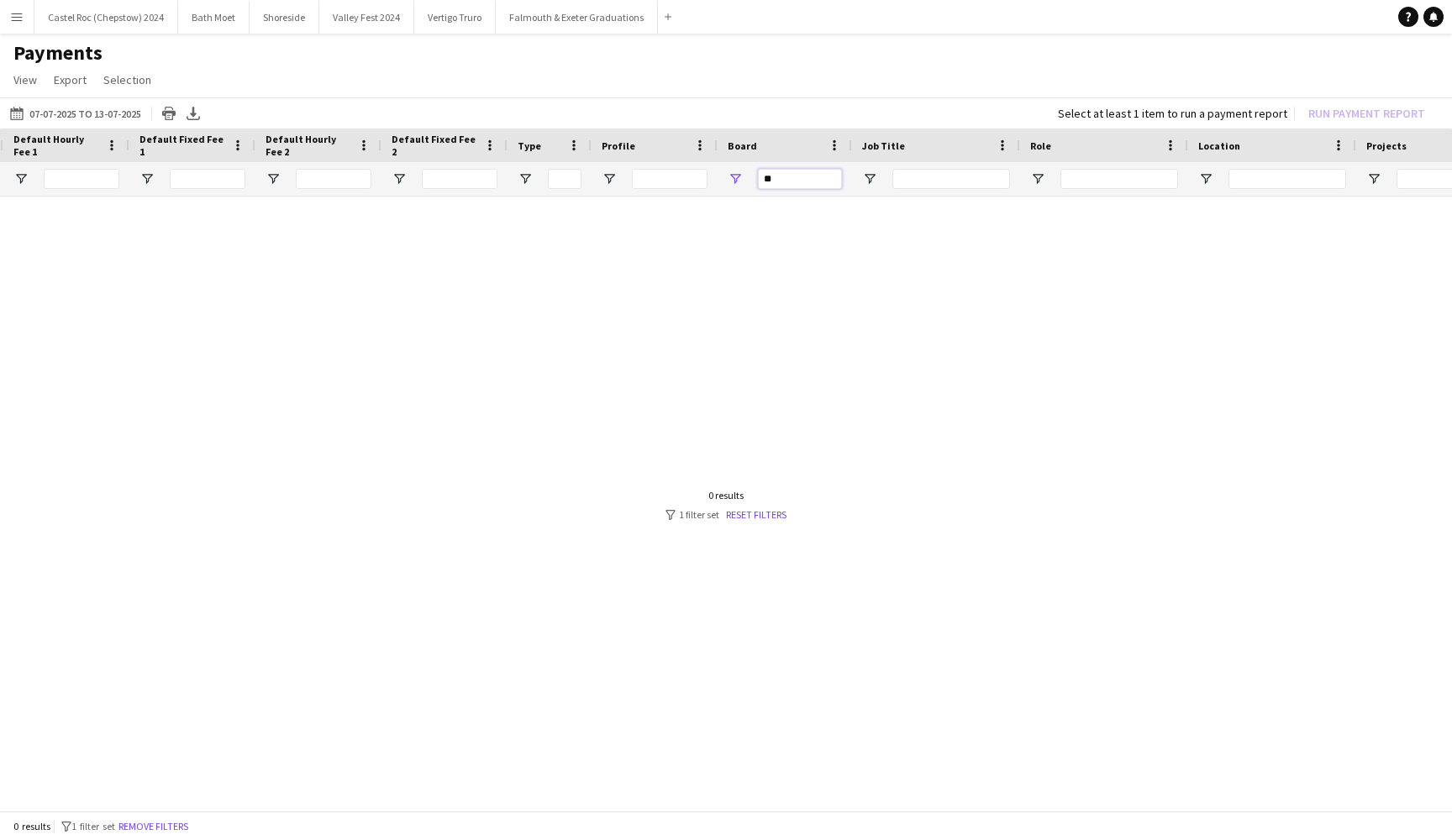 type on "*" 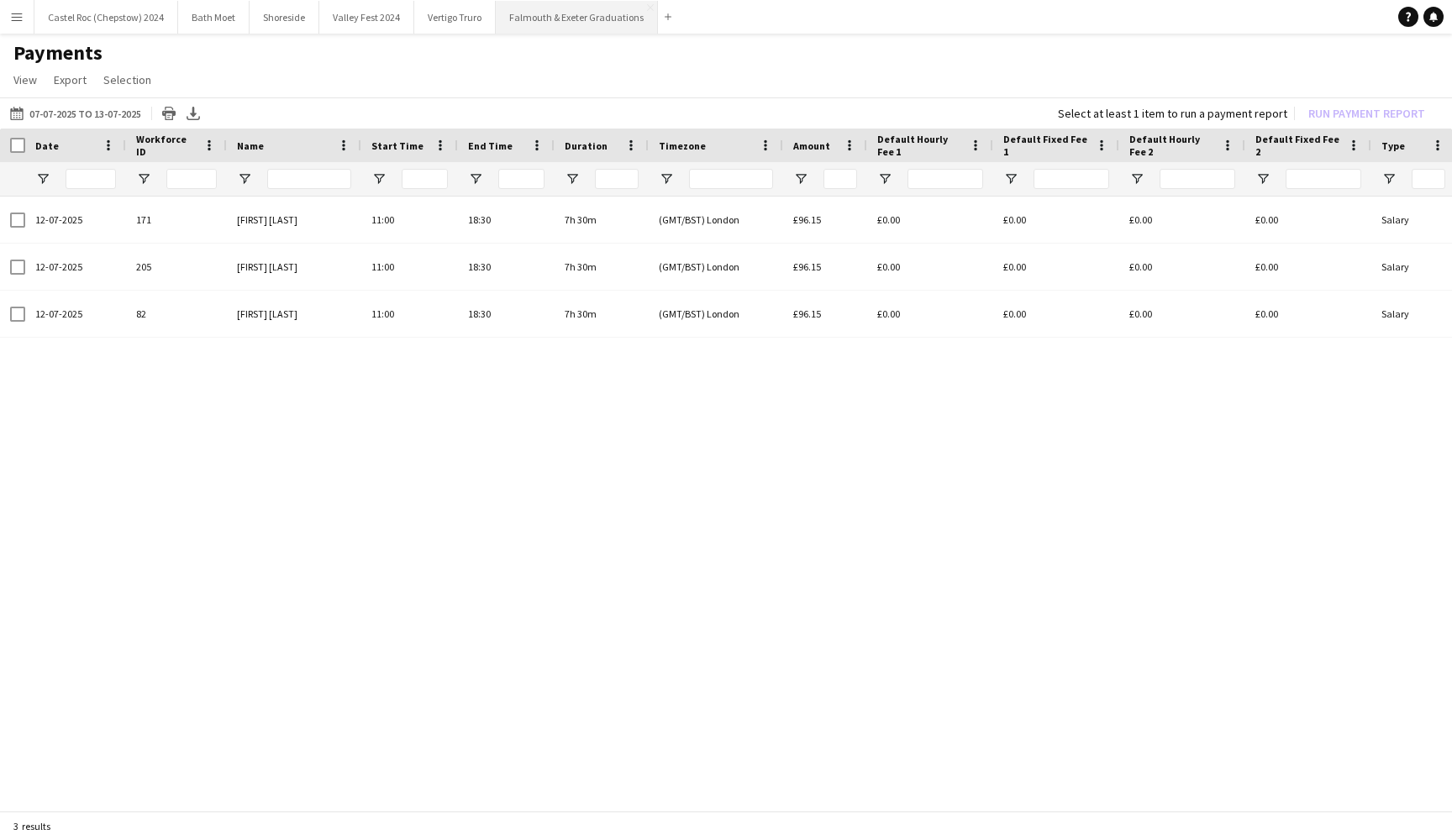 type 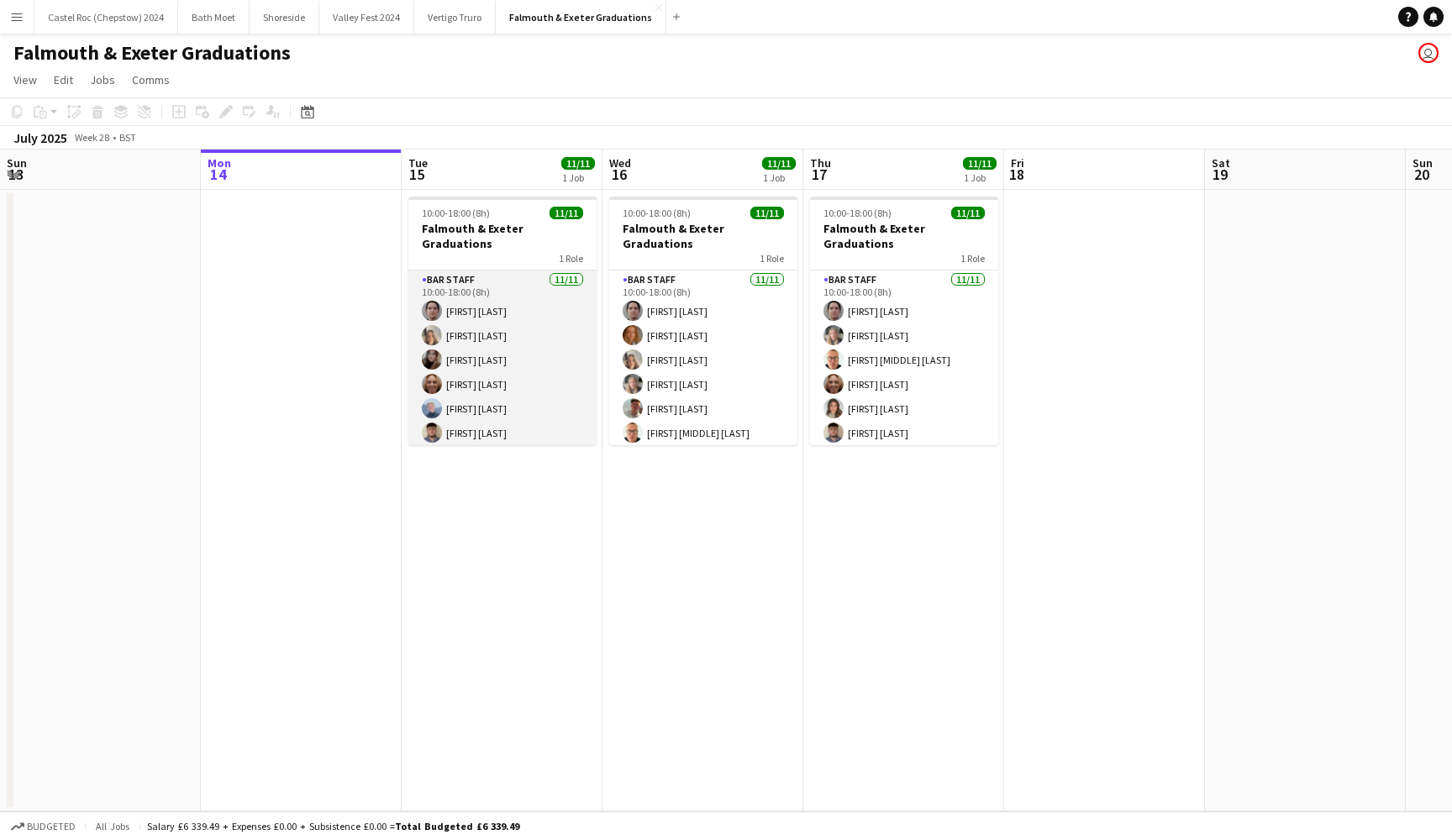 click on "Bar Staff 11/11 10:00-18:00 (8h)
[FIRST] [LAST] [FIRST] [LAST] [FIRST] [LAST] [FIRST] [LAST] [FIRST] [LAST] [FIRST] [LAST] [FIRST] [LAST] [FIRST] [LAST] [FIRST] [LAST]" at bounding box center (502, 421) 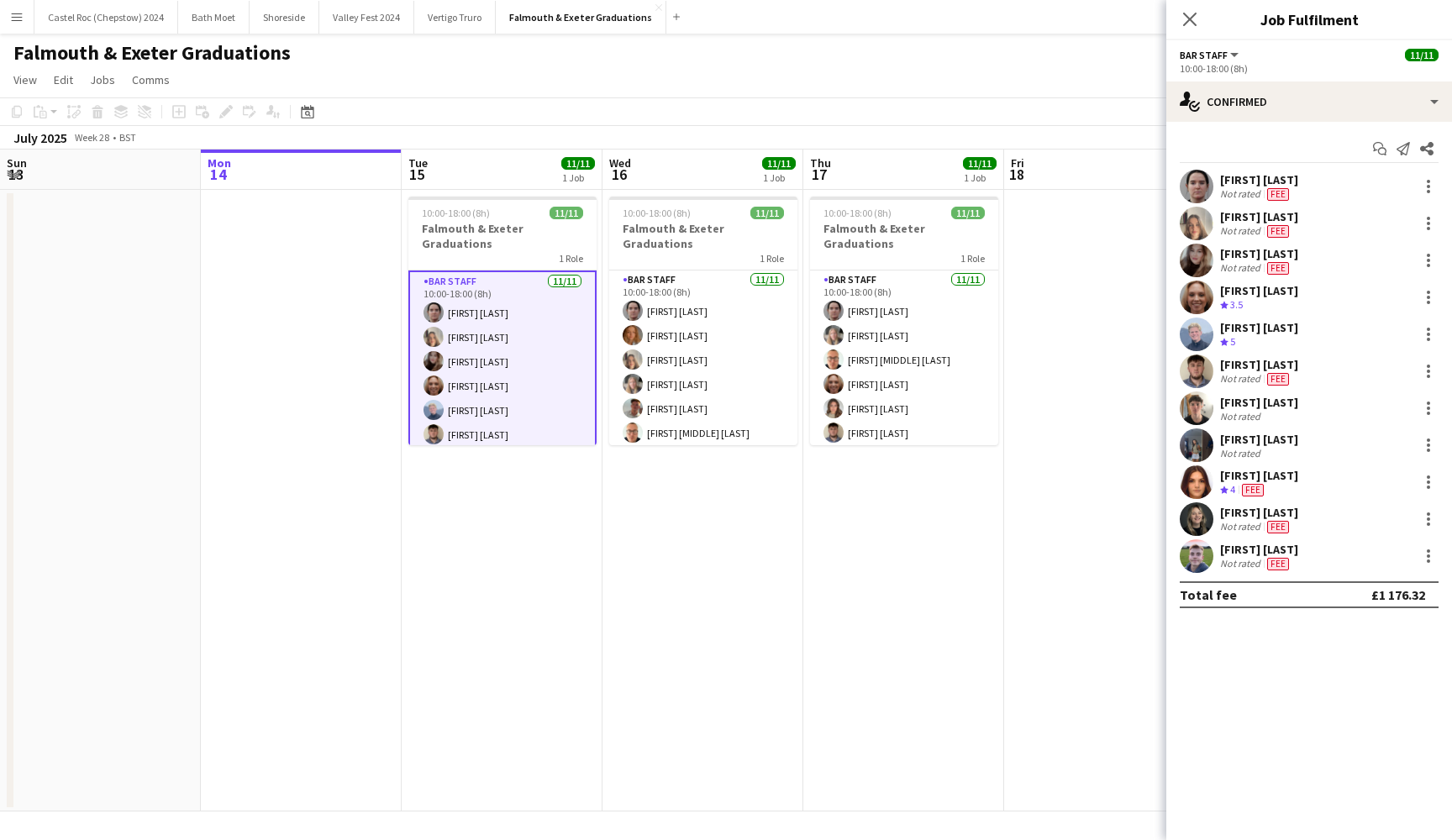 click on "10:00-18:00 (8h) 11/11 [CITY] & Exeter Graduations 1 Role Bar Staff 11/11 10:00-18:00 (8h)
[FIRST] [LAST] [FIRST] [LAST] [FIRST] [LAST] [FIRST] [LAST] [FIRST] [LAST] [FIRST] [LAST] [FIRST] [LAST] [FIRST] [LAST] [FIRST] [LAST]" at bounding box center [702, 501] 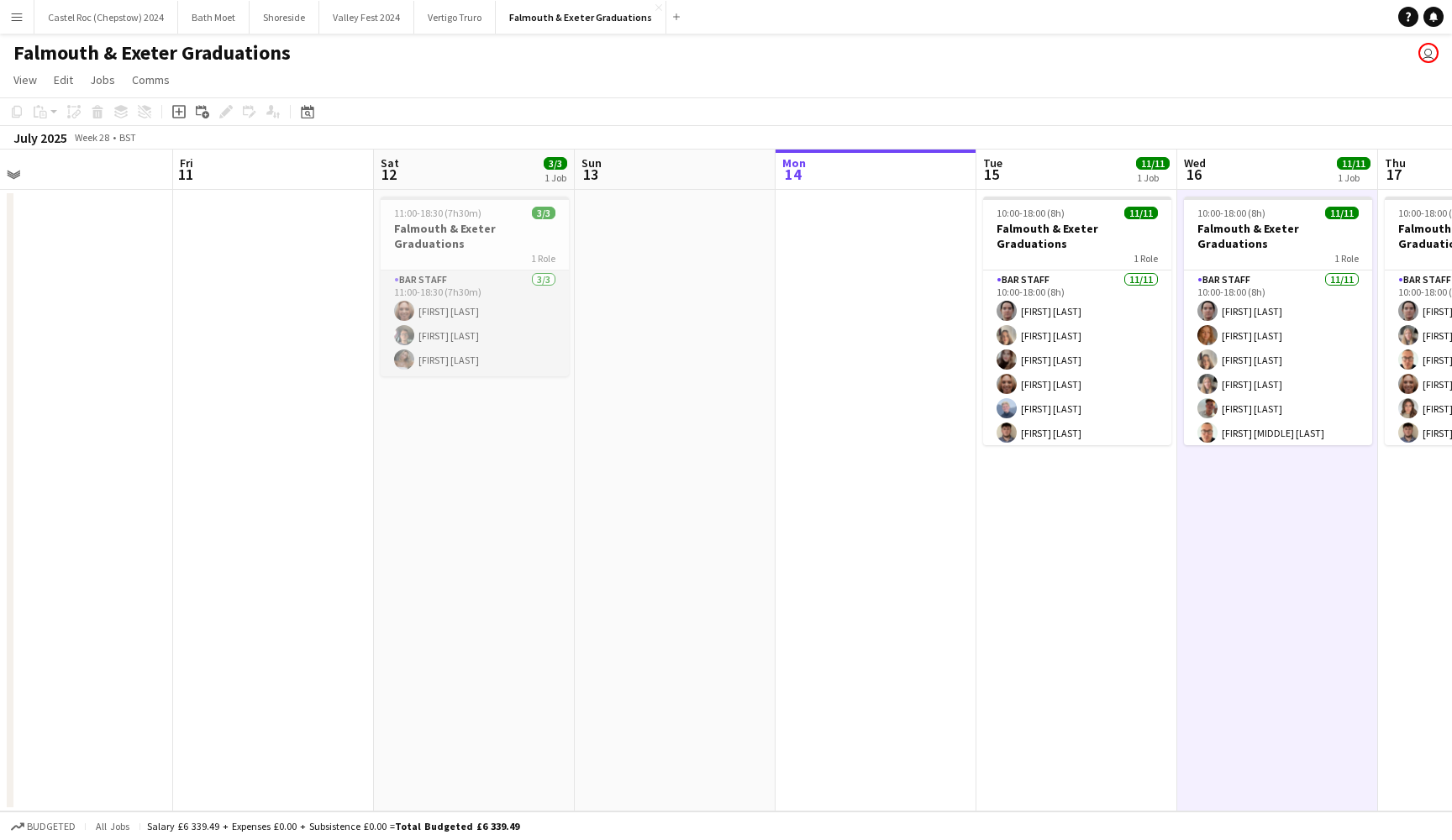 click on "Bar Staff 3/3 11:00-18:30 (7h30m)
[FIRST] [LAST] [FIRST] [LAST] [FIRST] [LAST]" at bounding box center [475, 323] 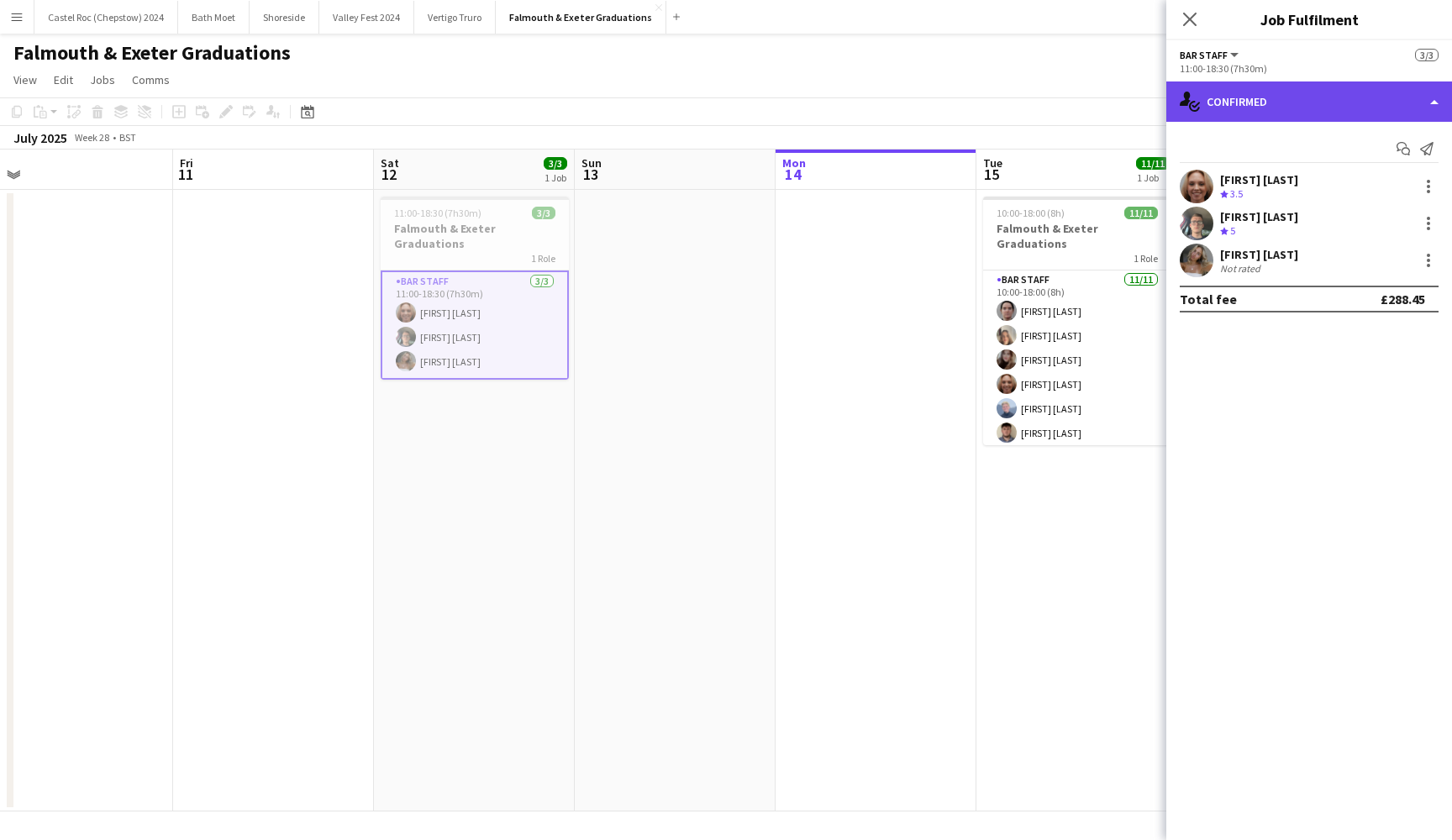 click on "single-neutral-actions-check-2
Confirmed" 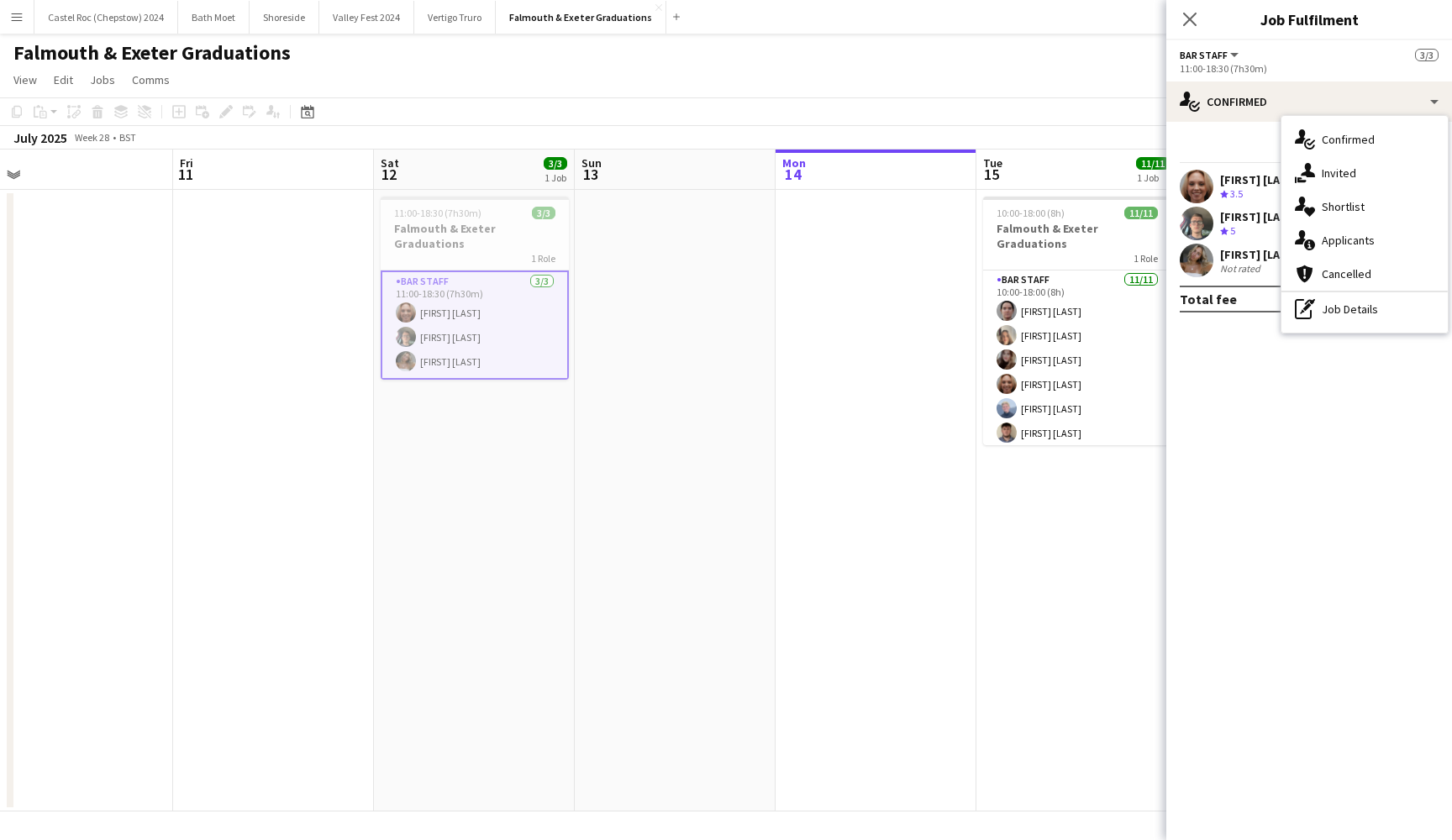 click on "check
Confirmed
Start chat
Send notification
[FIRST] [LAST]
Crew rating
3.5   [FIRST] [LAST]
Crew rating
5   [FIRST] [LAST]   Not rated   Total fee   £288.45" 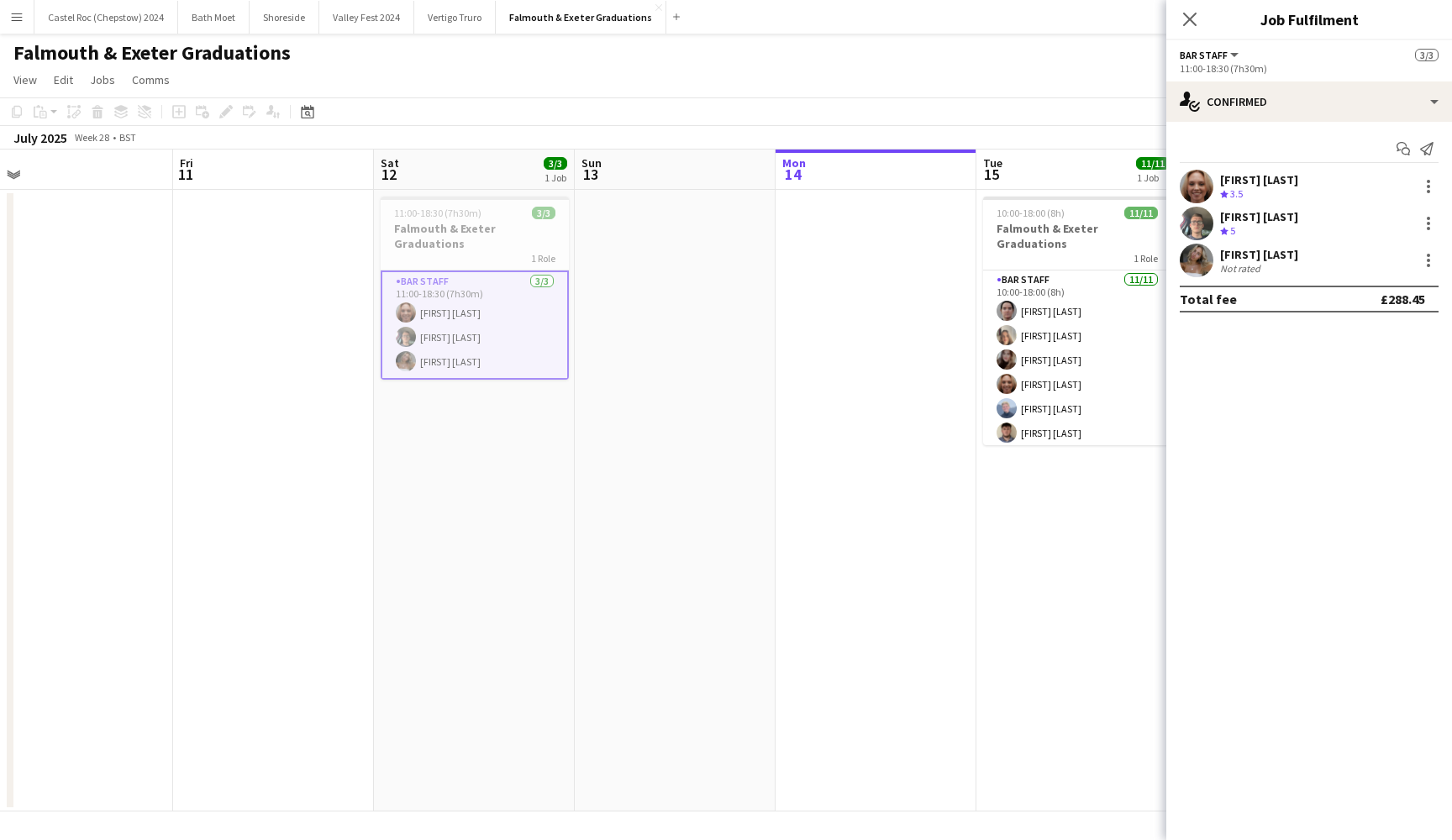 click on "[FIRST] [LAST]" at bounding box center [1259, 255] 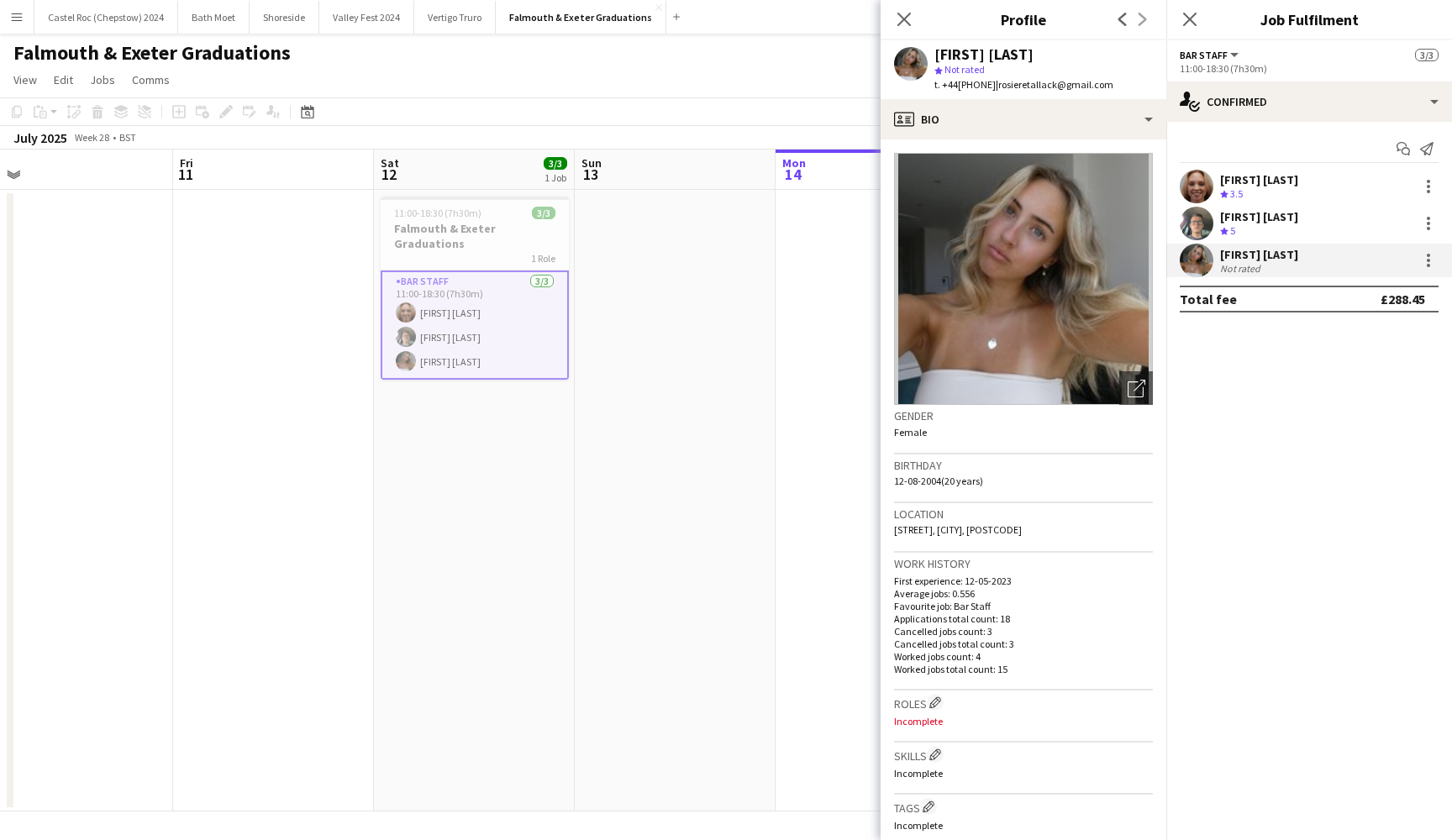 click on "check
Confirmed
Start chat
Send notification
[FIRST] [LAST]
Crew rating
3.5   [FIRST] [LAST]
Crew rating
5   [FIRST] [LAST]   Not rated   Total fee   £288.45" 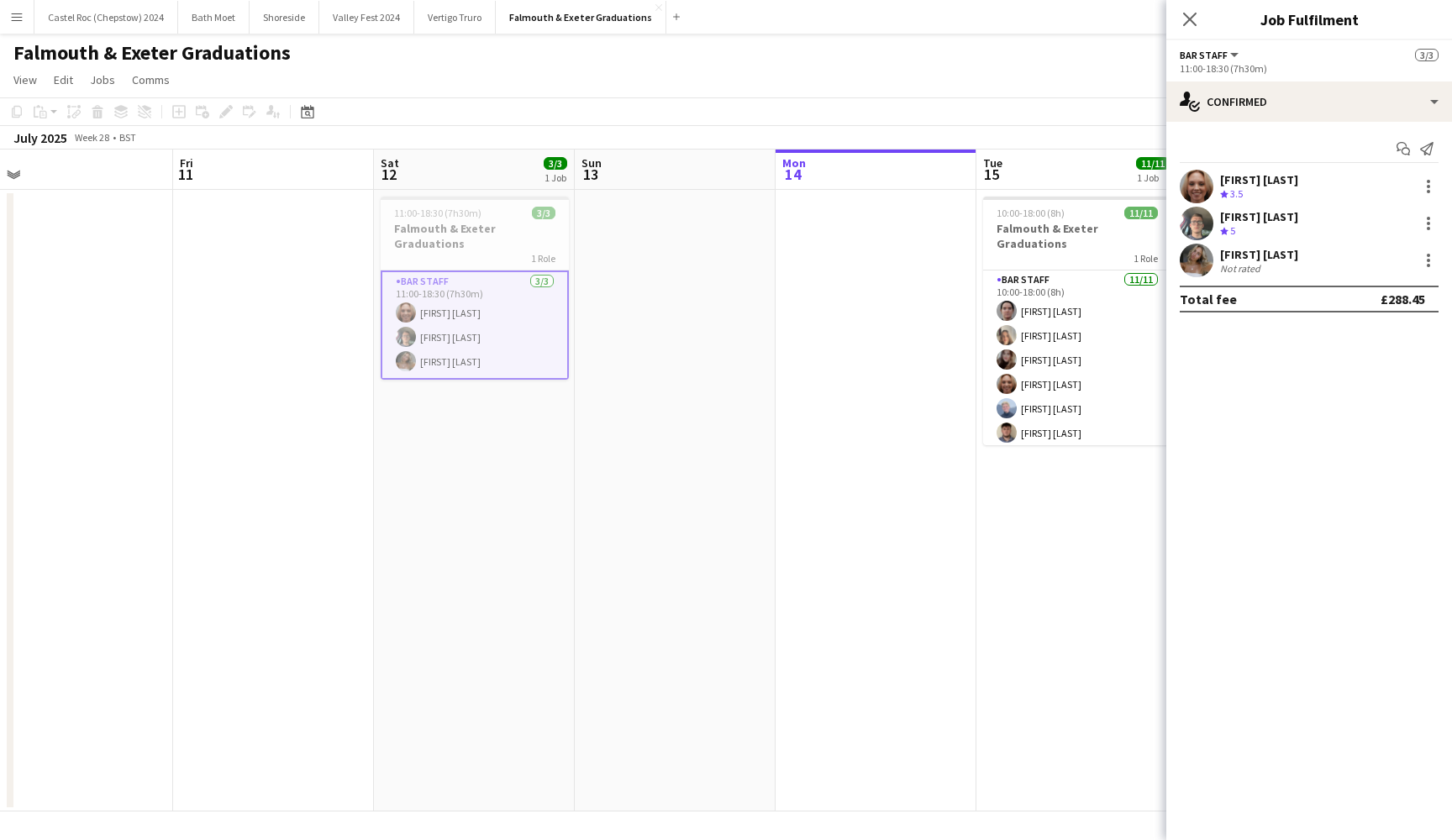 click on "Bar Staff 3/3 11:00-18:30 (7h30m)
[FIRST] [LAST] [FIRST] [LAST] [FIRST] [LAST]" at bounding box center (475, 325) 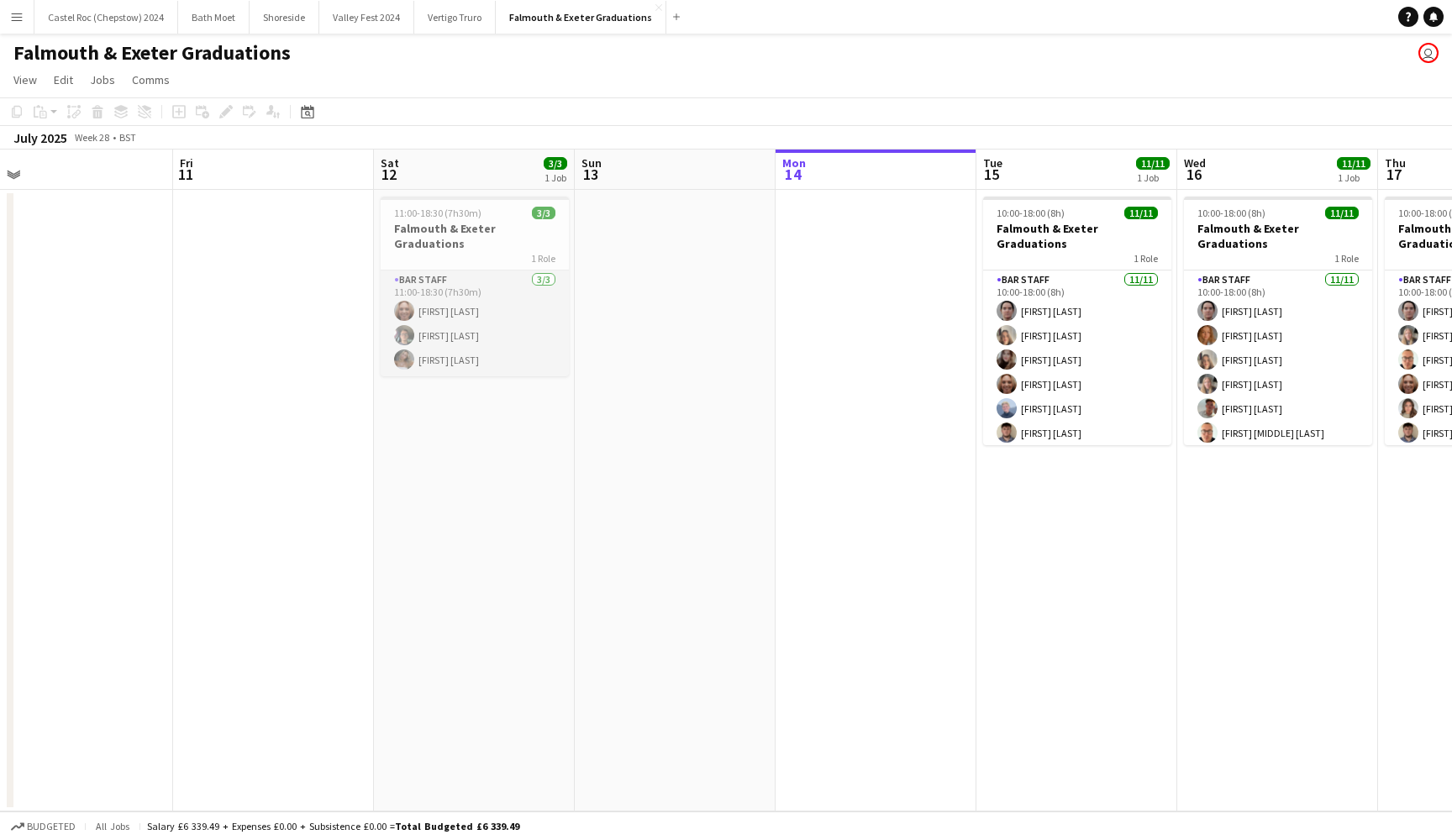click on "Bar Staff 3/3 11:00-18:30 (7h30m)
[FIRST] [LAST] [FIRST] [LAST] [FIRST] [LAST]" at bounding box center (475, 323) 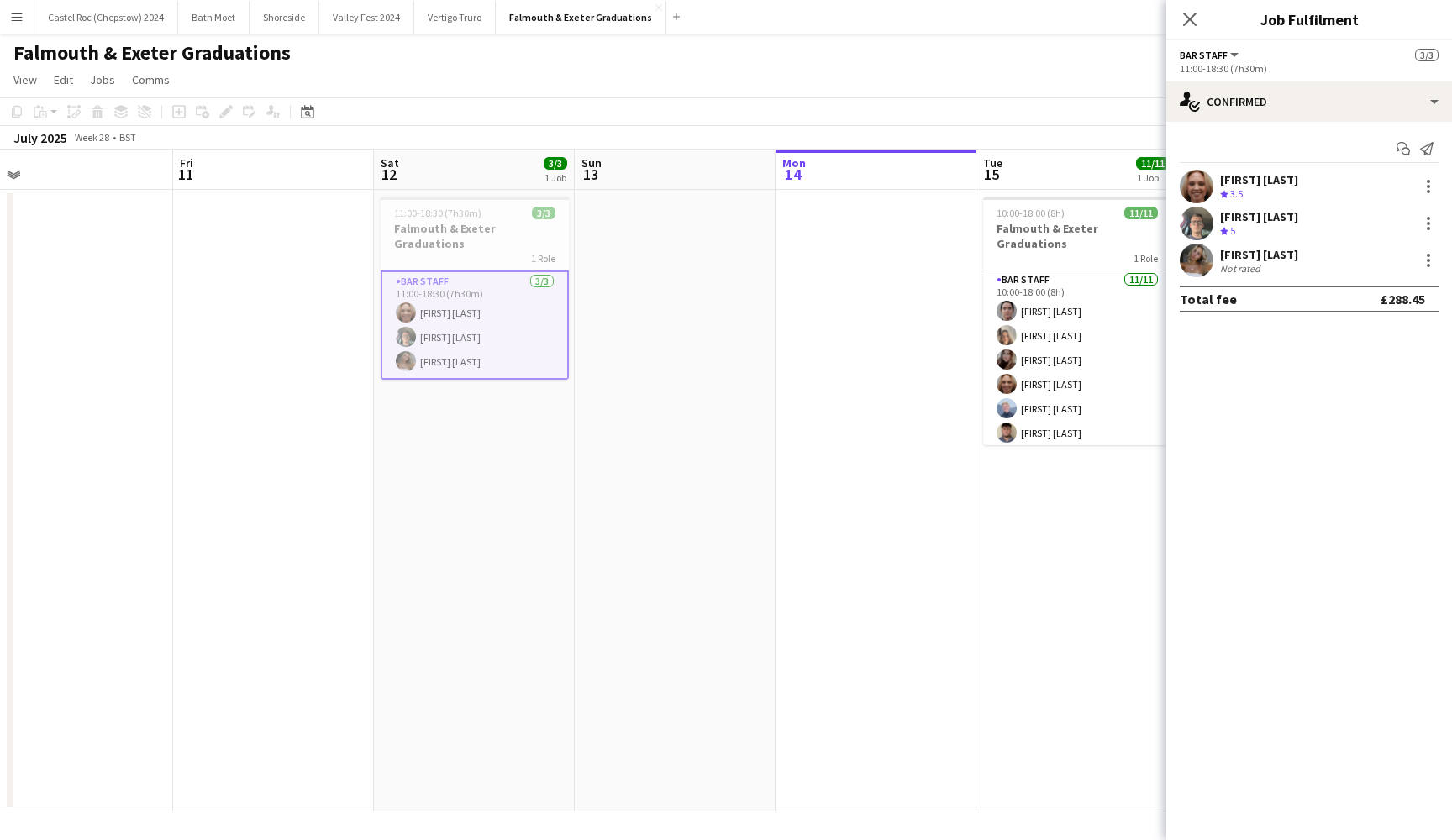 click on "£288.45" at bounding box center (1402, 299) 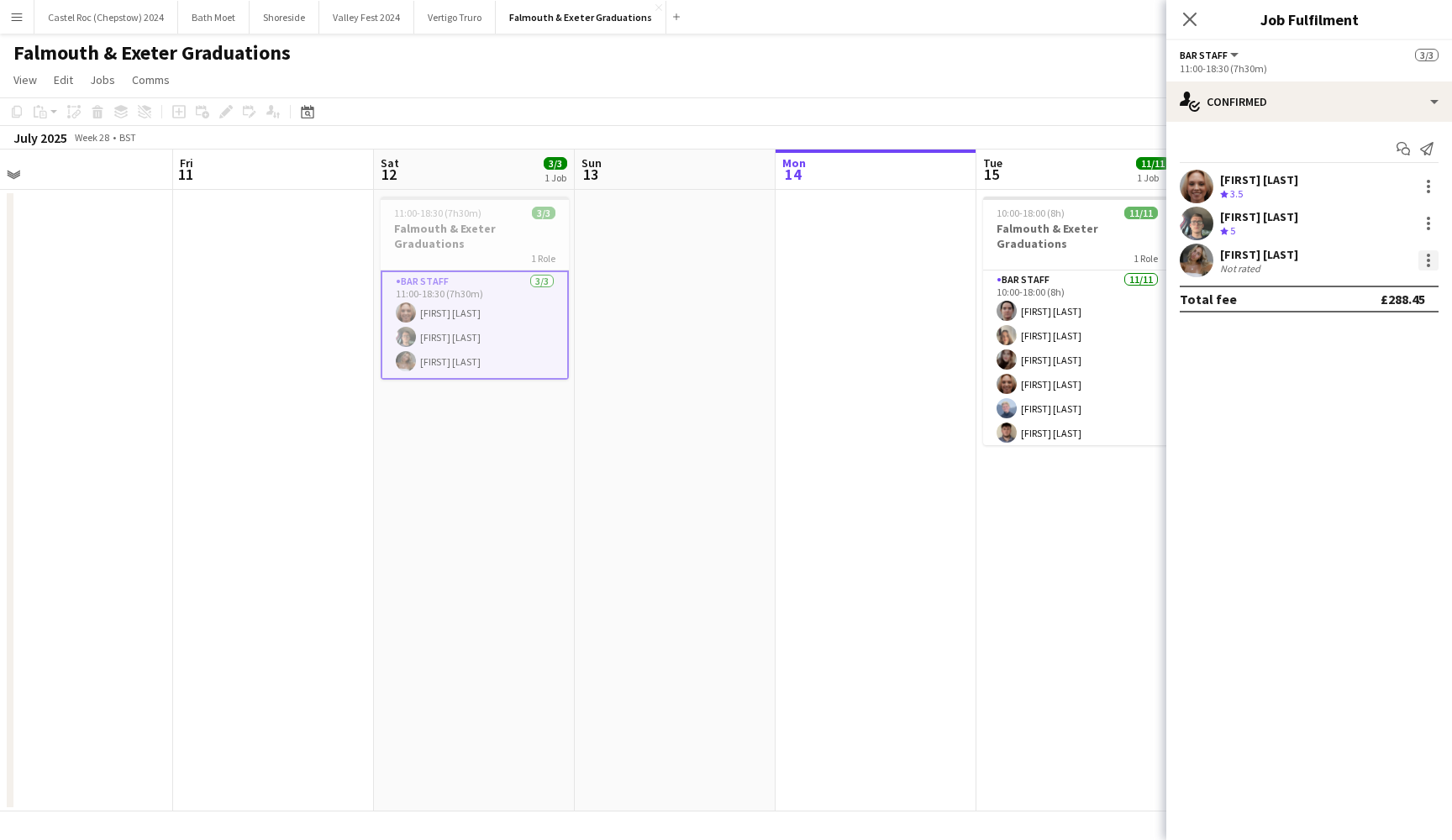 click at bounding box center [1428, 260] 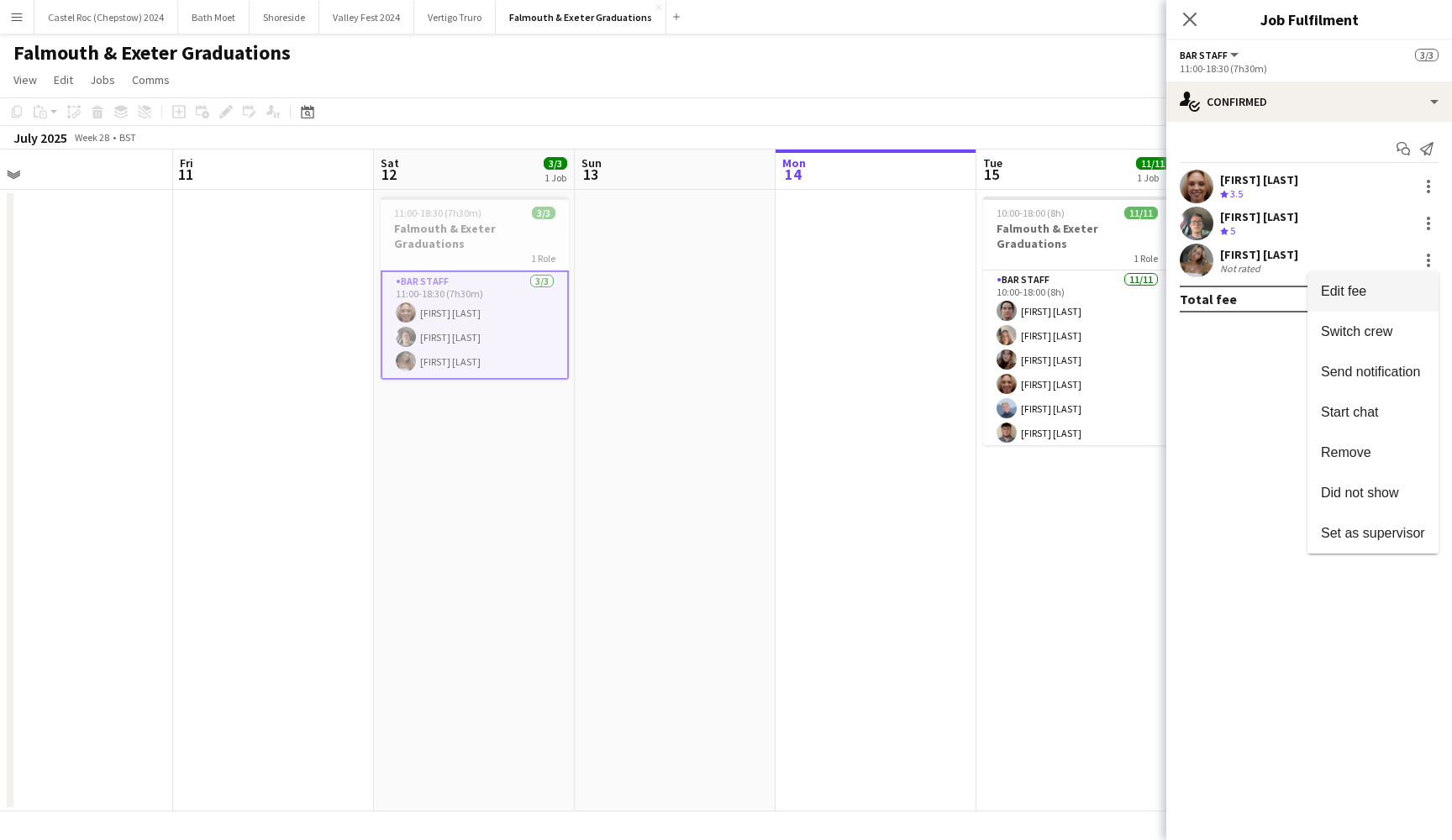 click on "Edit fee" at bounding box center [1344, 291] 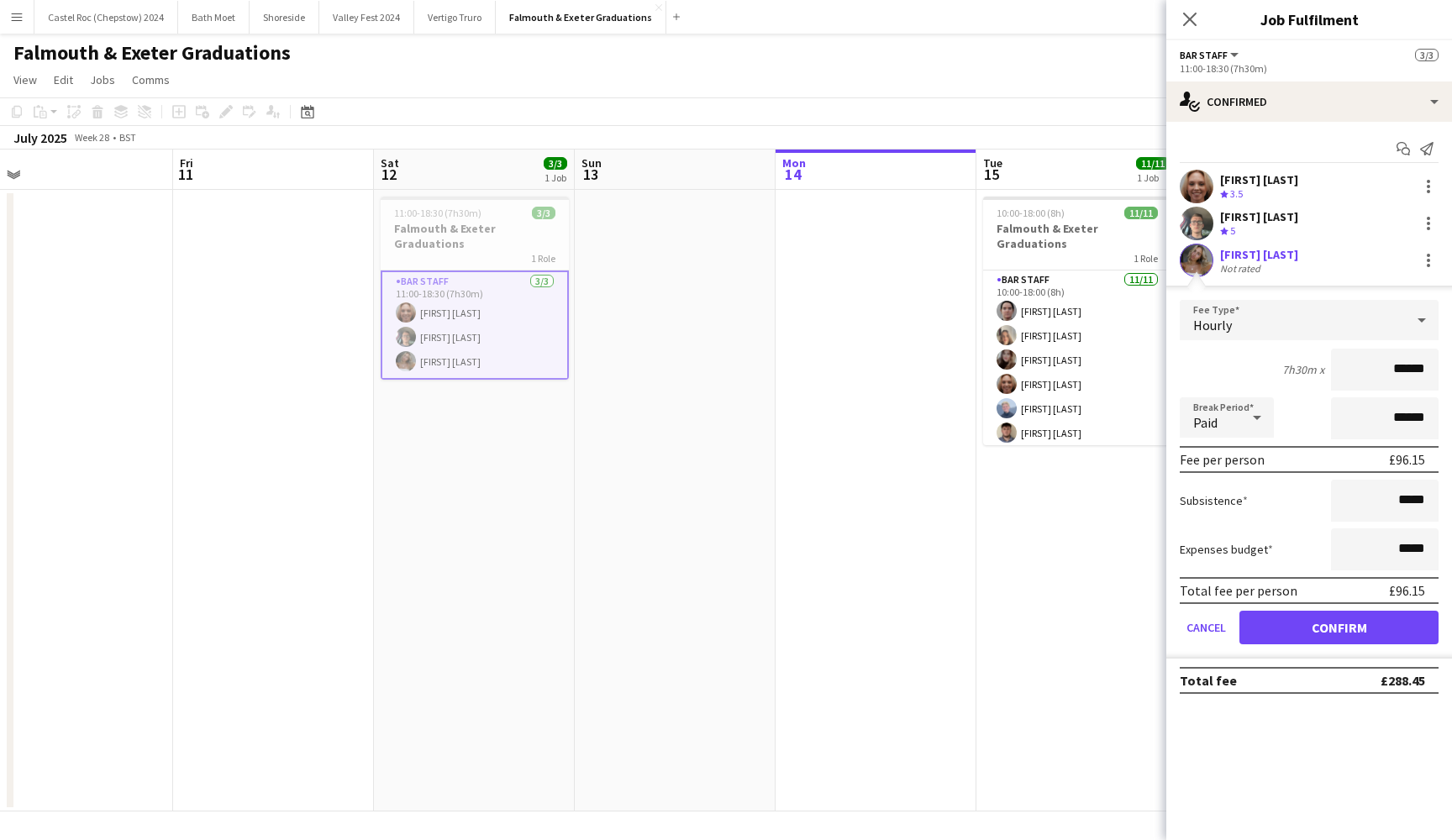 click at bounding box center [876, 501] 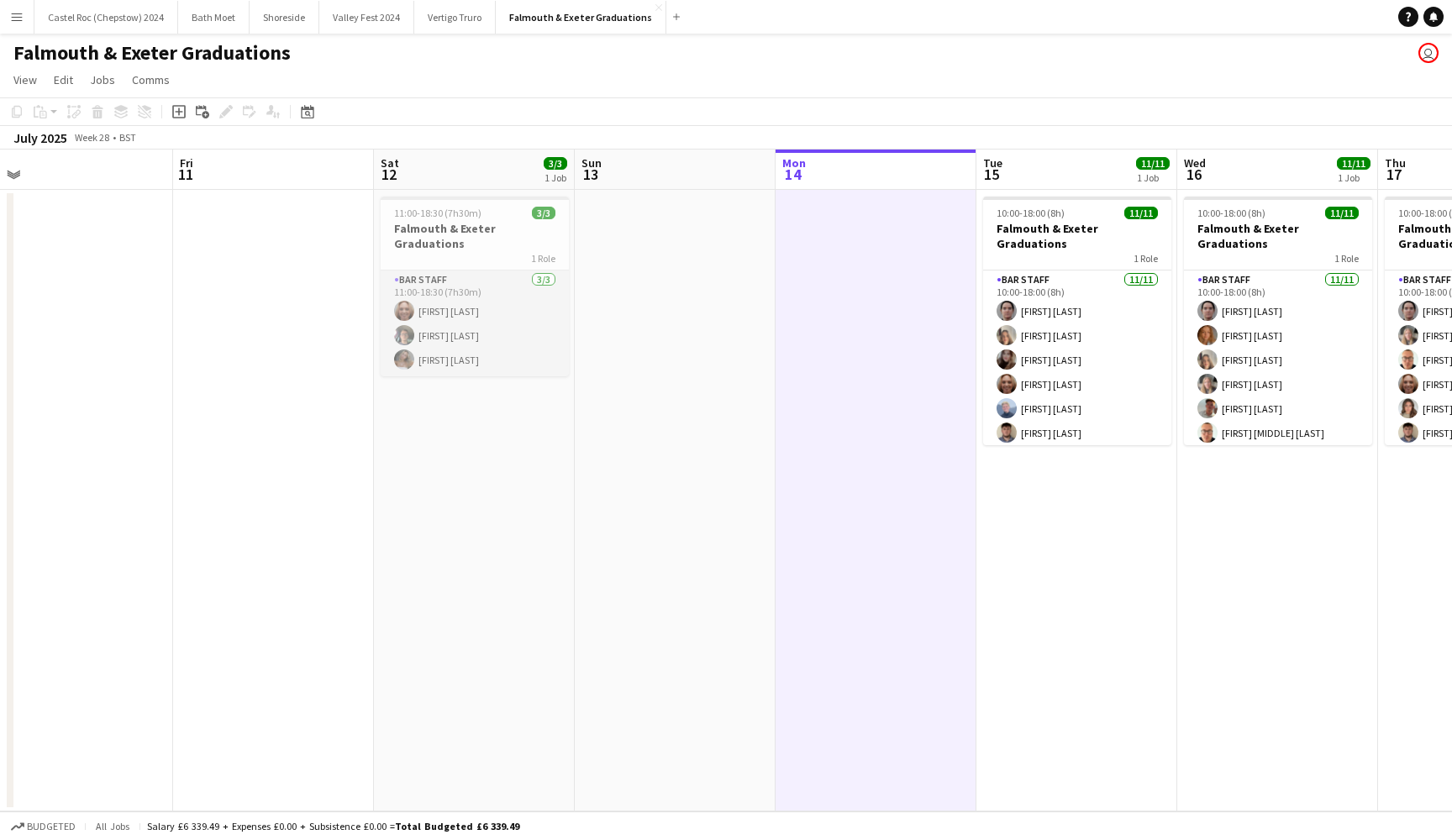 click on "Bar Staff 3/3 11:00-18:30 (7h30m)
[FIRST] [LAST] [FIRST] [LAST] [FIRST] [LAST]" at bounding box center (475, 323) 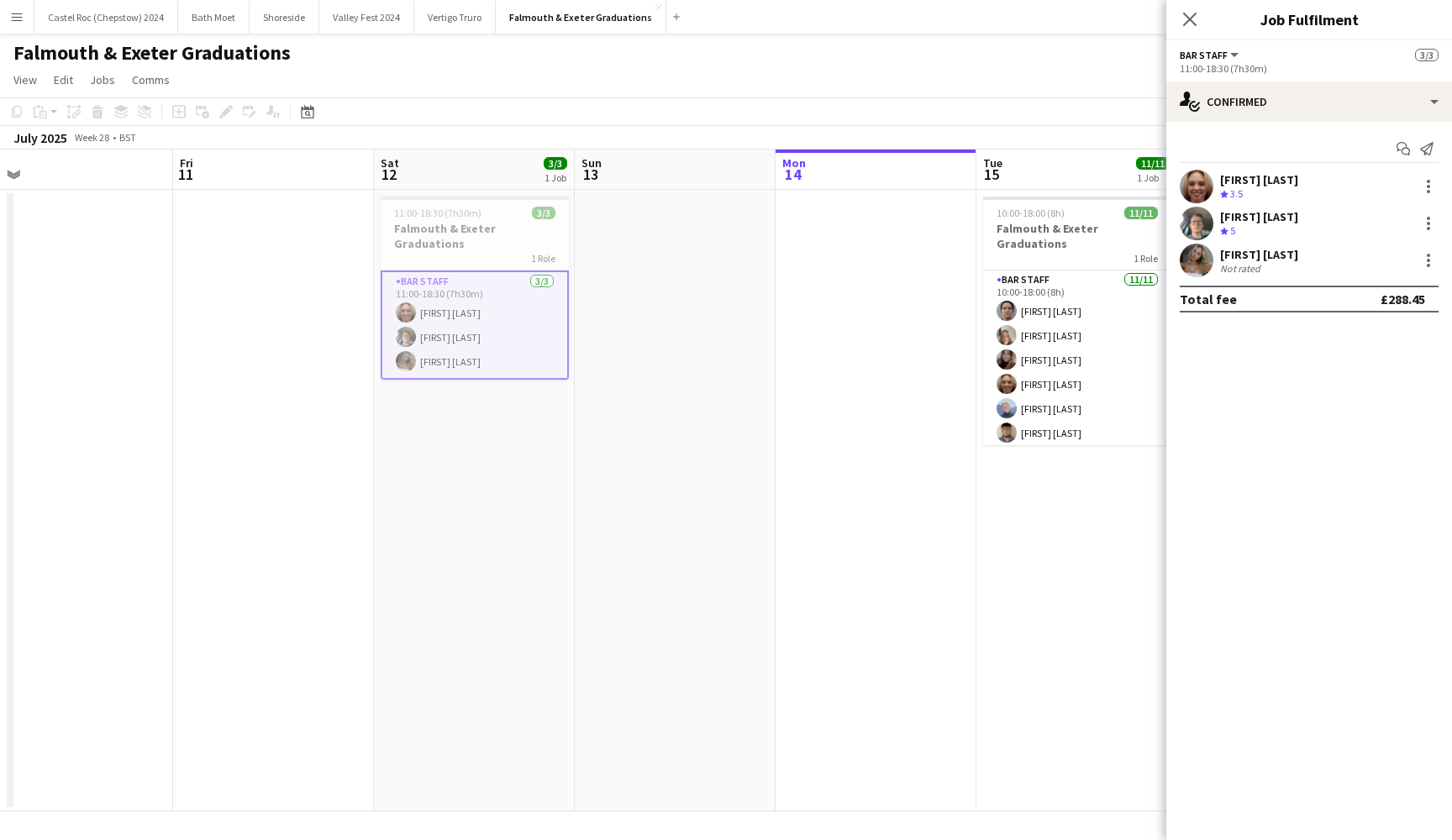 click on "Bar Staff 3/3 11:00-18:30 (7h30m)
[FIRST] [LAST] [FIRST] [LAST] [FIRST] [LAST]" at bounding box center [475, 325] 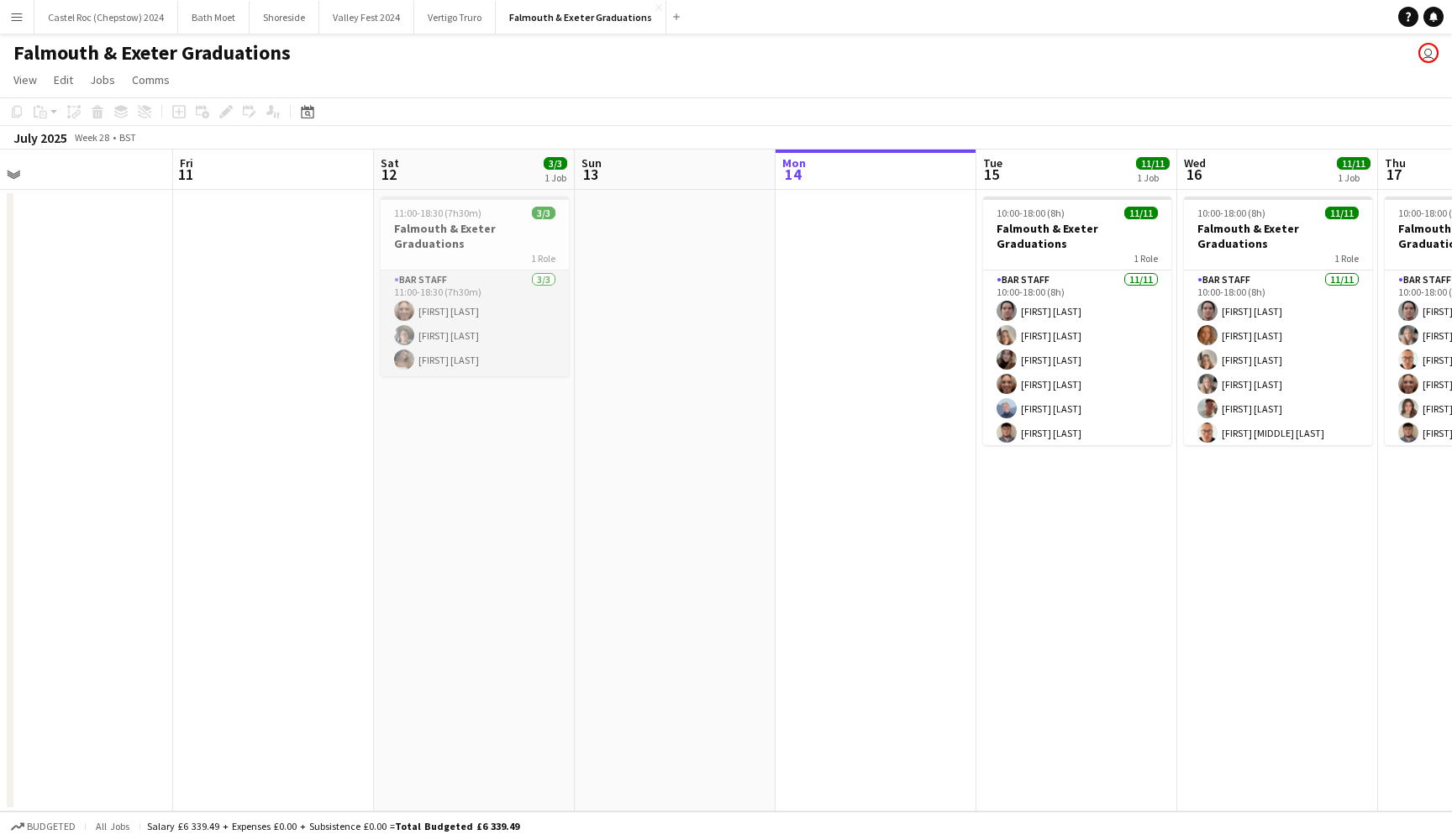 click on "Bar Staff 3/3 11:00-18:30 (7h30m)
[FIRST] [LAST] [FIRST] [LAST] [FIRST] [LAST]" at bounding box center (475, 323) 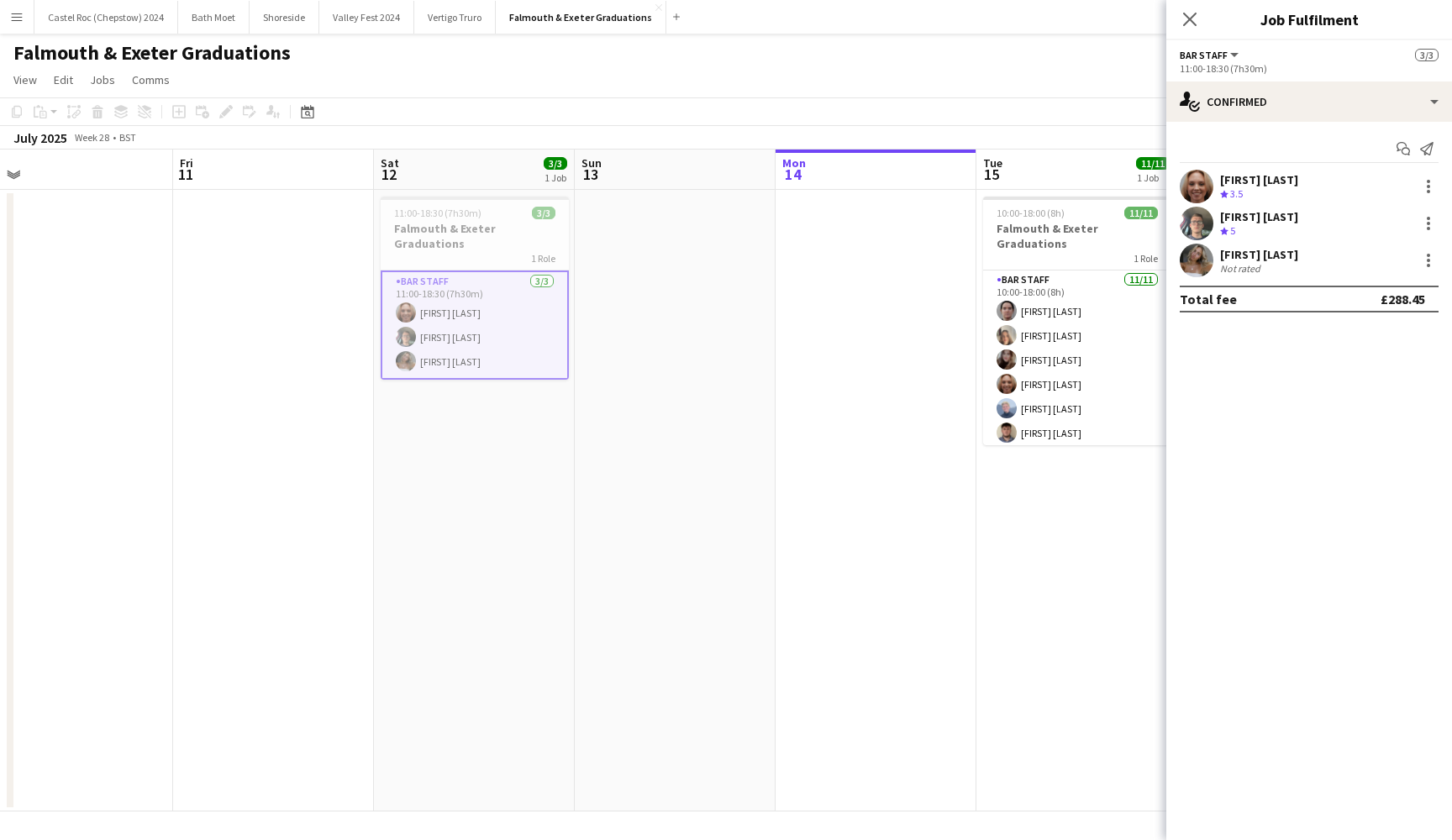 click at bounding box center (675, 501) 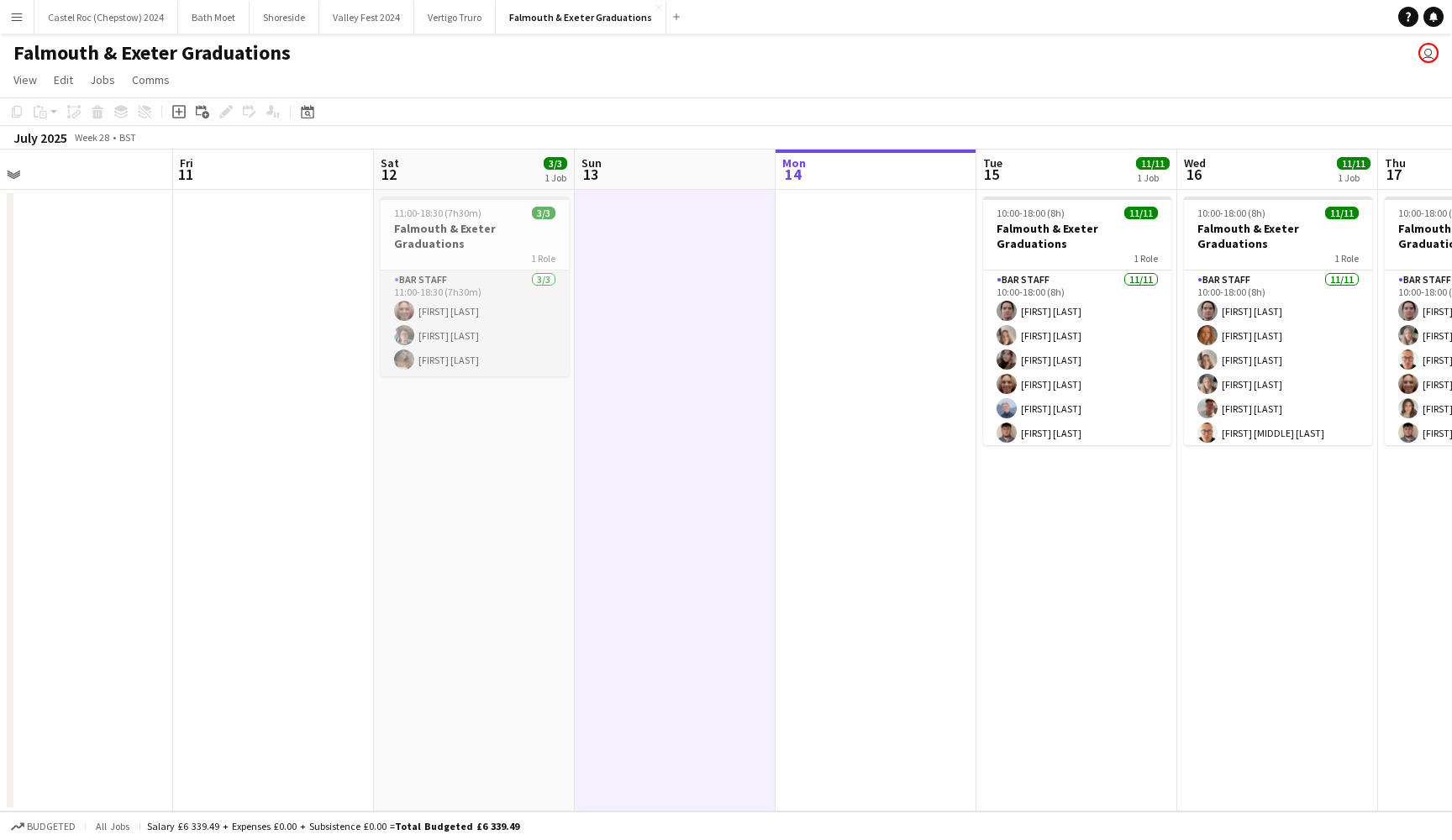 click on "Bar Staff 3/3 11:00-18:30 (7h30m)
[FIRST] [LAST] [FIRST] [LAST] [FIRST] [LAST]" at bounding box center (475, 323) 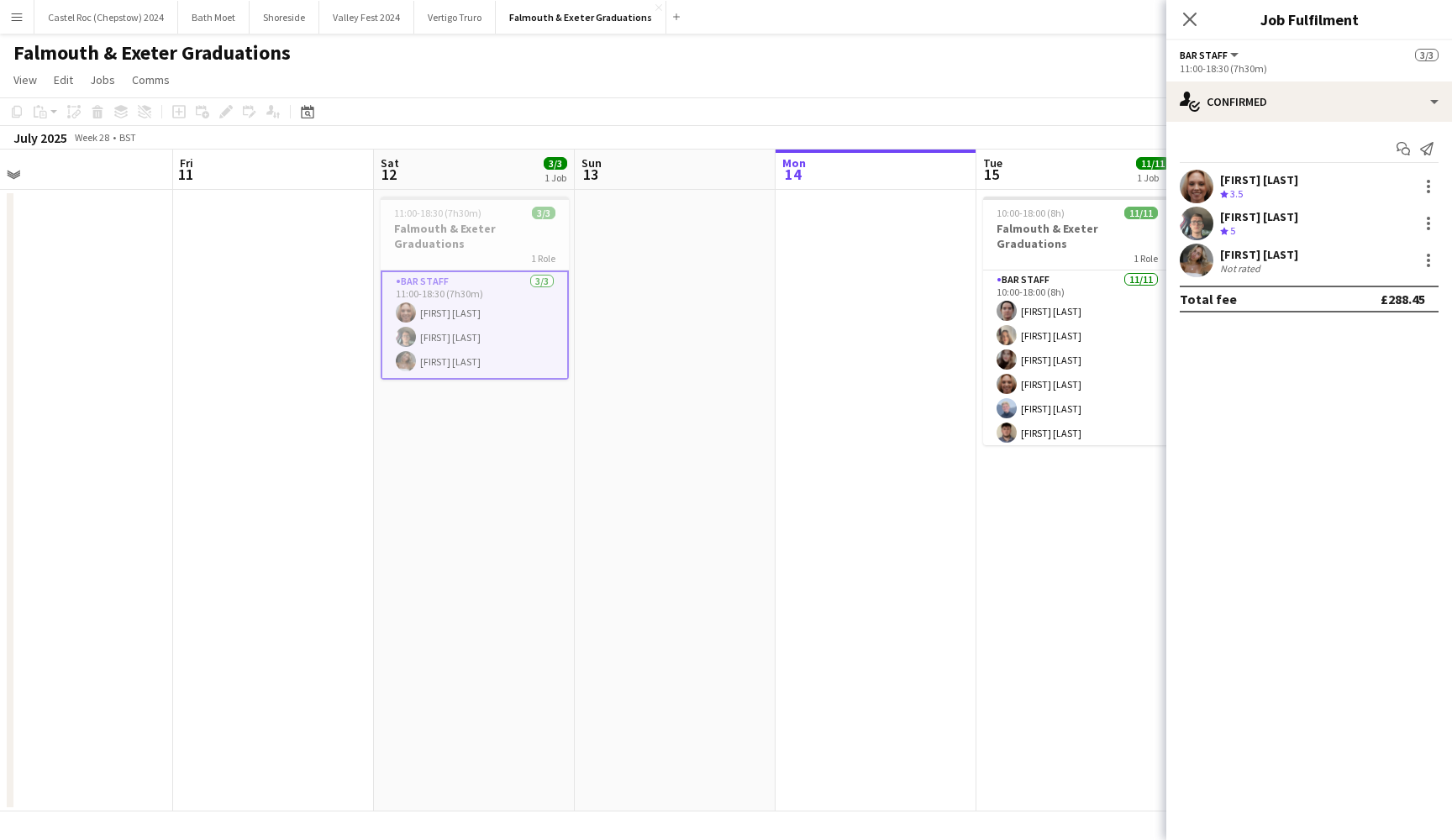 click at bounding box center (273, 501) 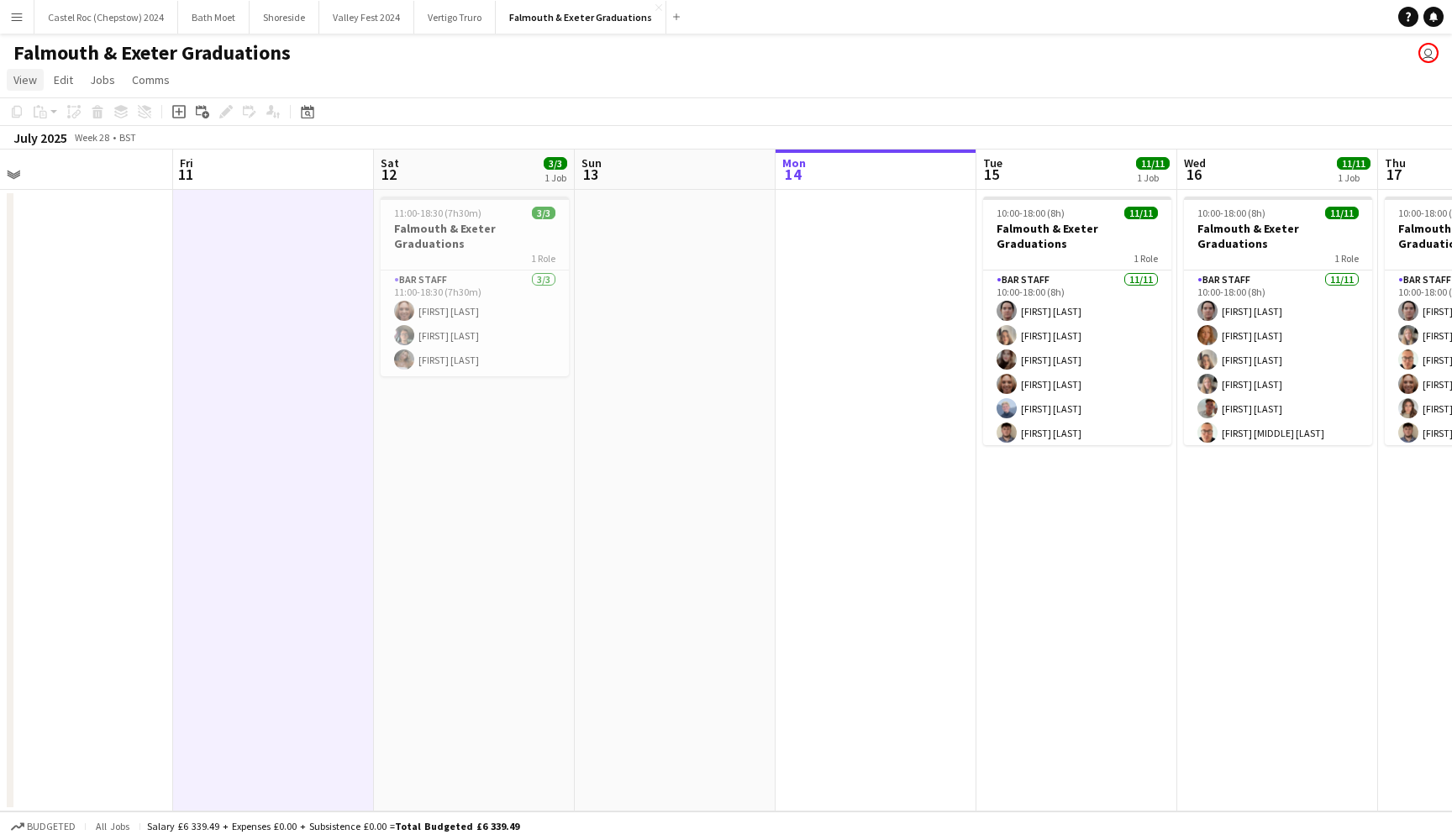 click on "View" 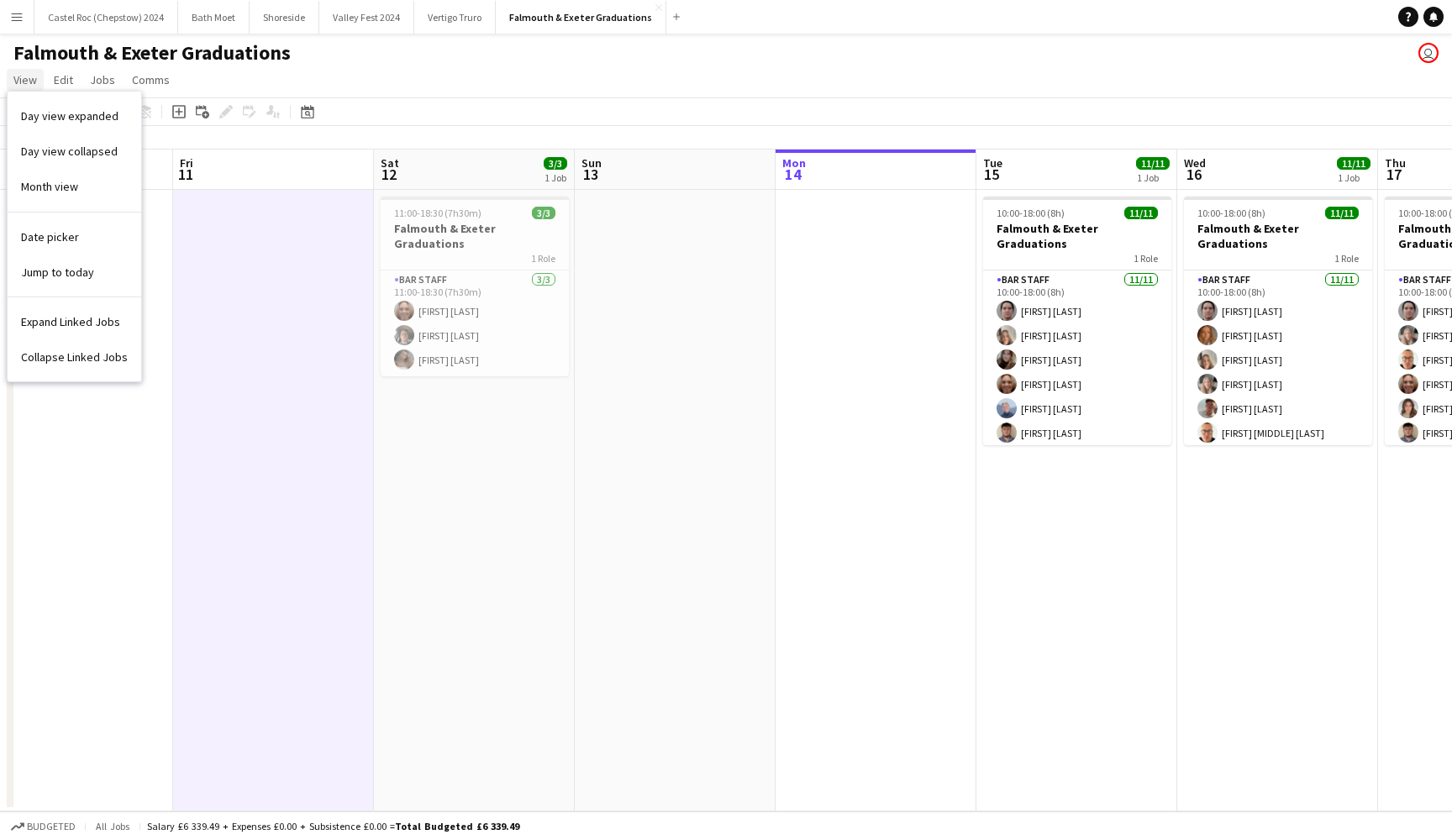 click on "View" 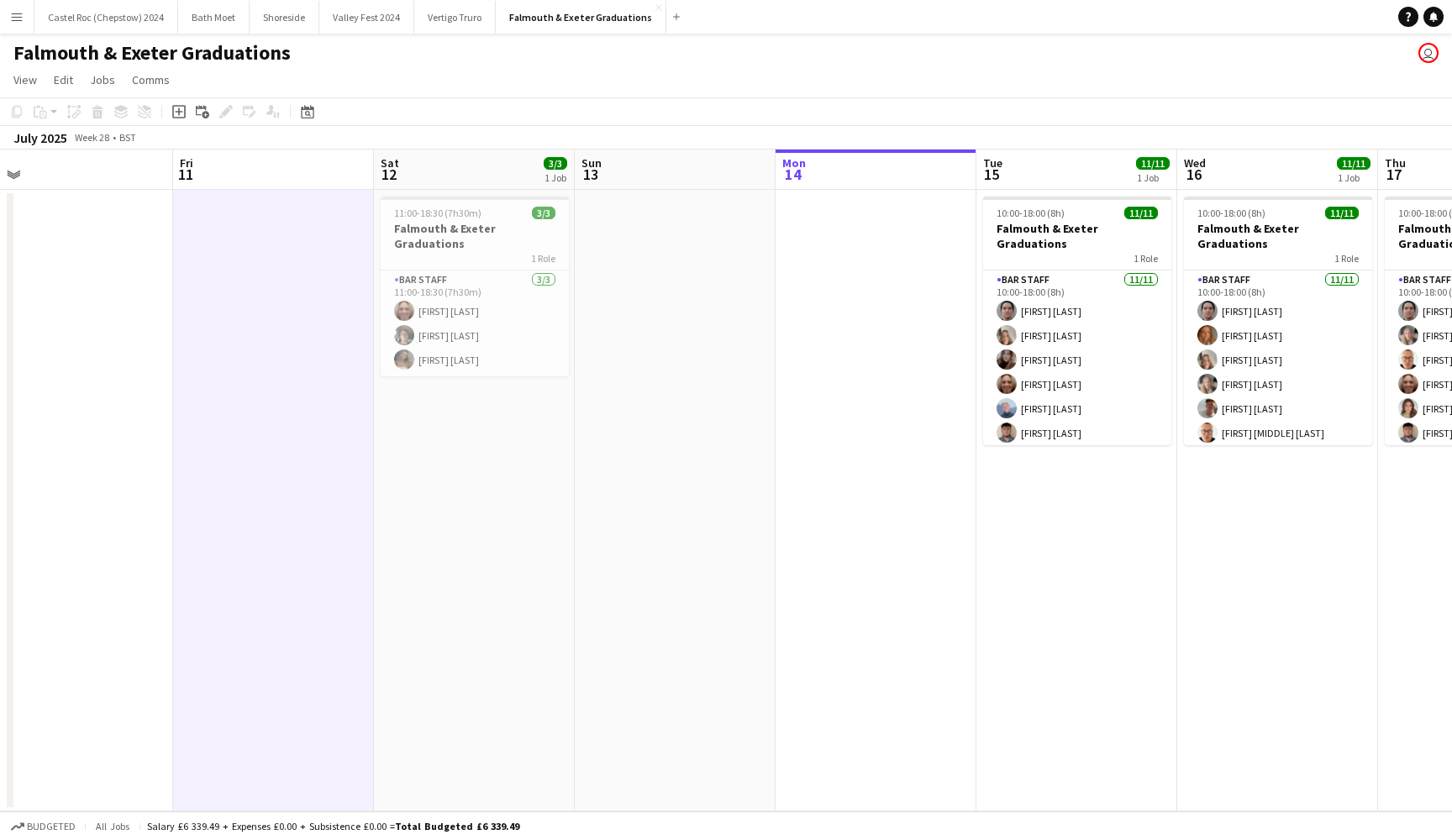 click on "Menu" at bounding box center (17, 17) 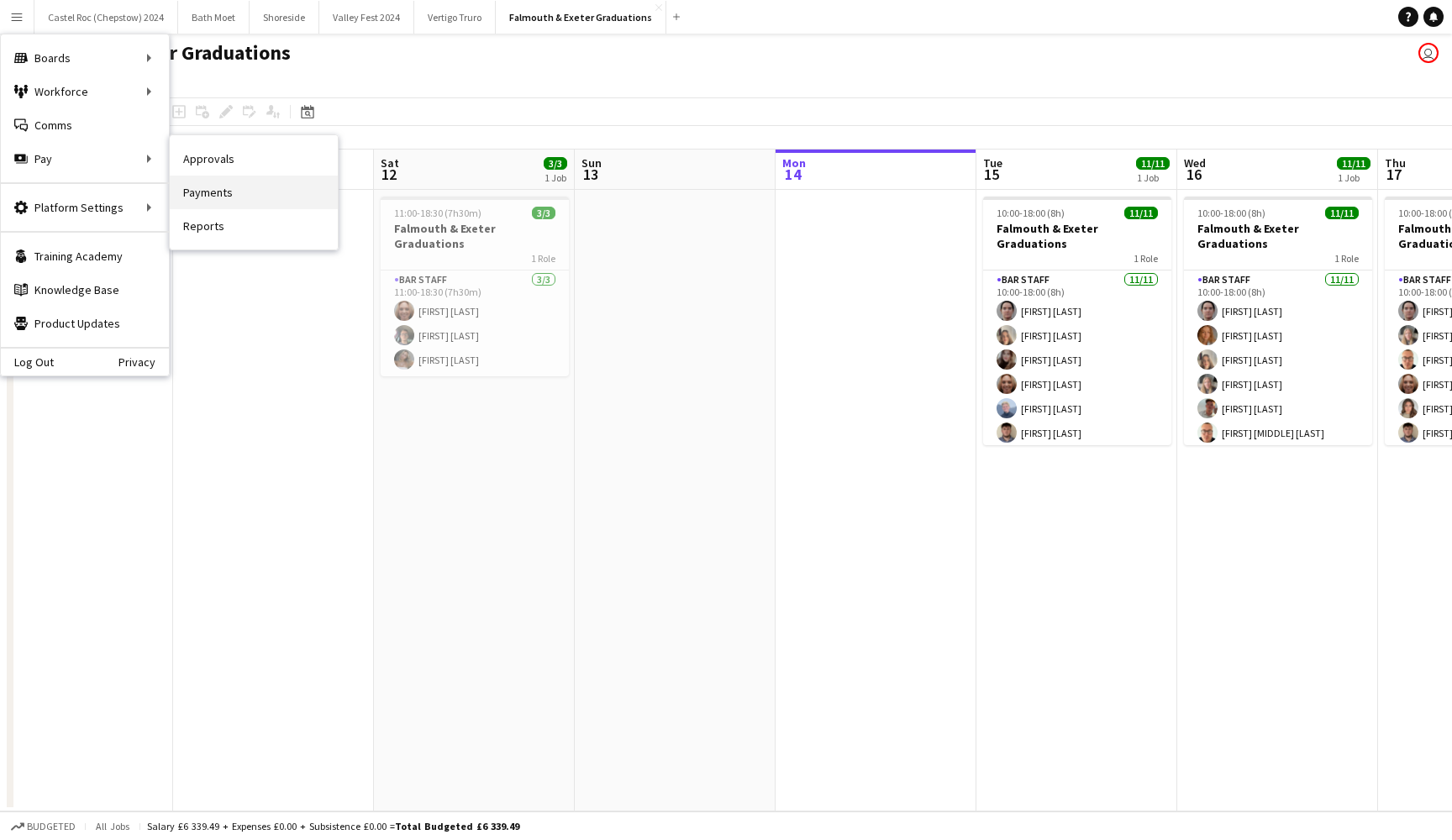 click on "Payments" at bounding box center [254, 192] 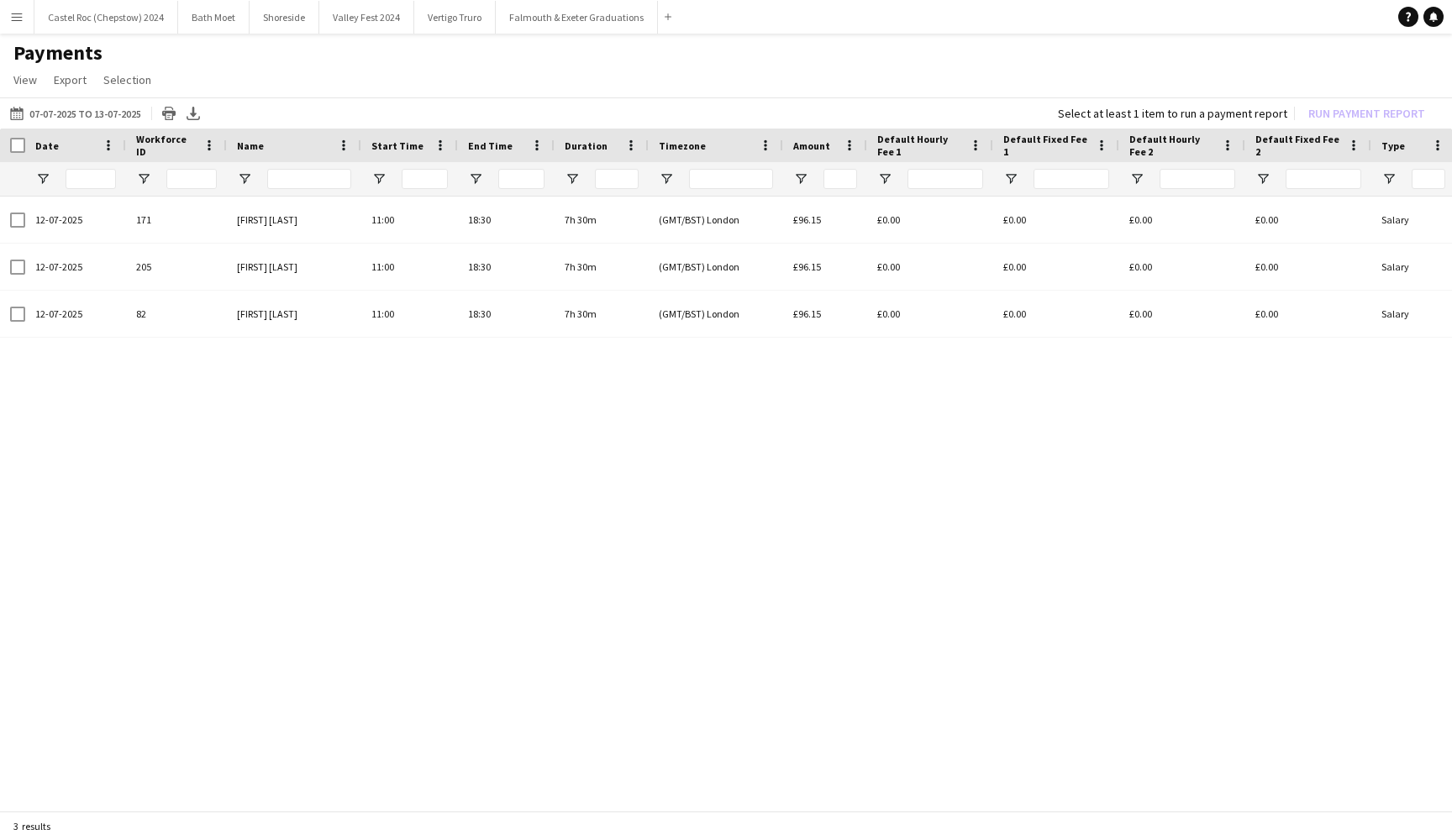 click on "Menu" at bounding box center [17, 17] 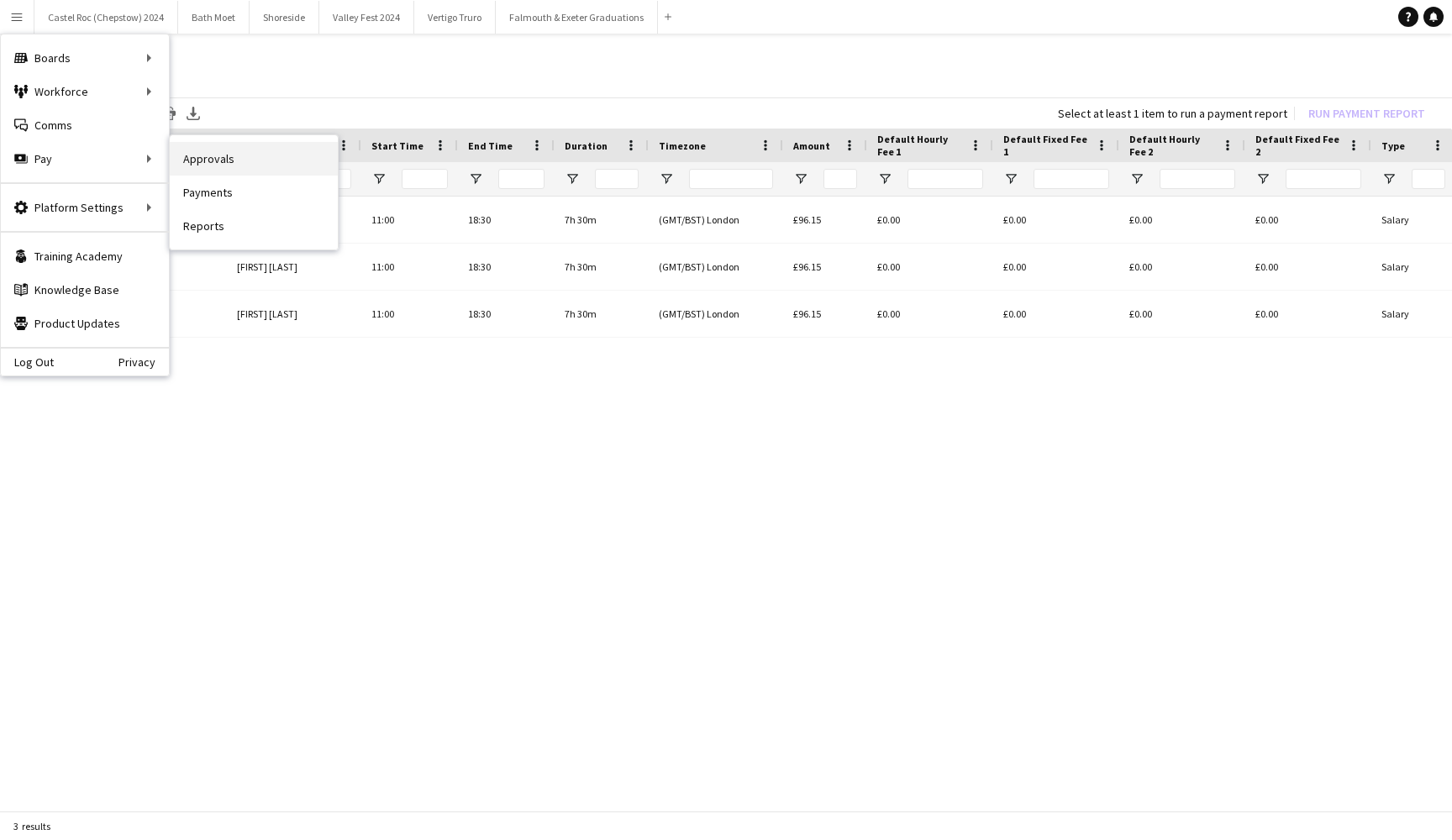 click on "Approvals" at bounding box center [254, 159] 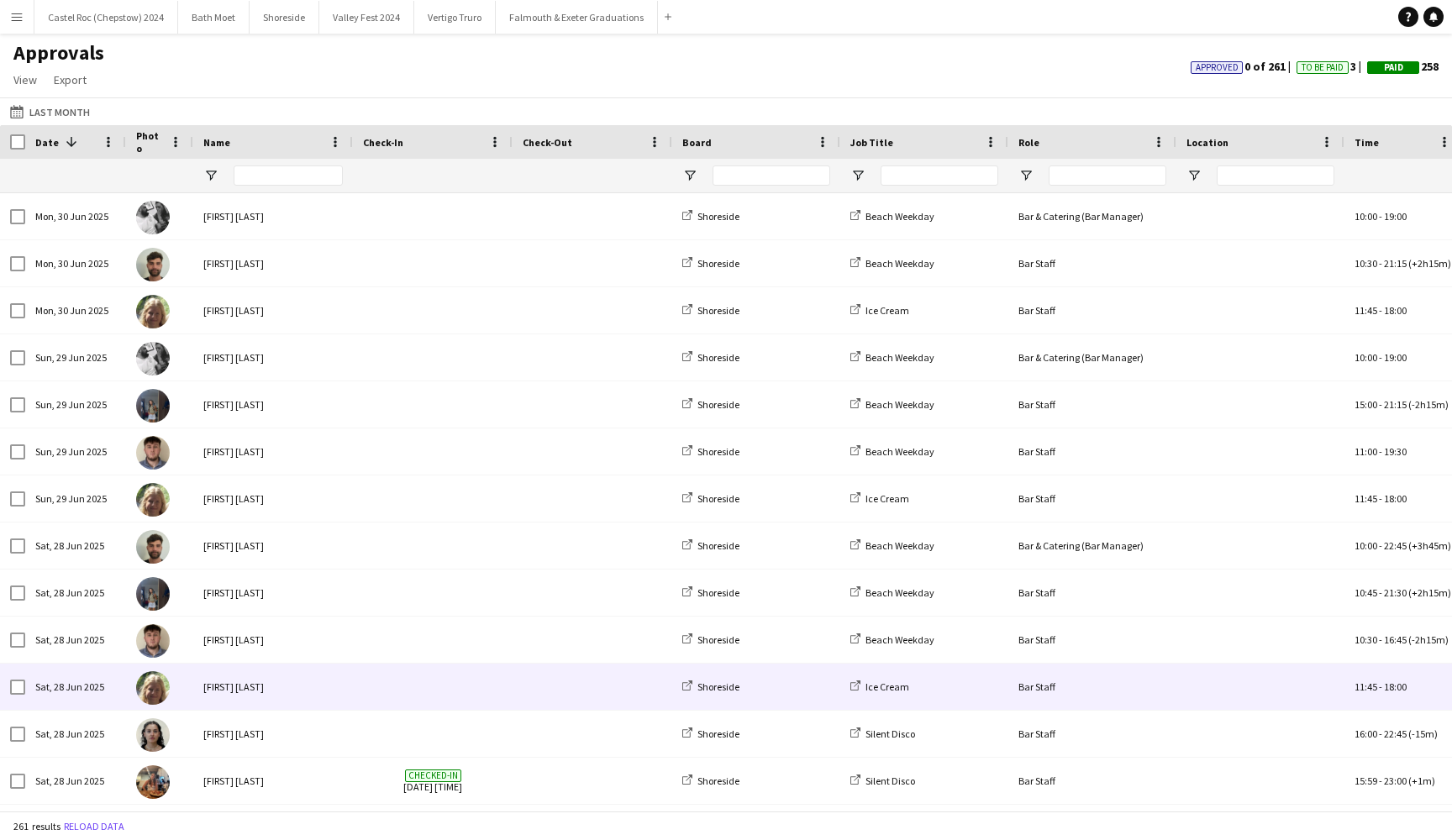 scroll, scrollTop: 0, scrollLeft: 0, axis: both 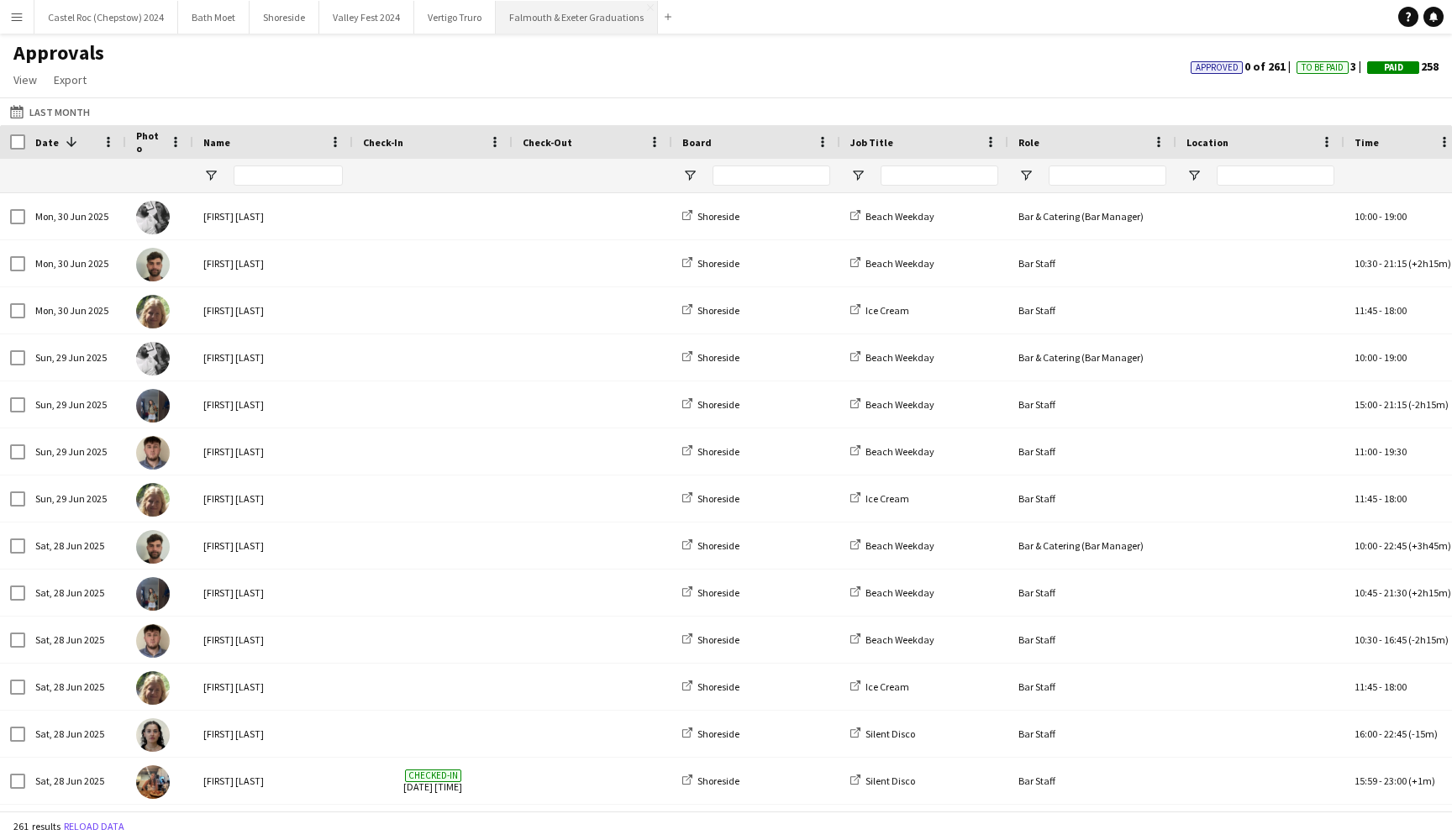 click on "Falmouth & Exeter Graduations
Close" at bounding box center (576, 17) 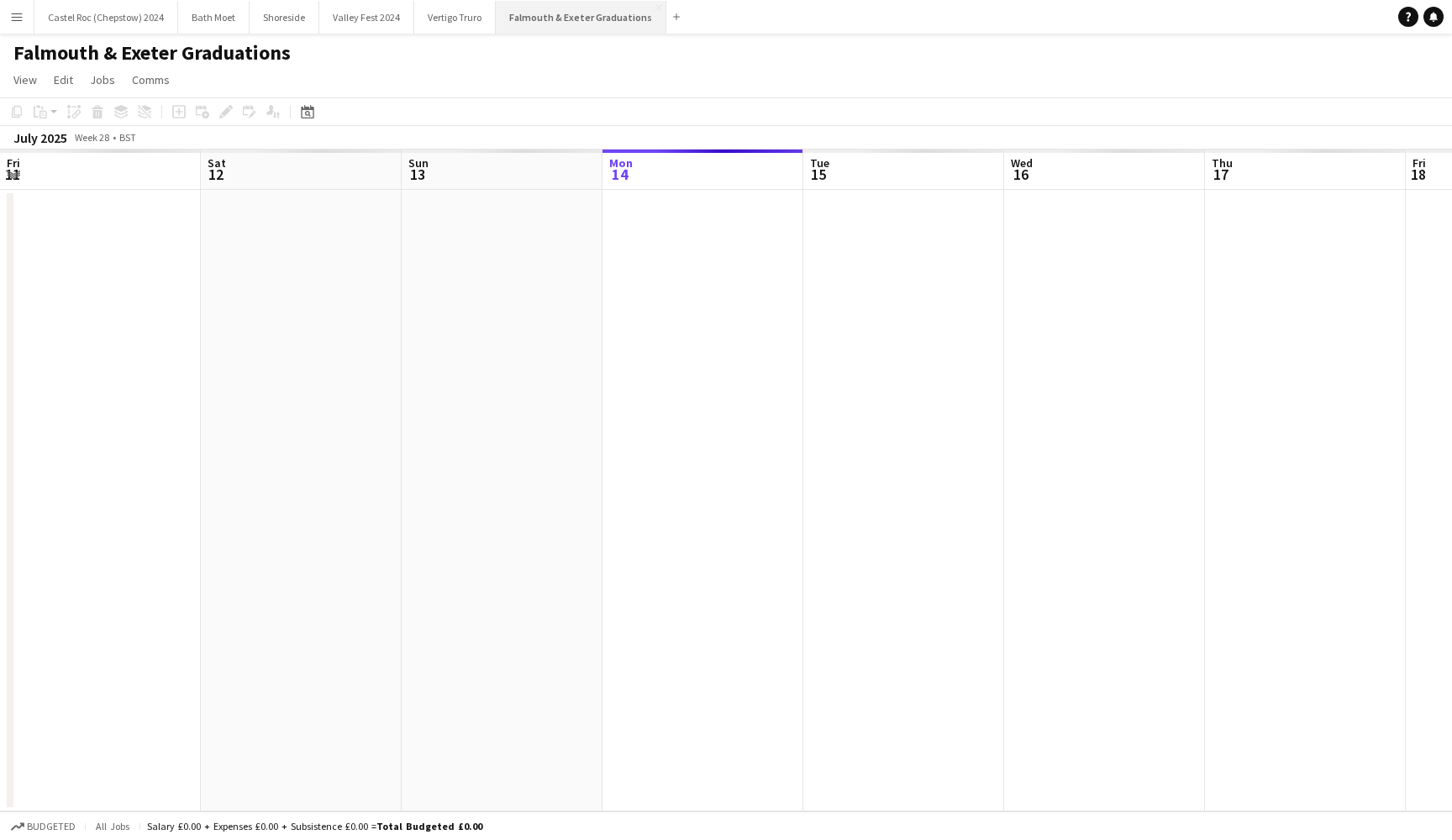 scroll, scrollTop: 0, scrollLeft: 402, axis: horizontal 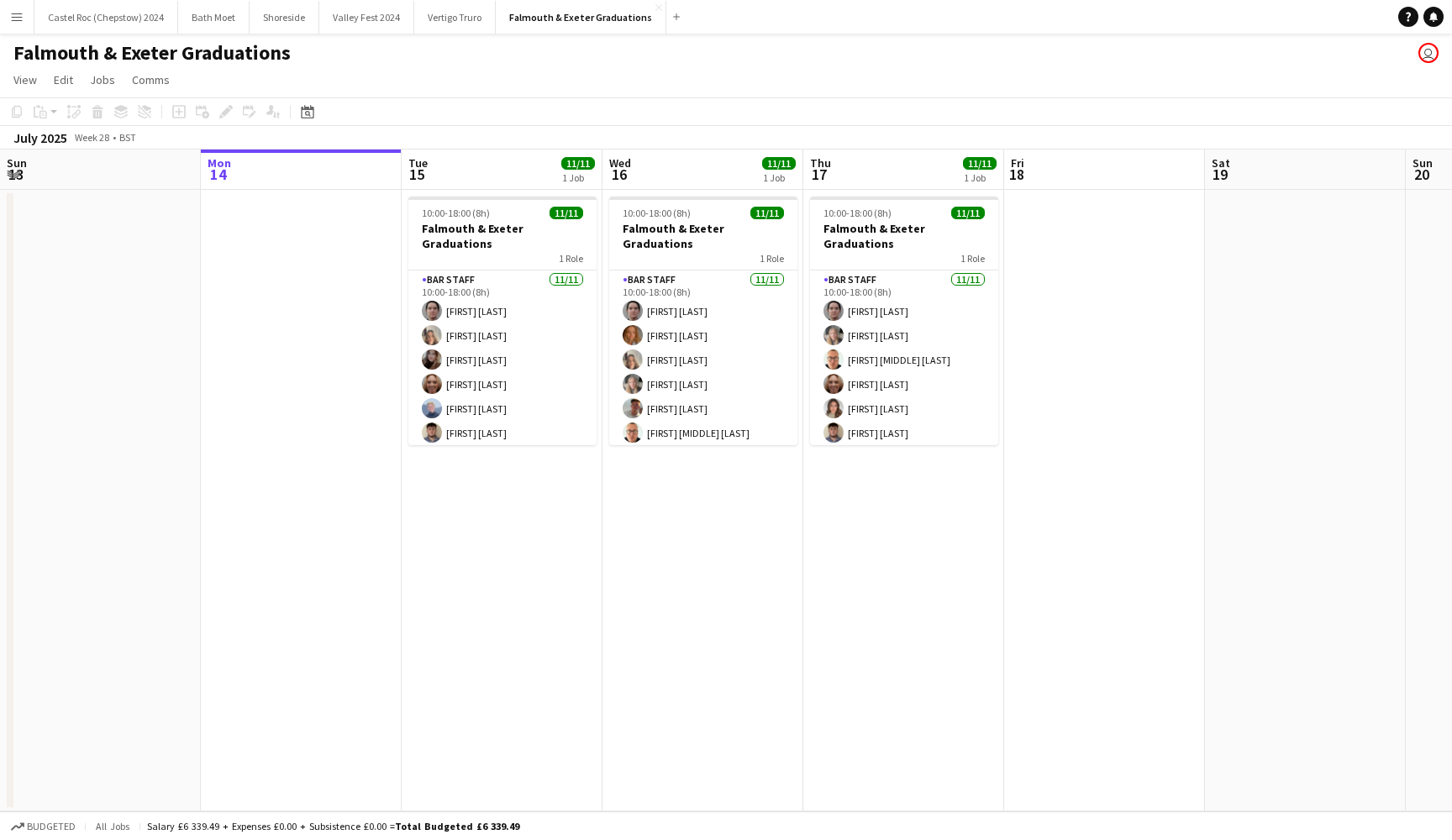 click on "Menu" at bounding box center (17, 17) 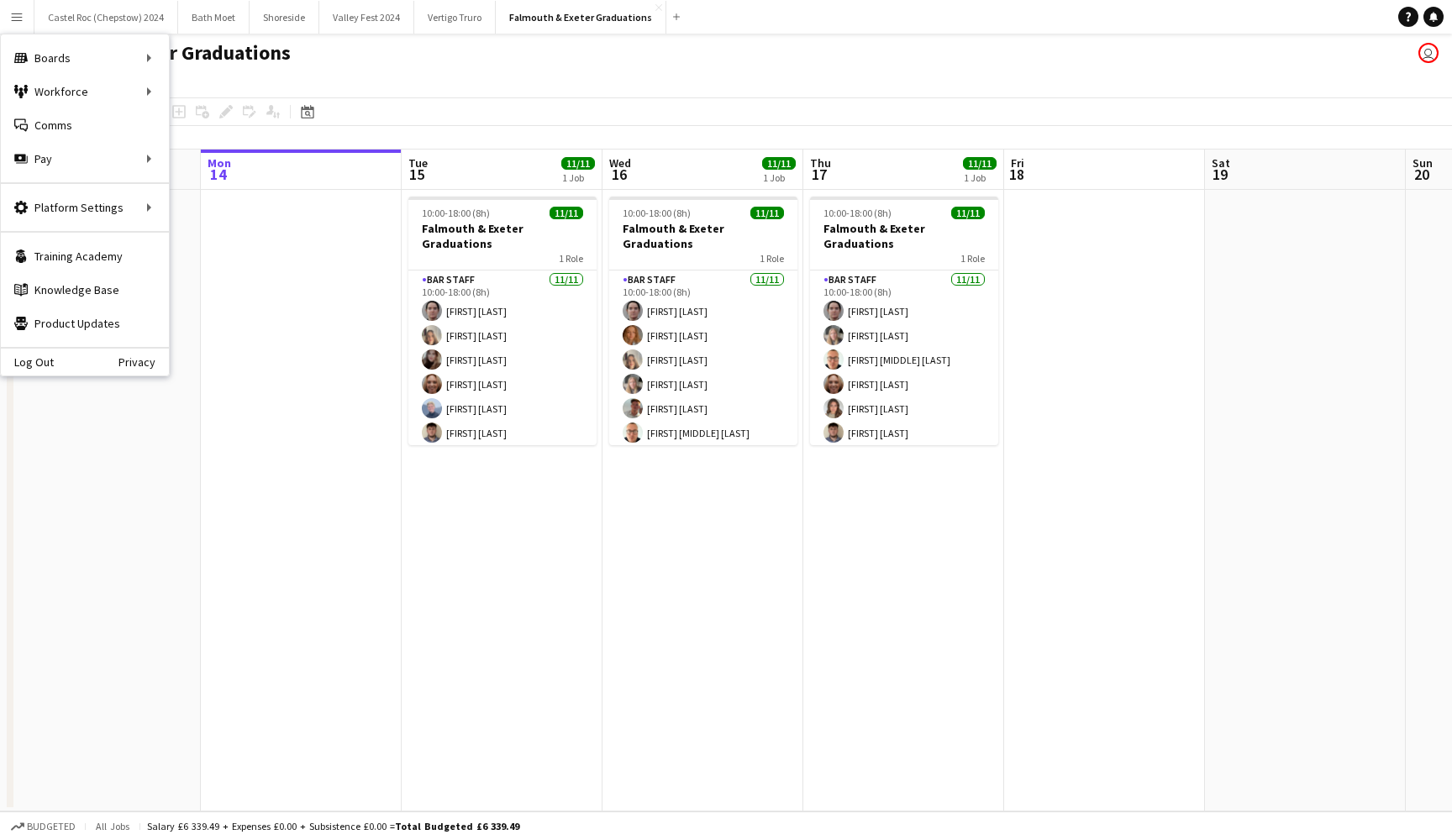 click on "Menu" at bounding box center (17, 17) 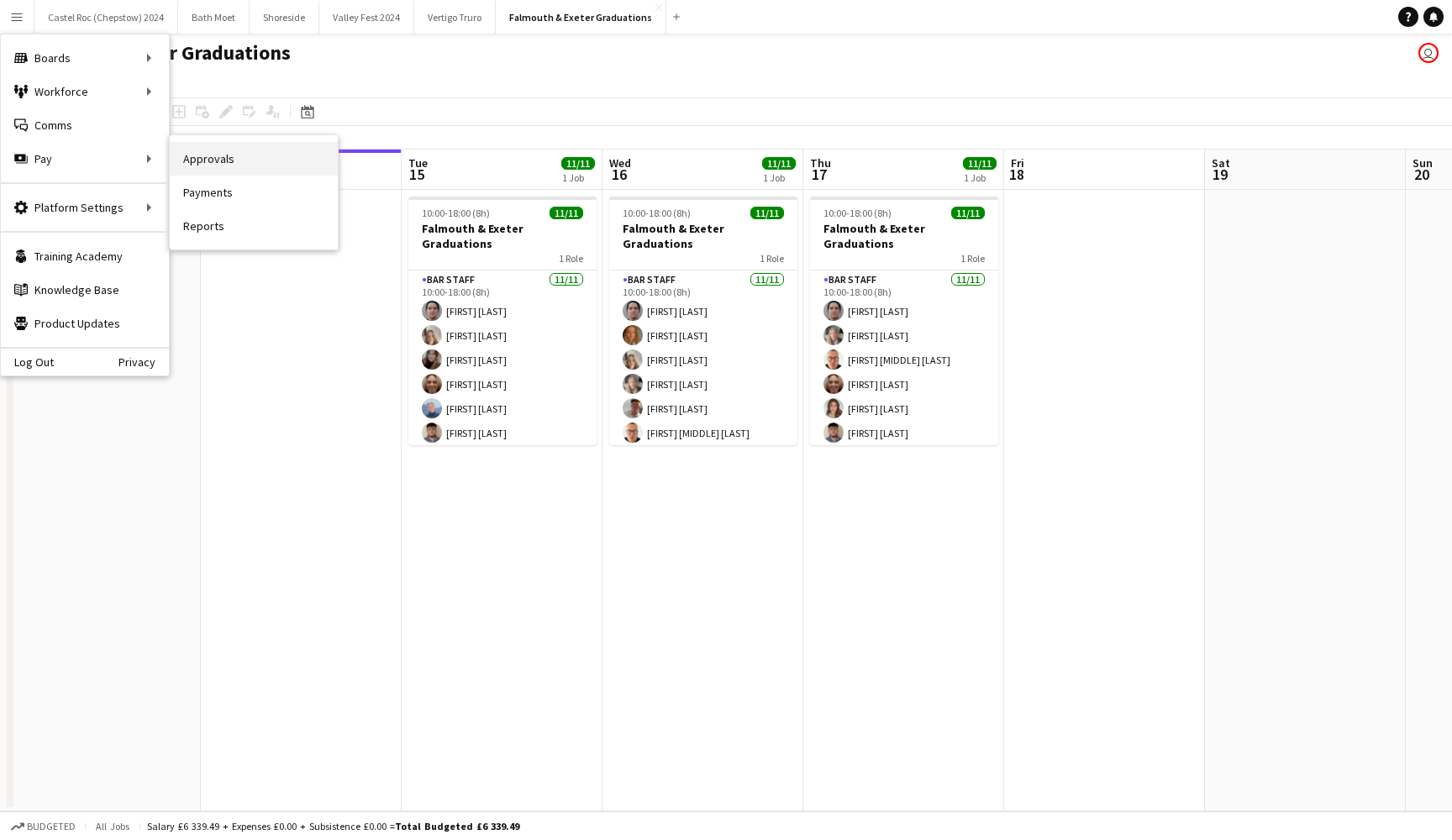 click on "Approvals" at bounding box center [254, 159] 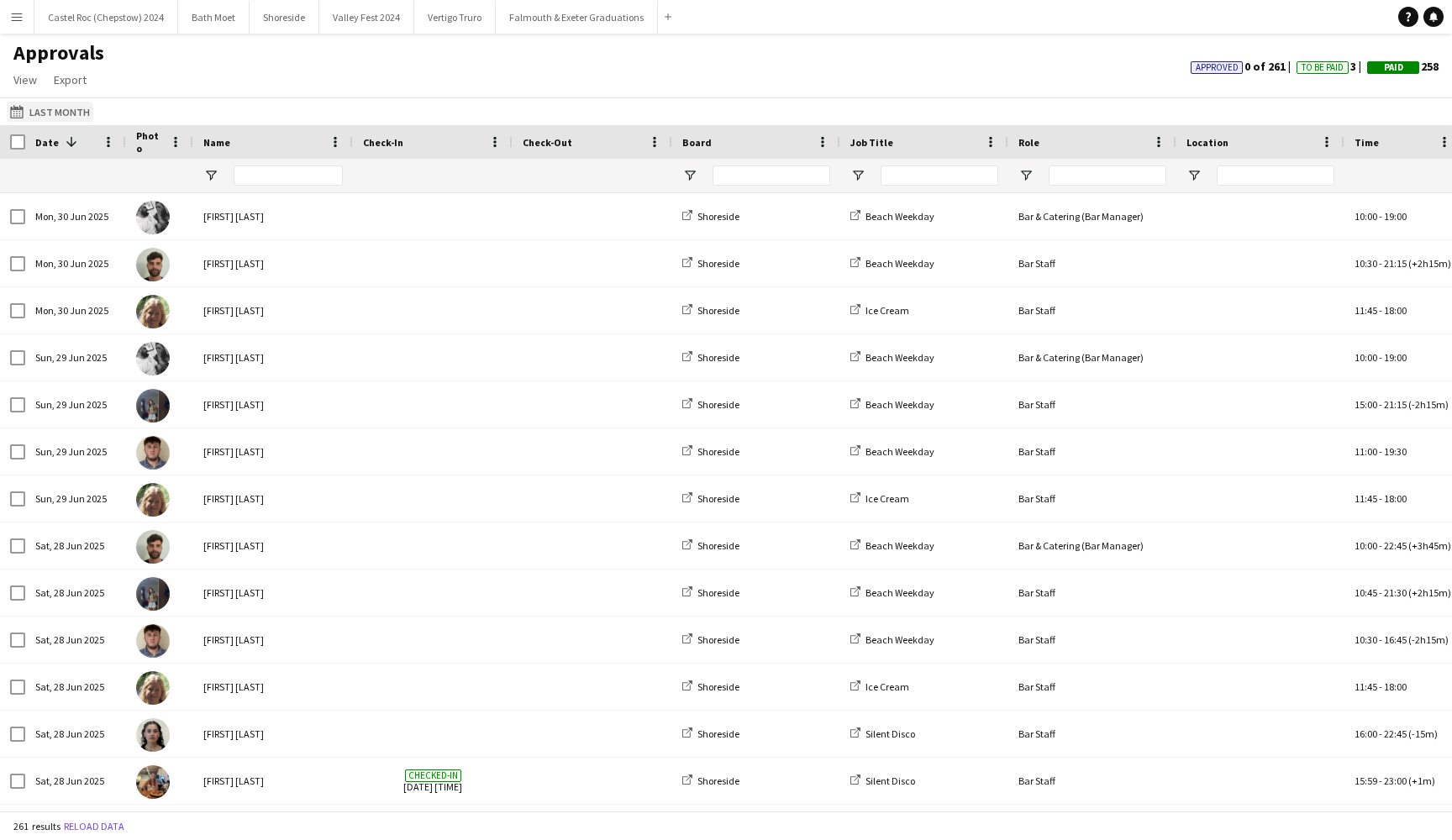 click on "Last Month
Last Month" 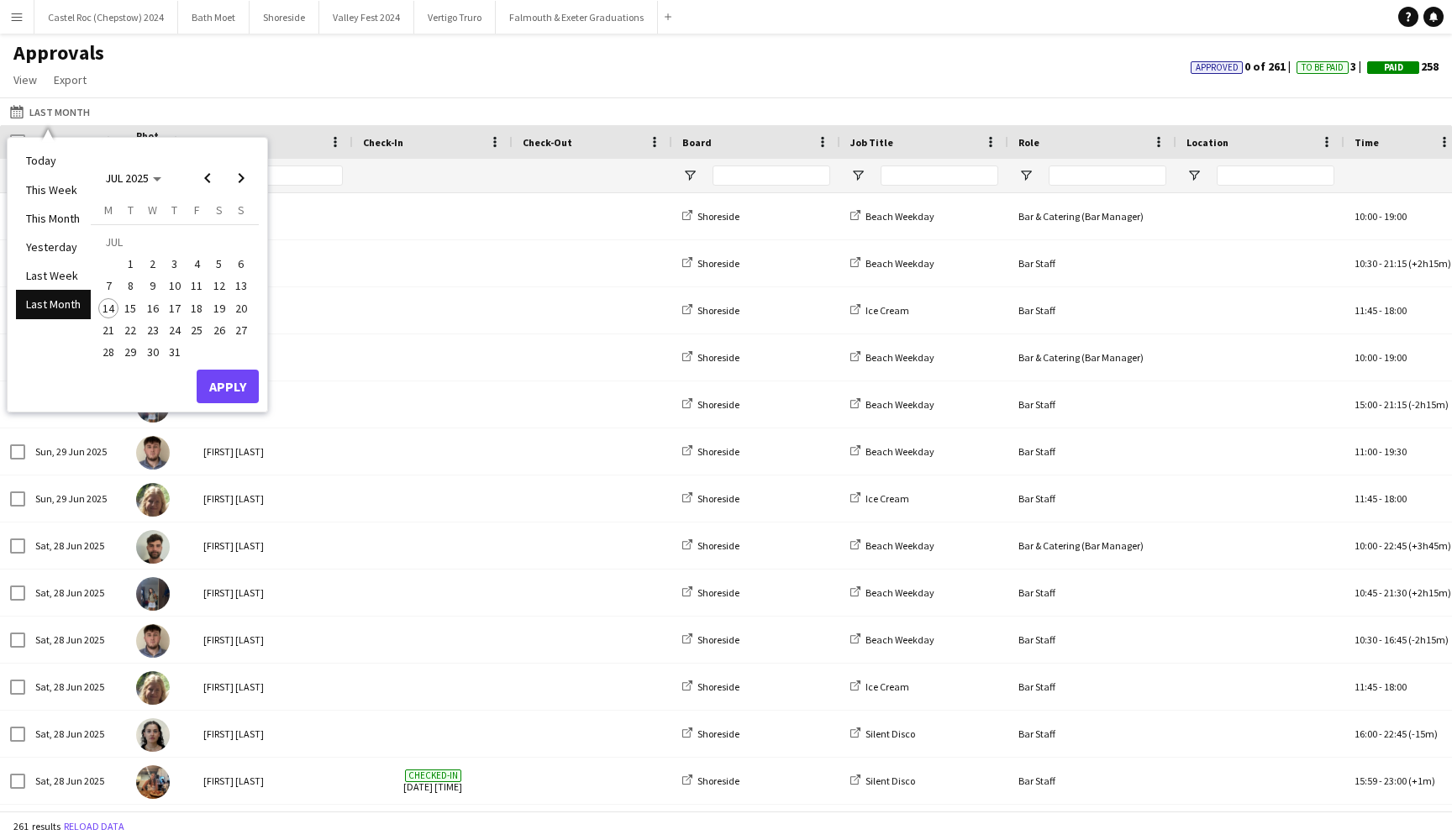 click on "7" at bounding box center [108, 286] 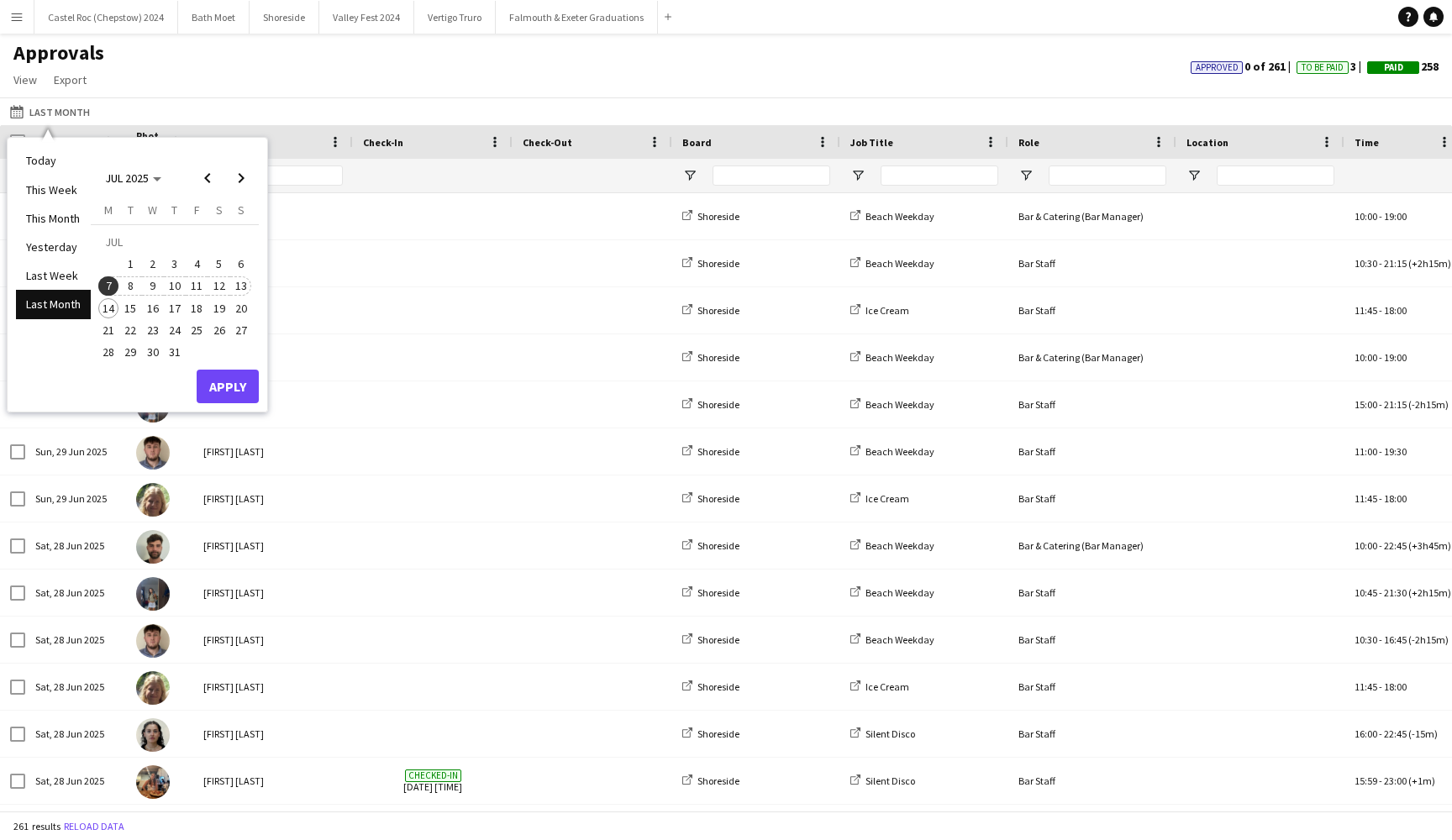 click on "13" at bounding box center (241, 286) 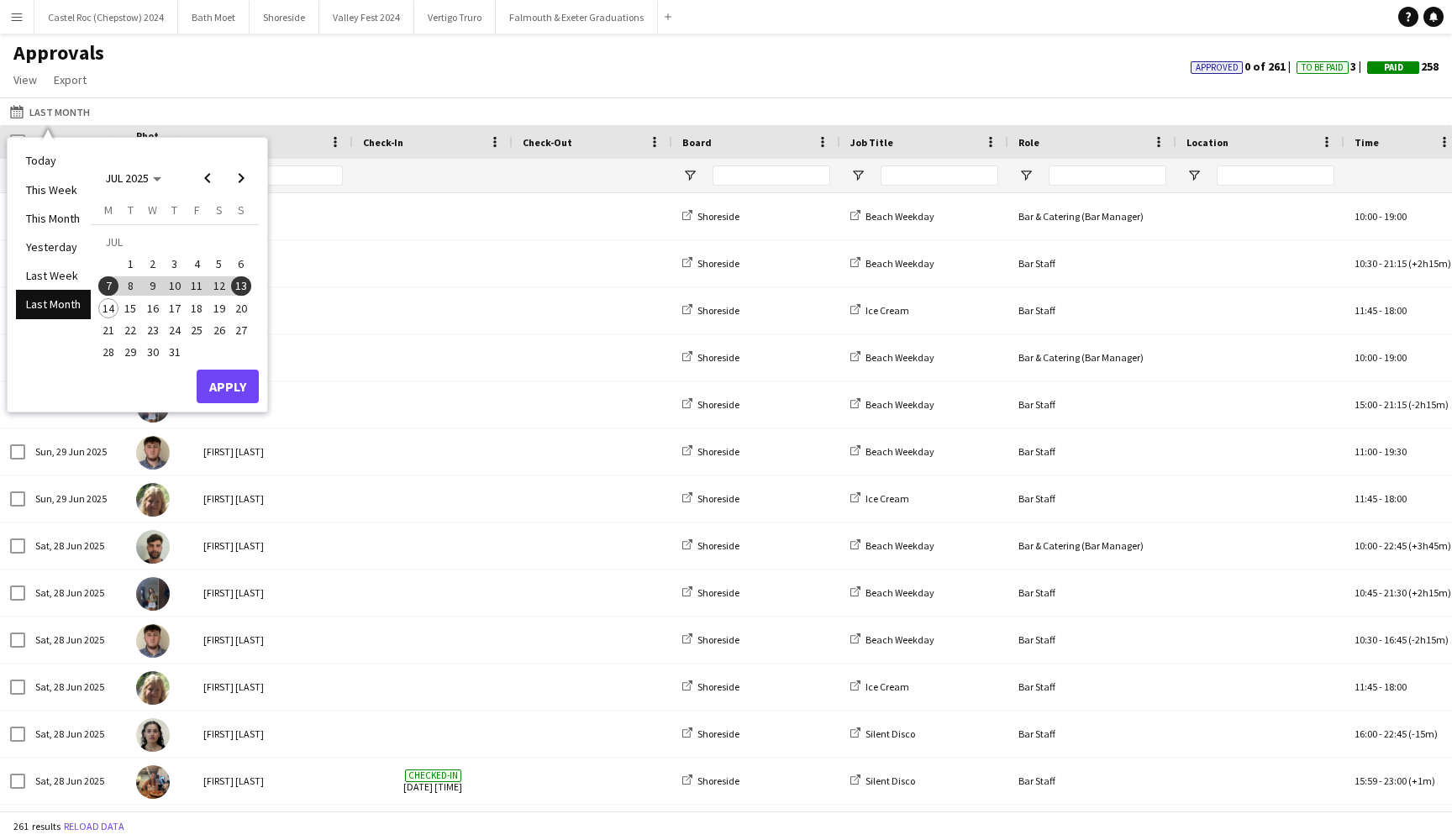 click on "Apply" at bounding box center (228, 386) 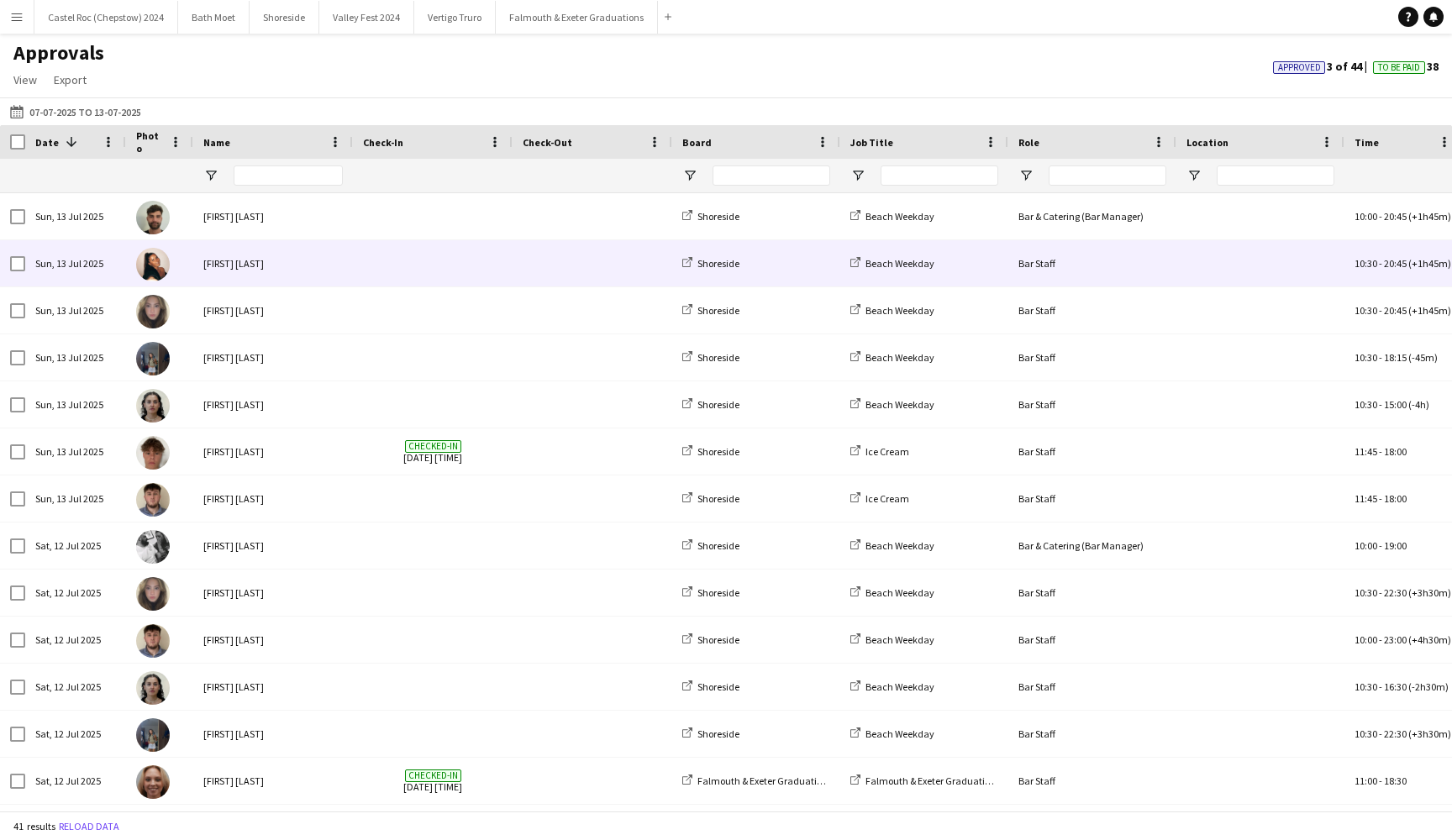 scroll, scrollTop: 48, scrollLeft: 0, axis: vertical 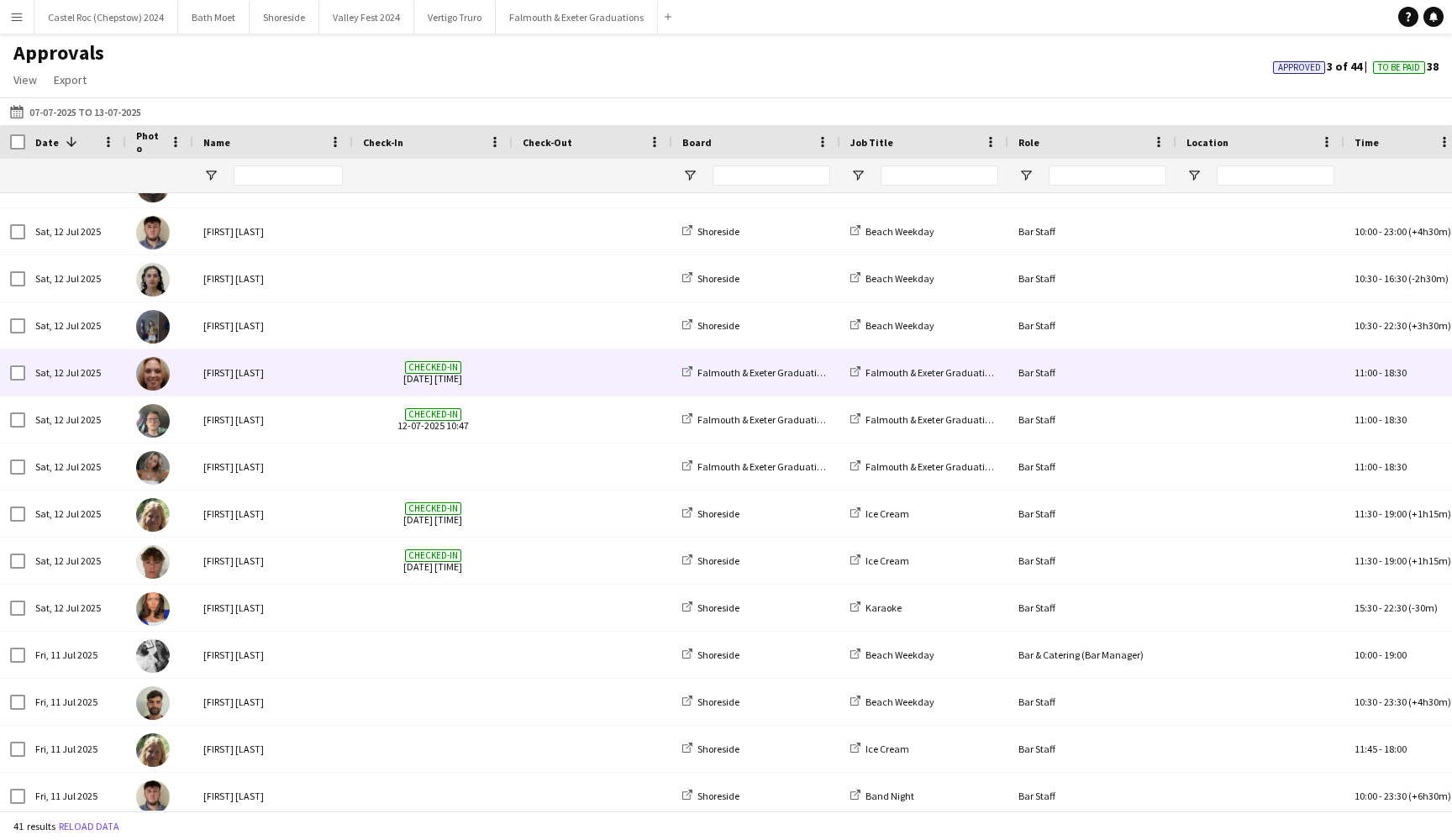 click at bounding box center [592, 372] 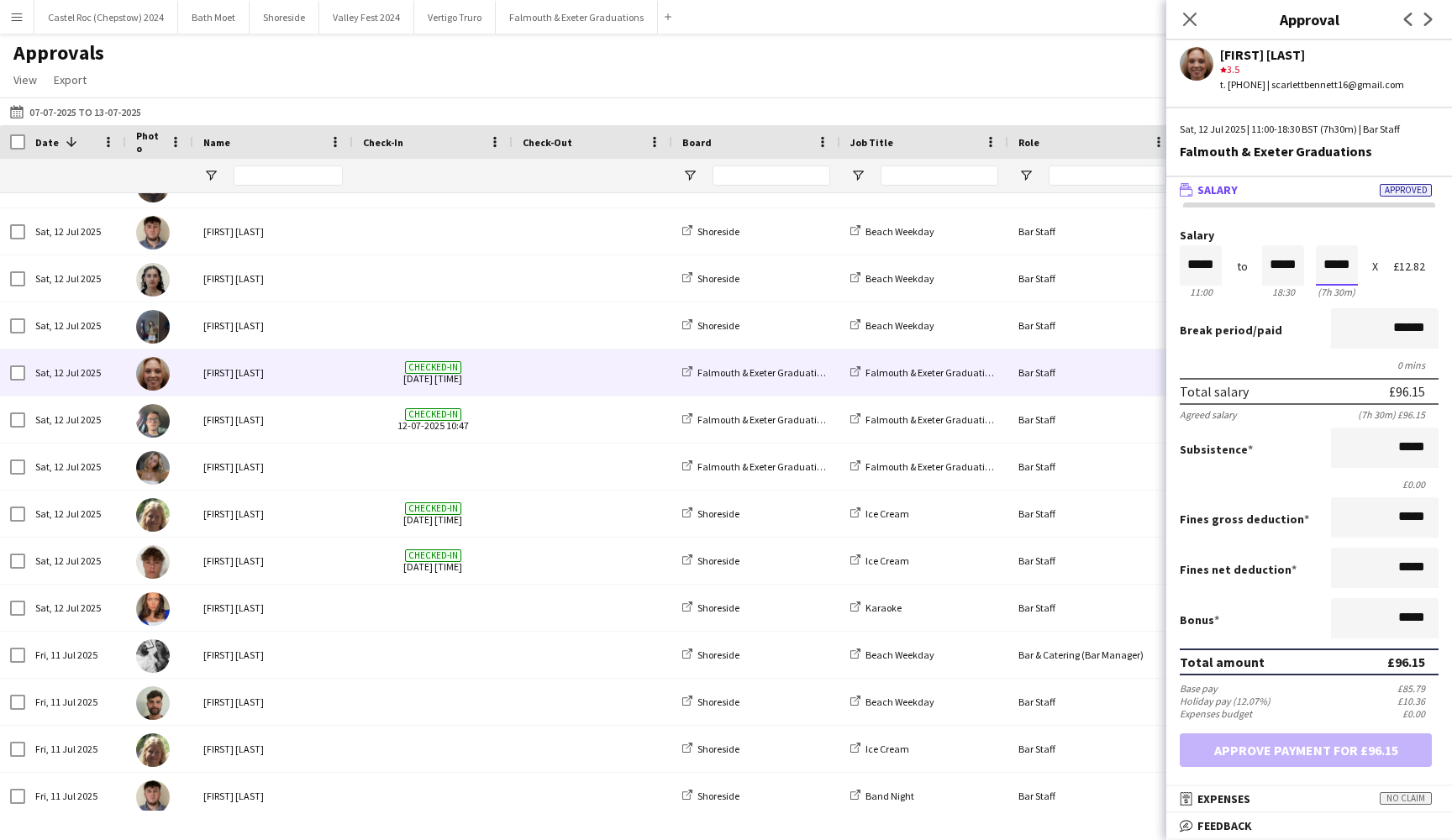 click on "*****" at bounding box center [1337, 265] 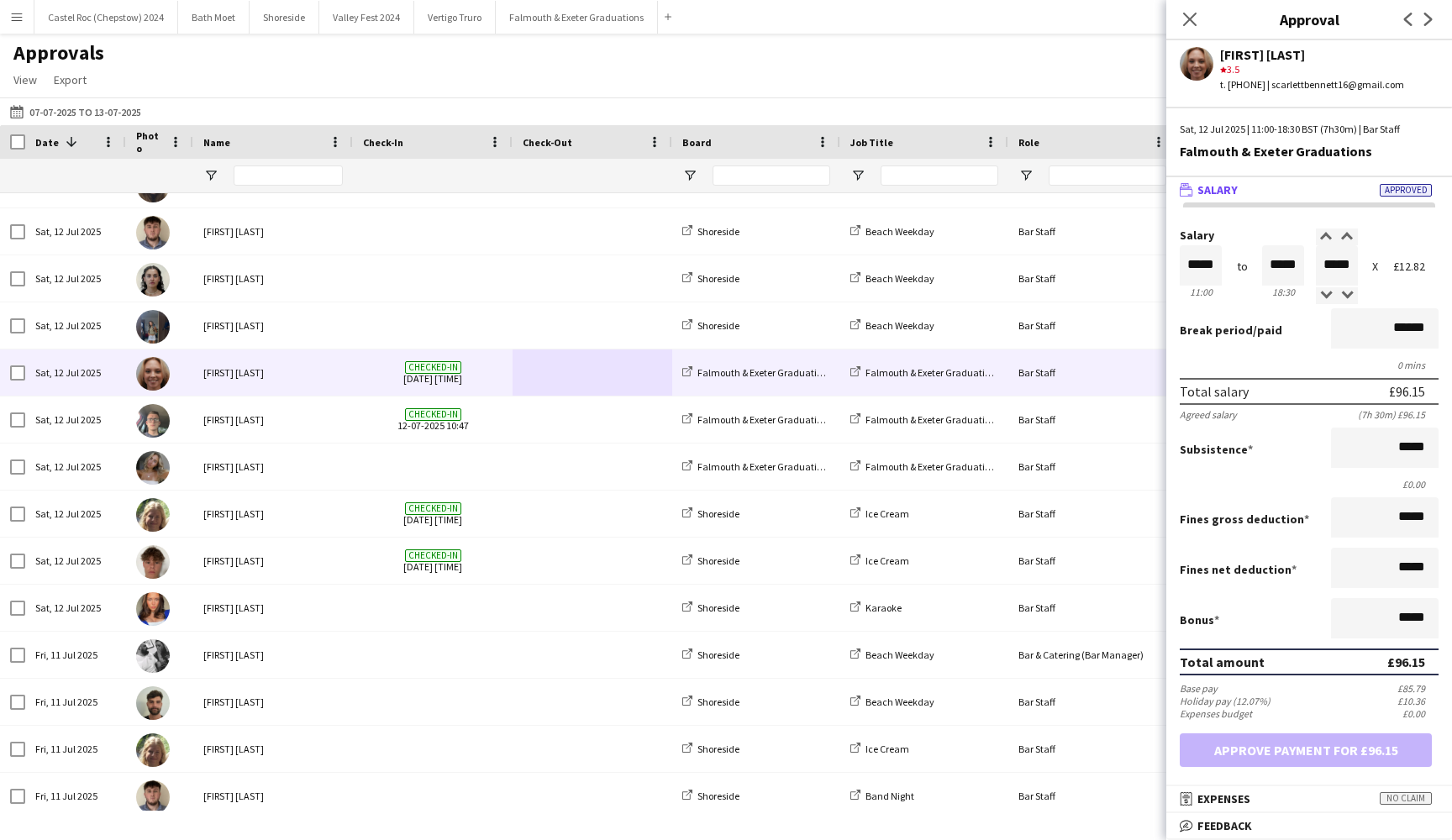 click on "Break period   /paid" at bounding box center [1231, 330] 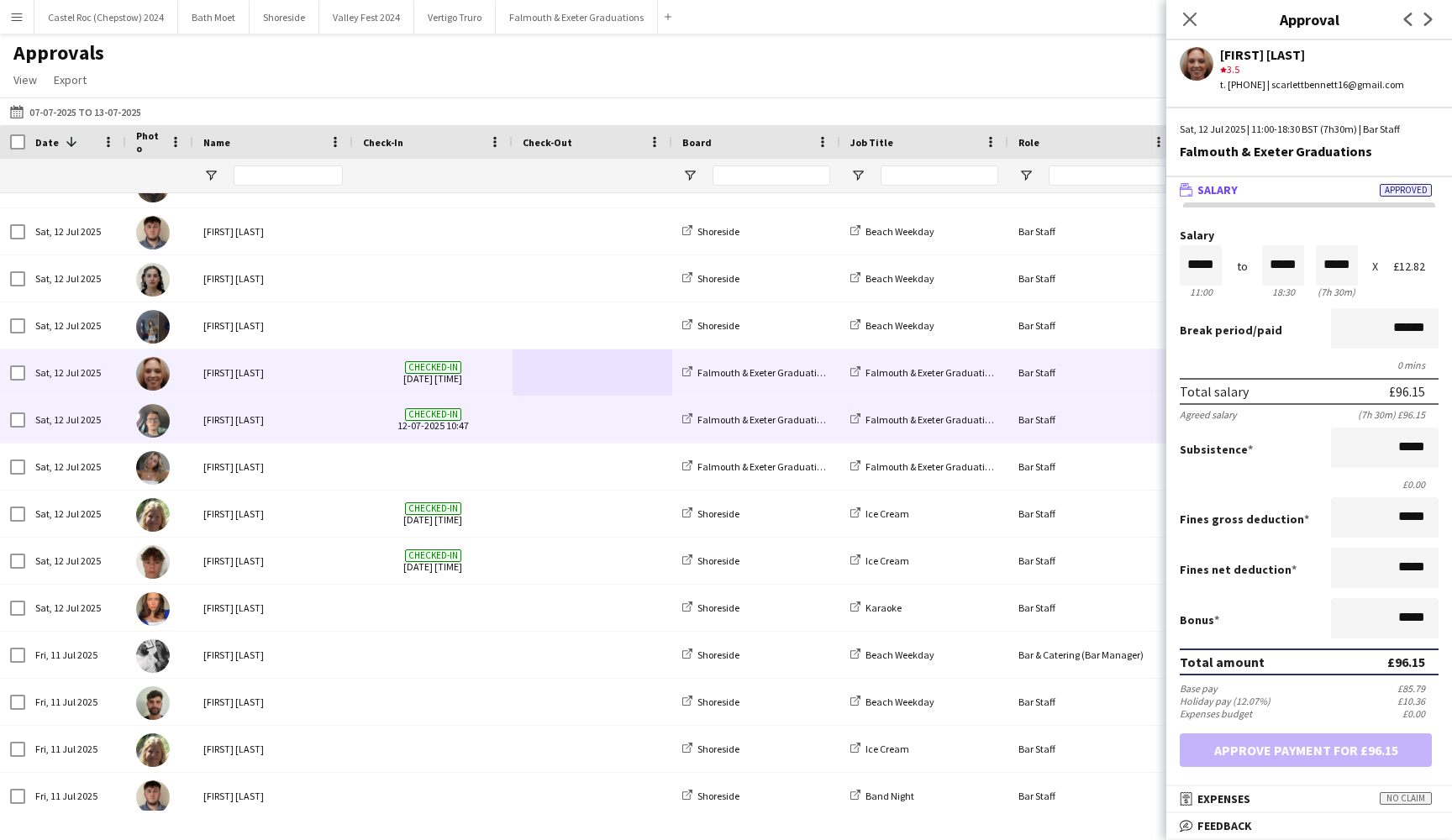 click on "[FIRST] [LAST]" at bounding box center (273, 419) 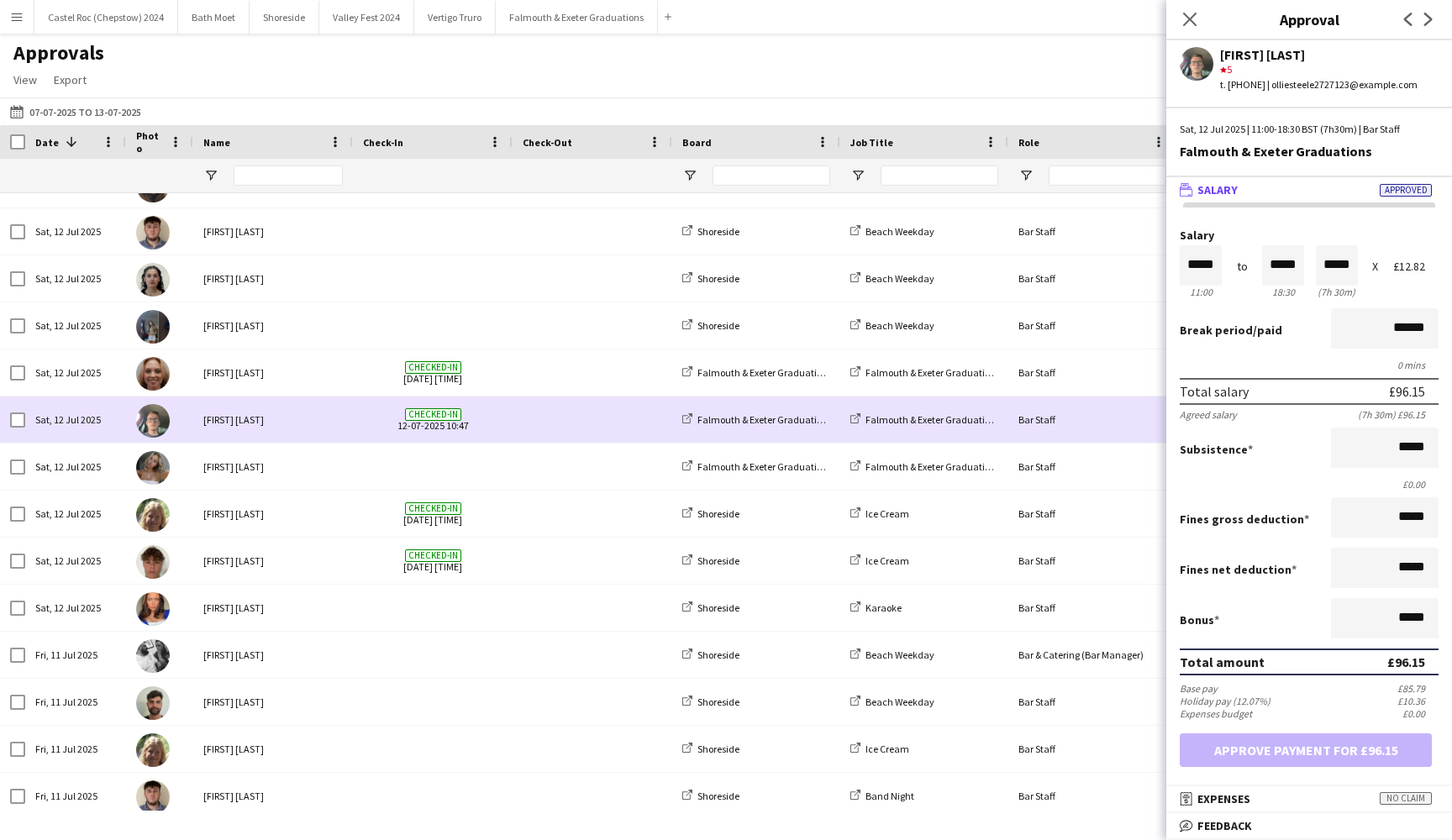 click on "[FIRST] [LAST]" at bounding box center [273, 419] 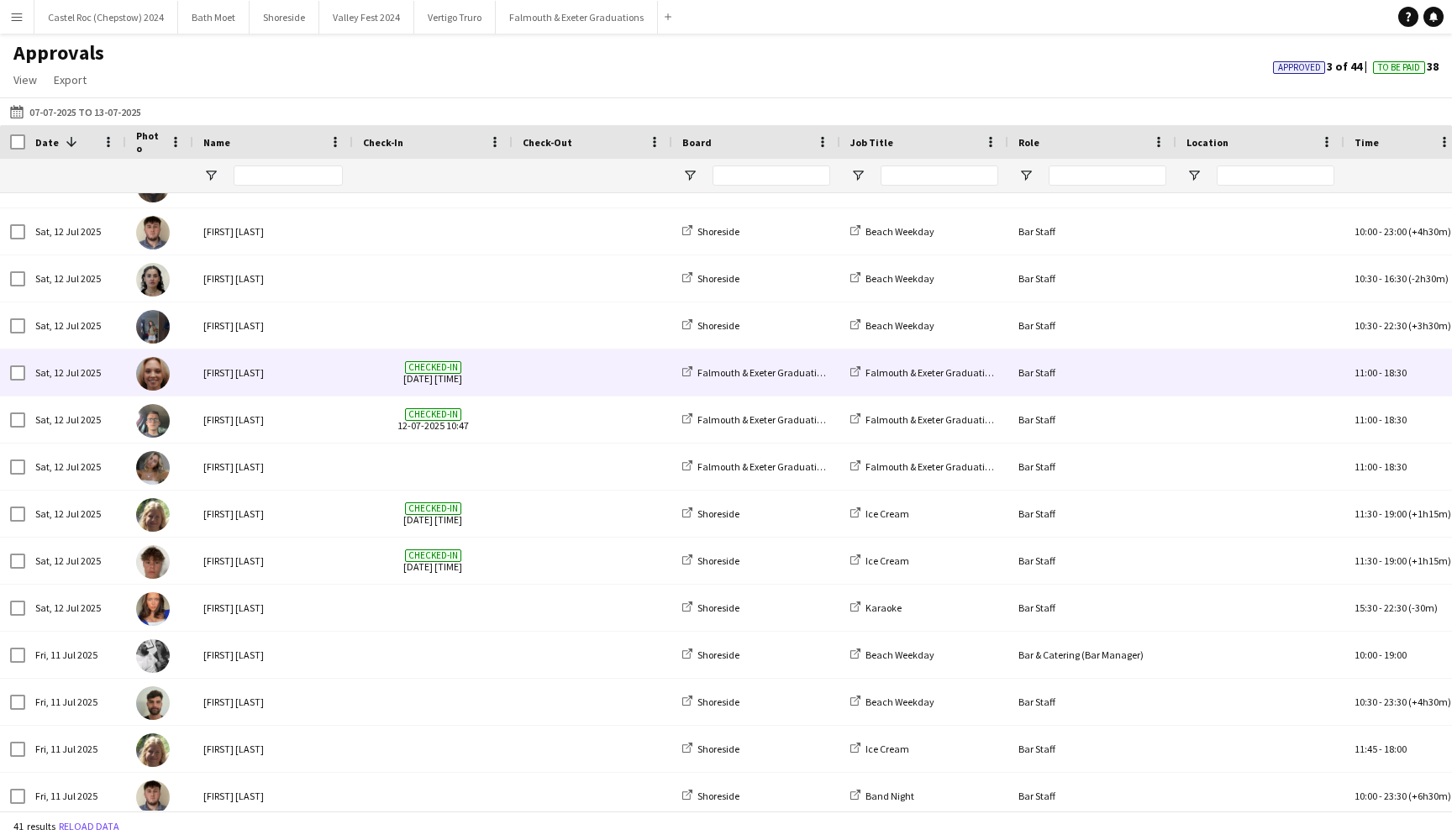click on "[FIRST] [LAST]" at bounding box center (273, 372) 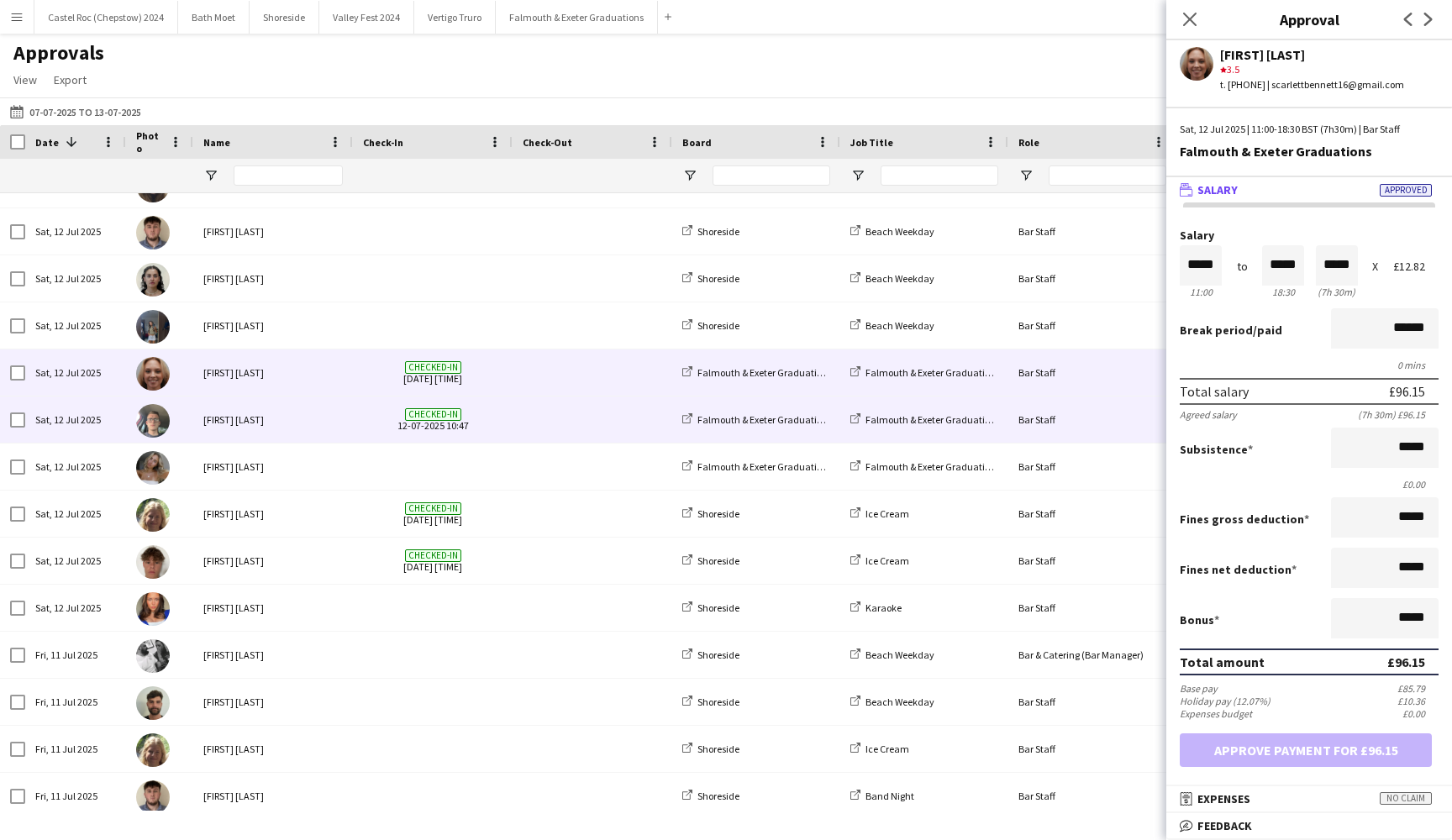 click at bounding box center (592, 419) 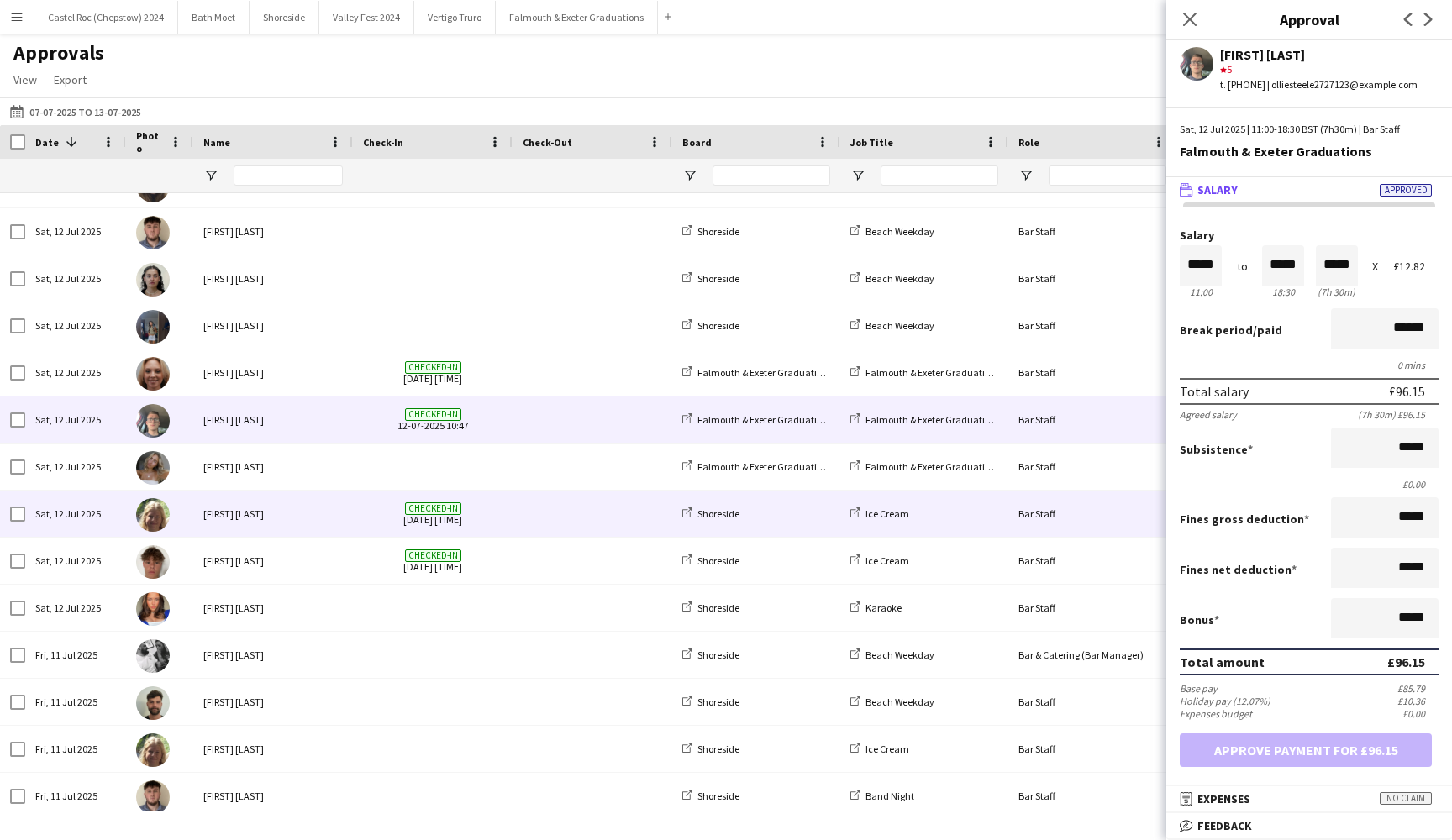 click at bounding box center [592, 513] 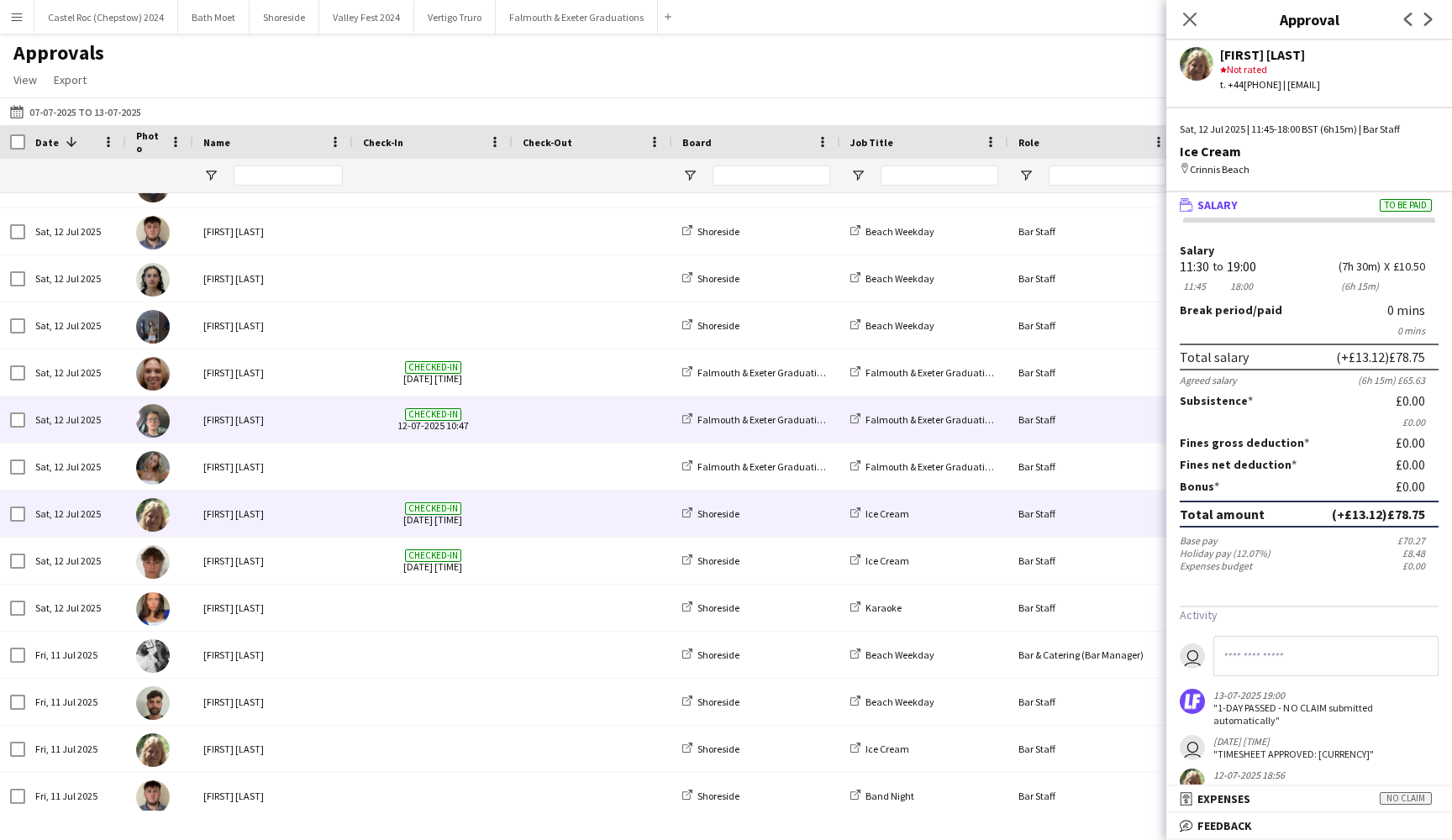 click on "Checked-in  [DATE] [TIME]" at bounding box center (433, 419) 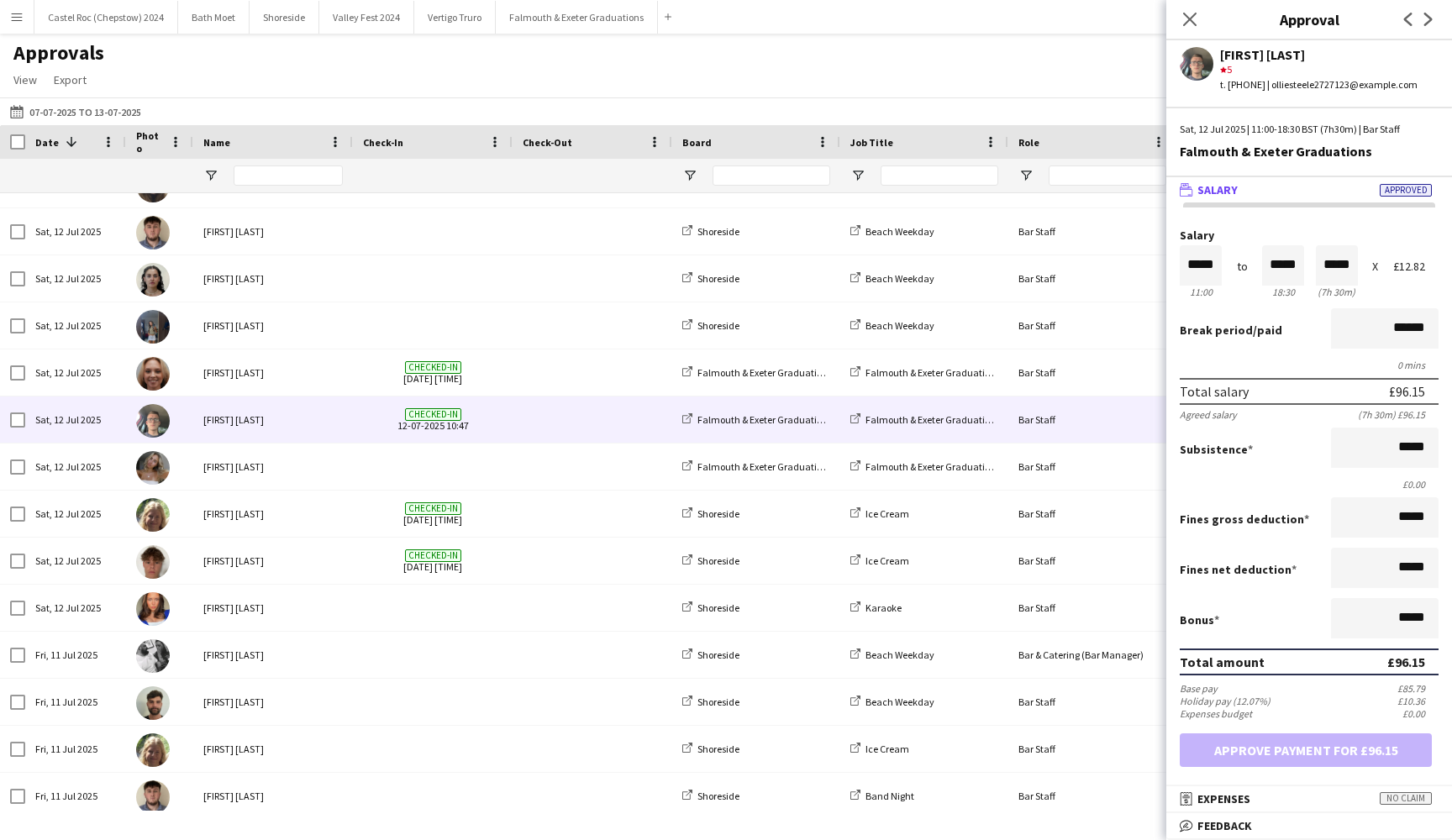click on "Approved" at bounding box center [1406, 190] 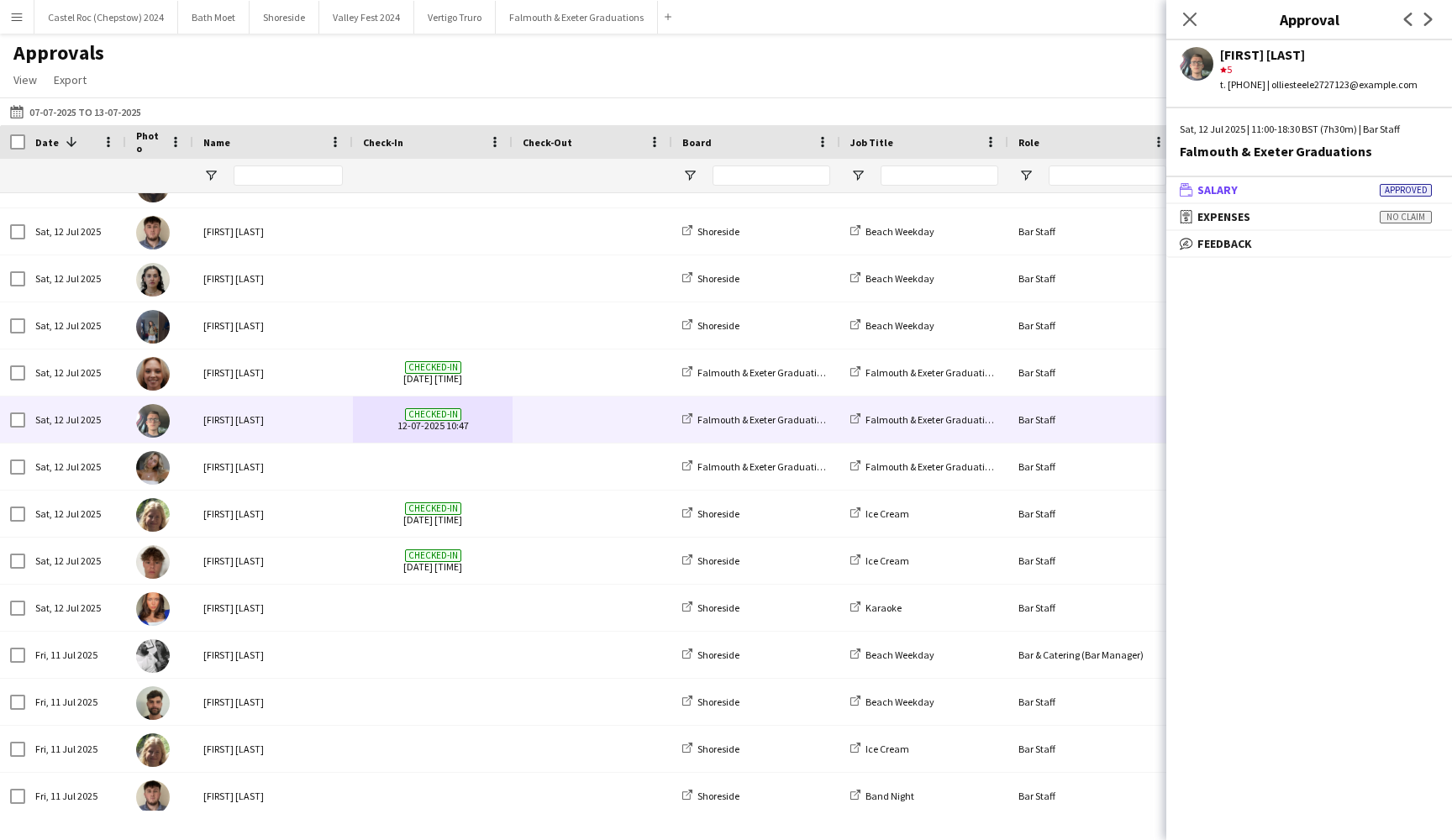 click on "Approved" at bounding box center [1406, 190] 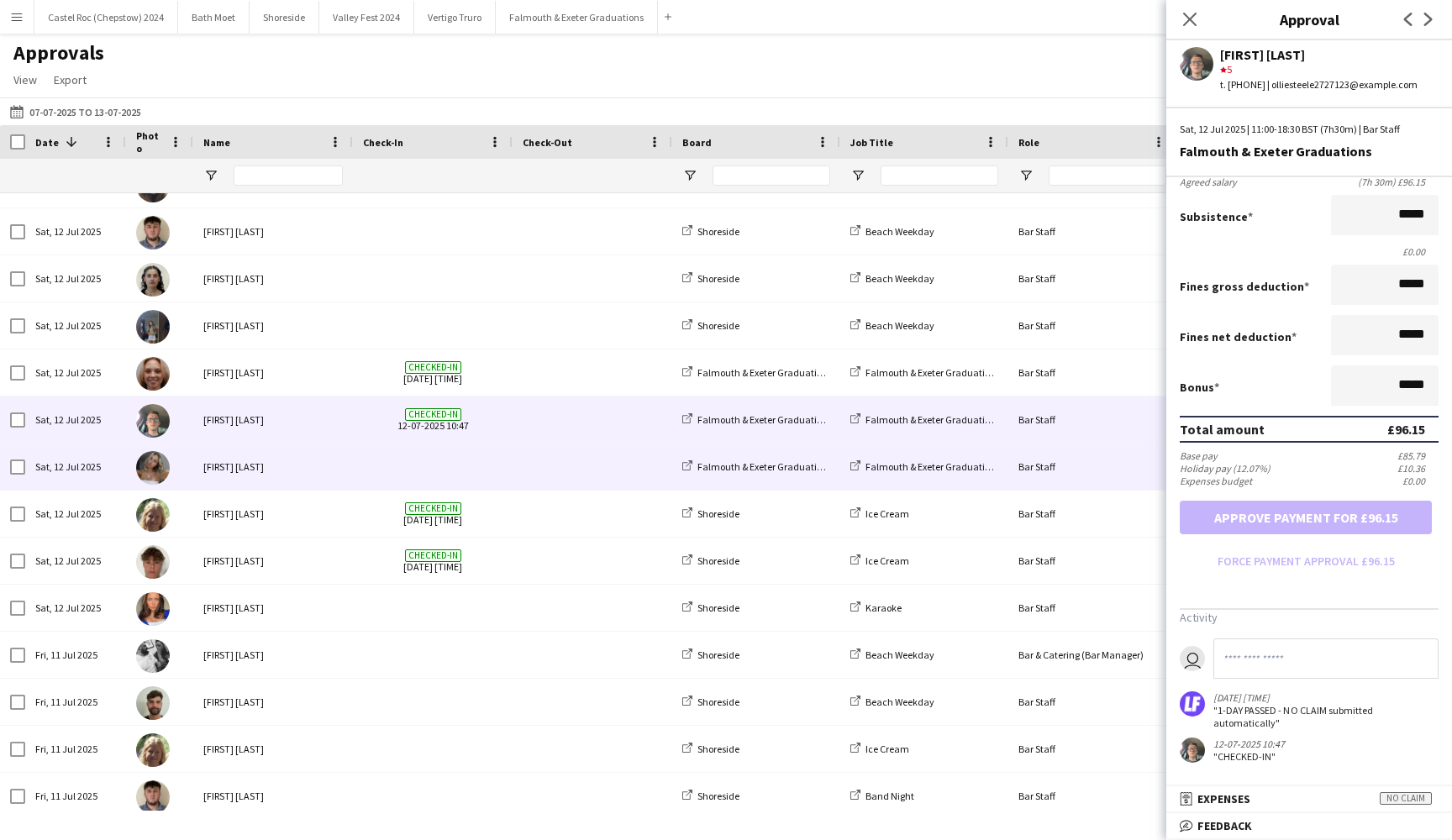 click at bounding box center (592, 466) 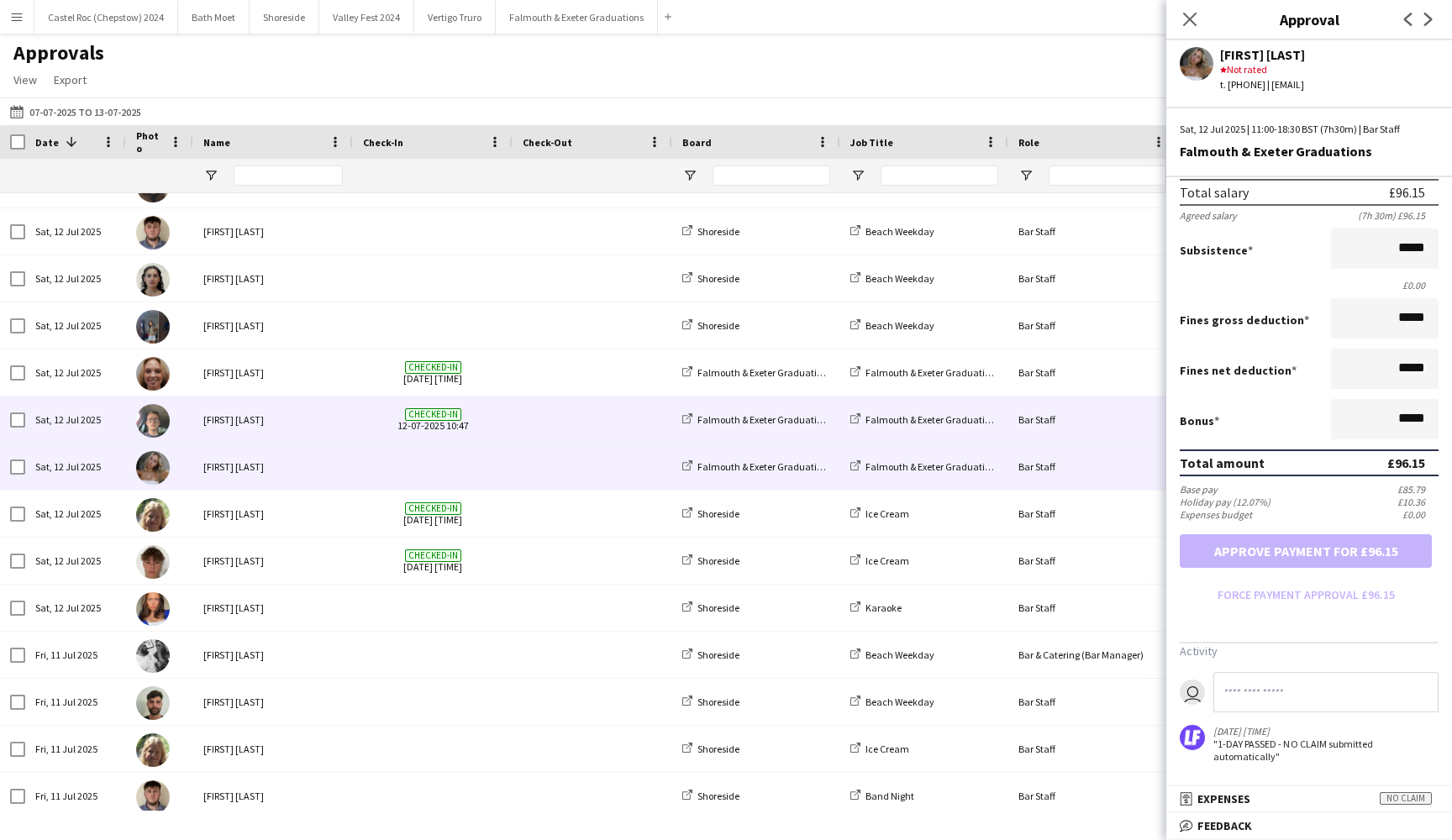 click at bounding box center (592, 419) 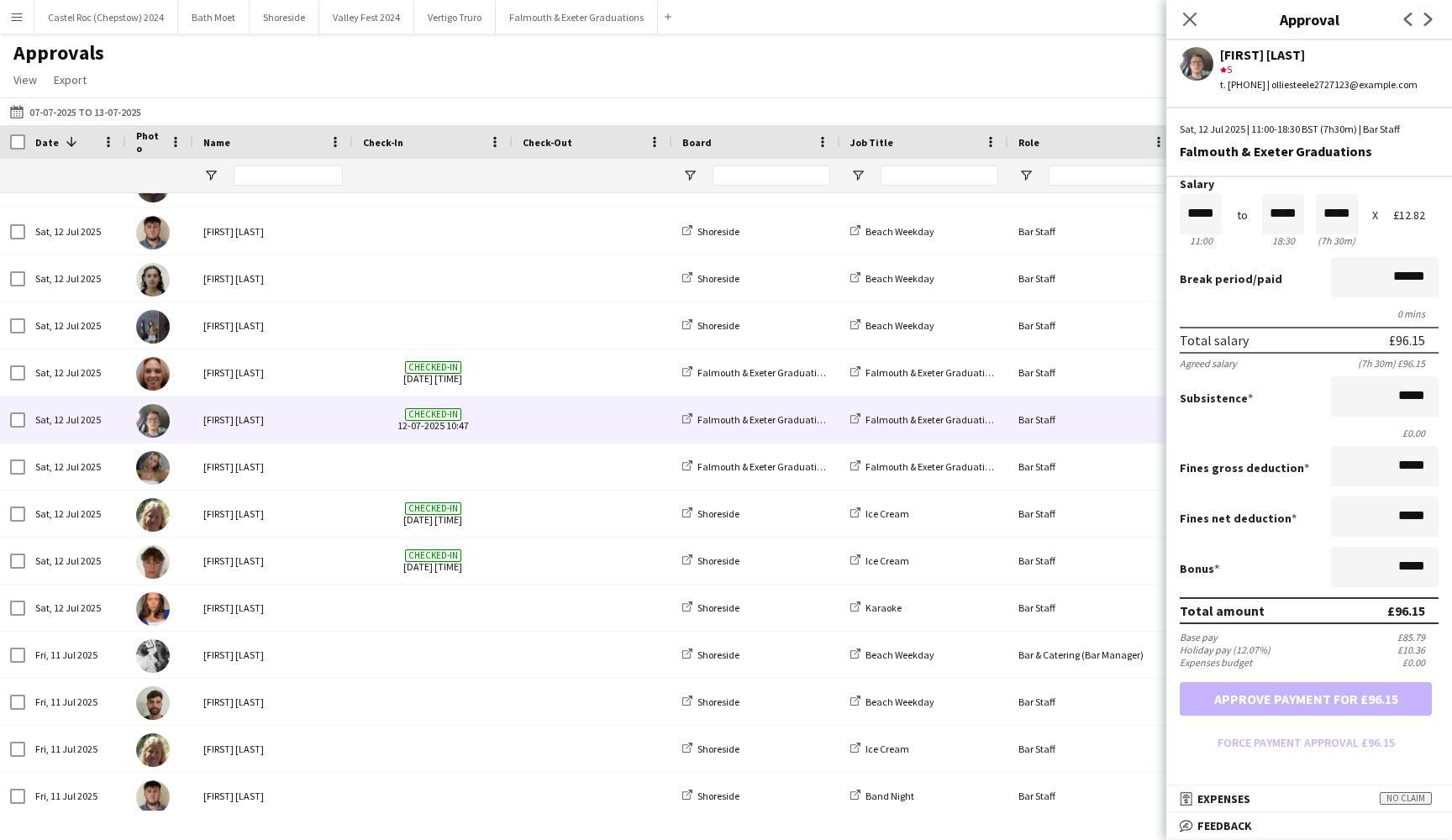 scroll, scrollTop: 58, scrollLeft: 0, axis: vertical 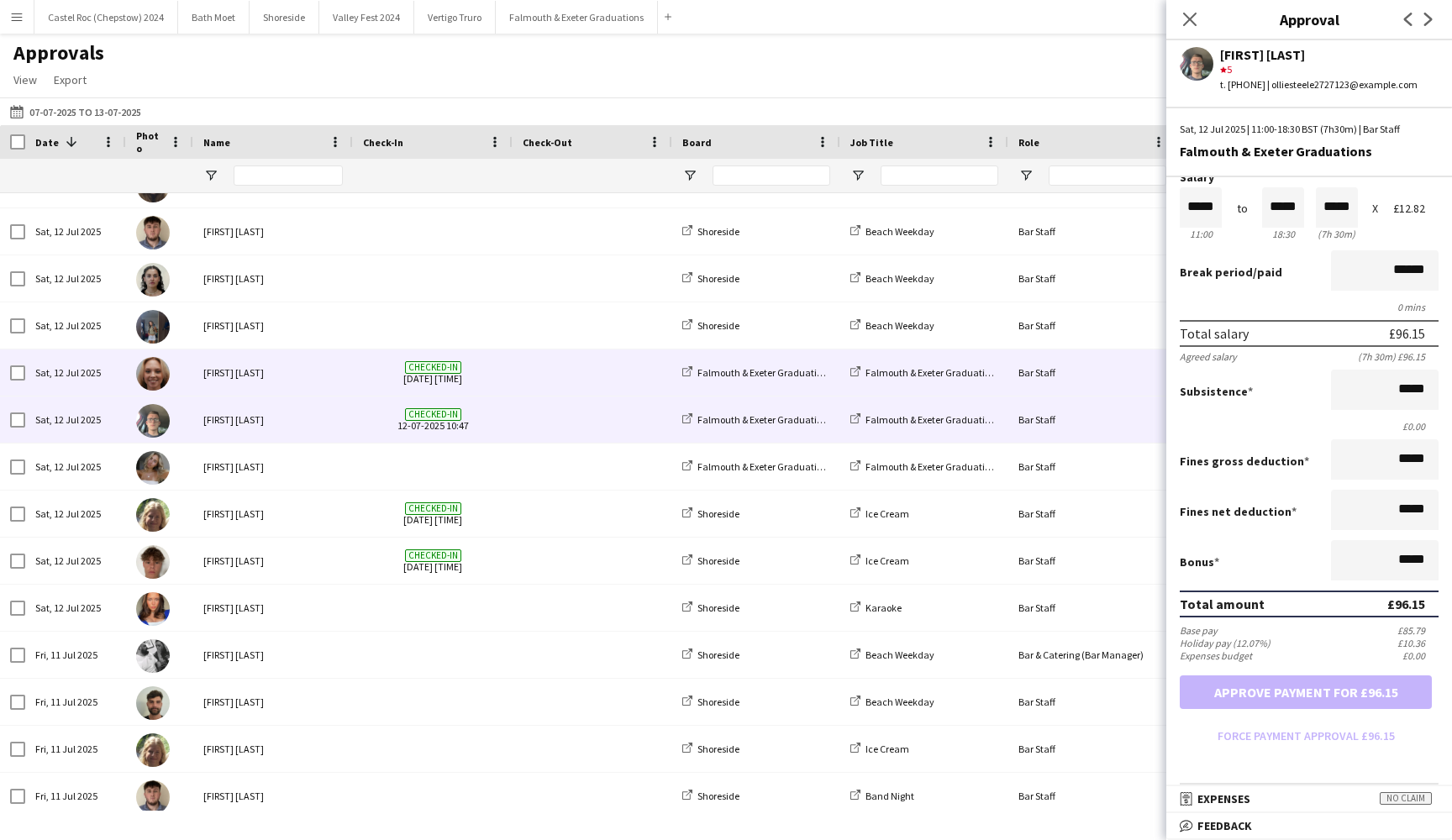 click on "Checked-in 12-07-2025 11:22" at bounding box center (433, 372) 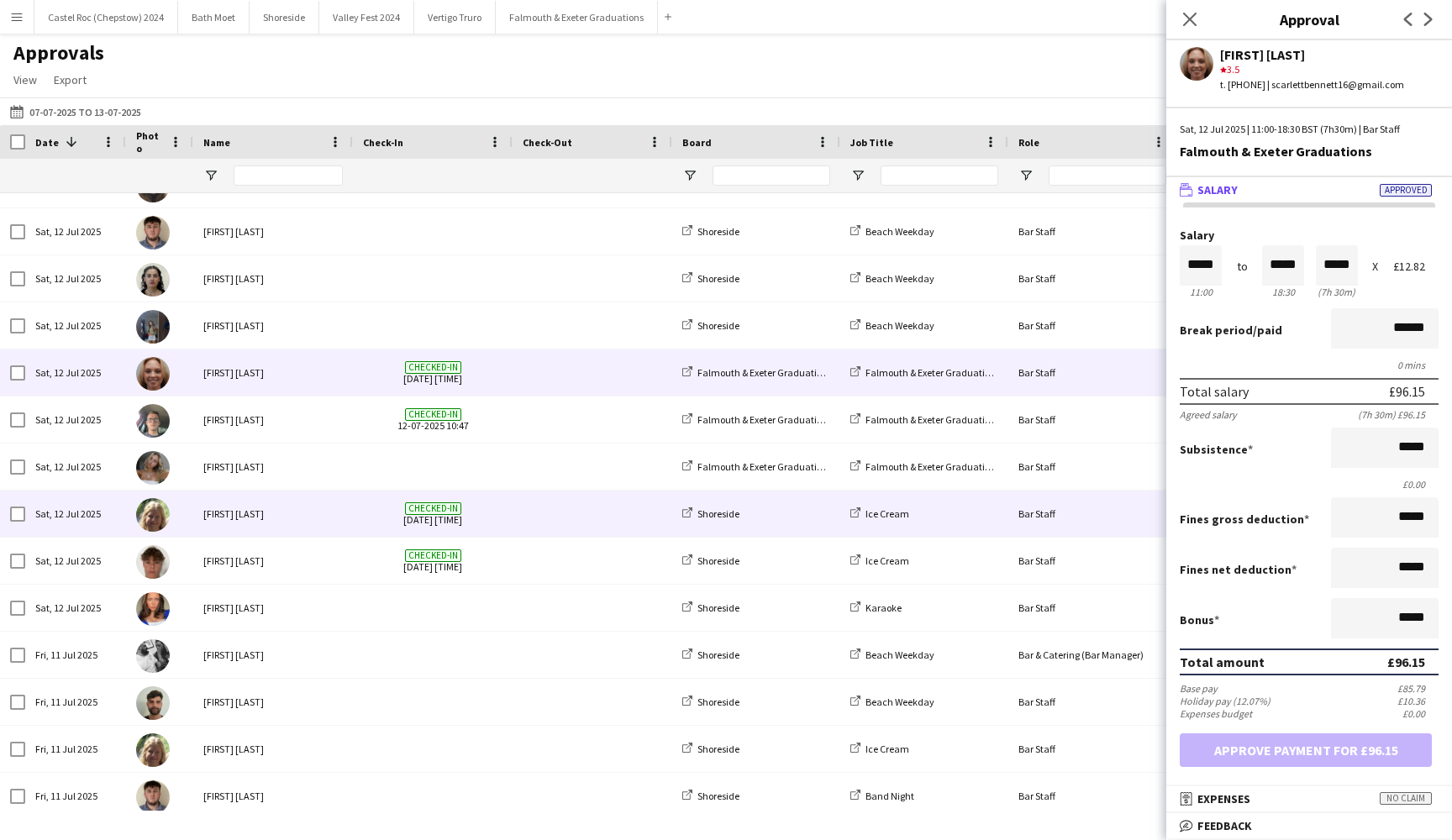 click on "Checked-in  [DATE] [TIME]" at bounding box center (433, 513) 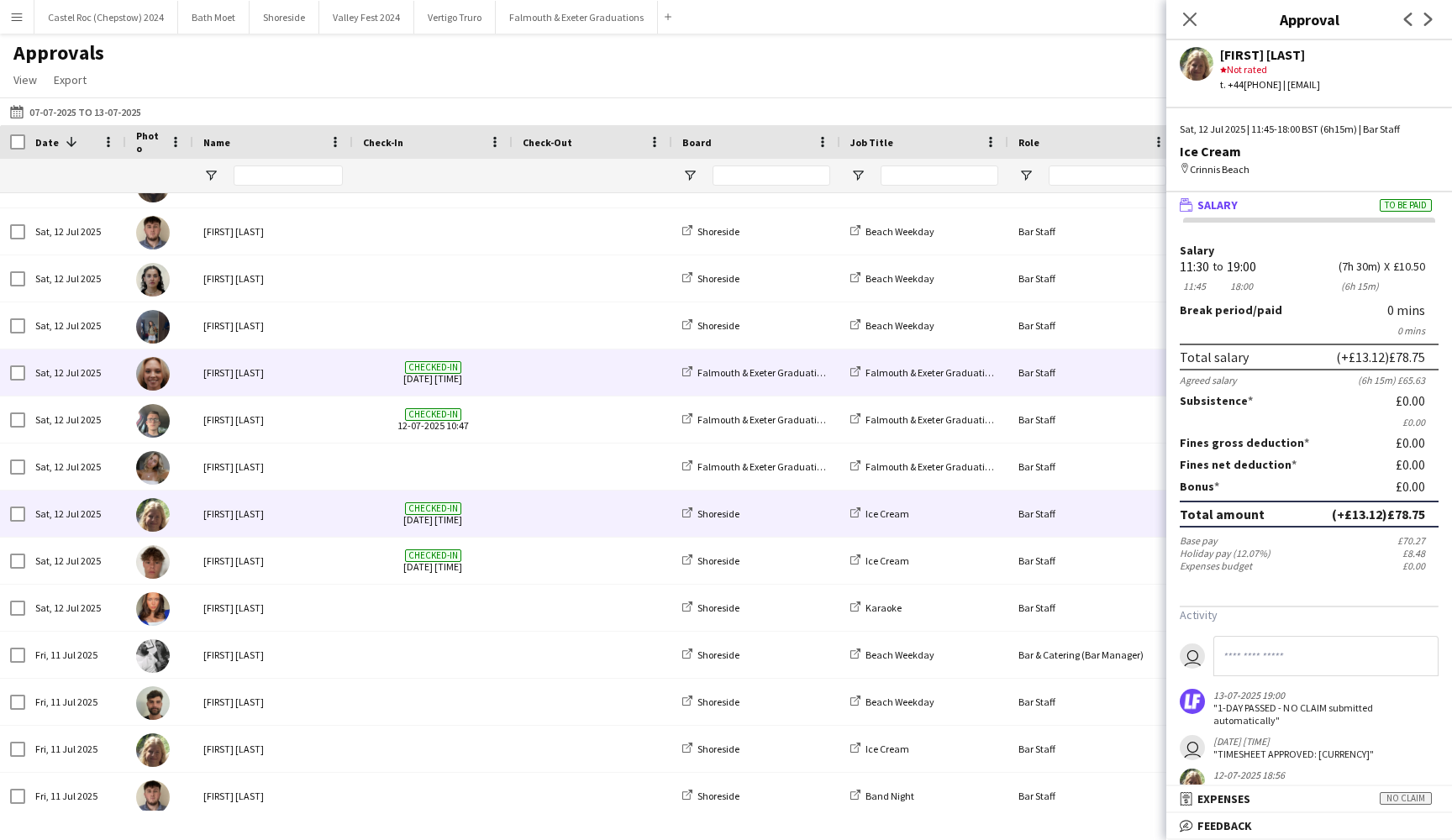 click on "Checked-in 12-07-2025 11:22" at bounding box center [433, 372] 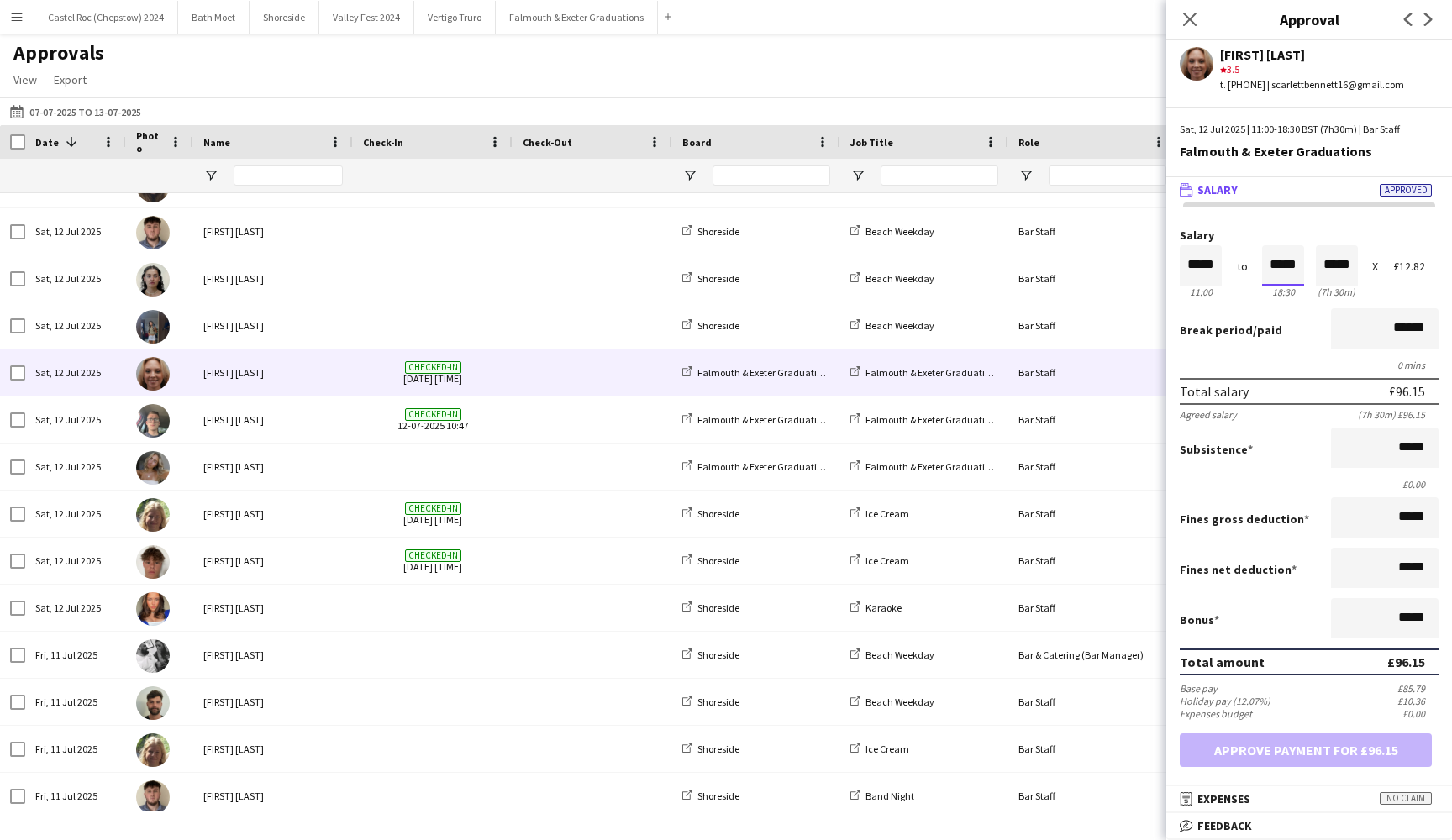 click on "*****" at bounding box center [1283, 265] 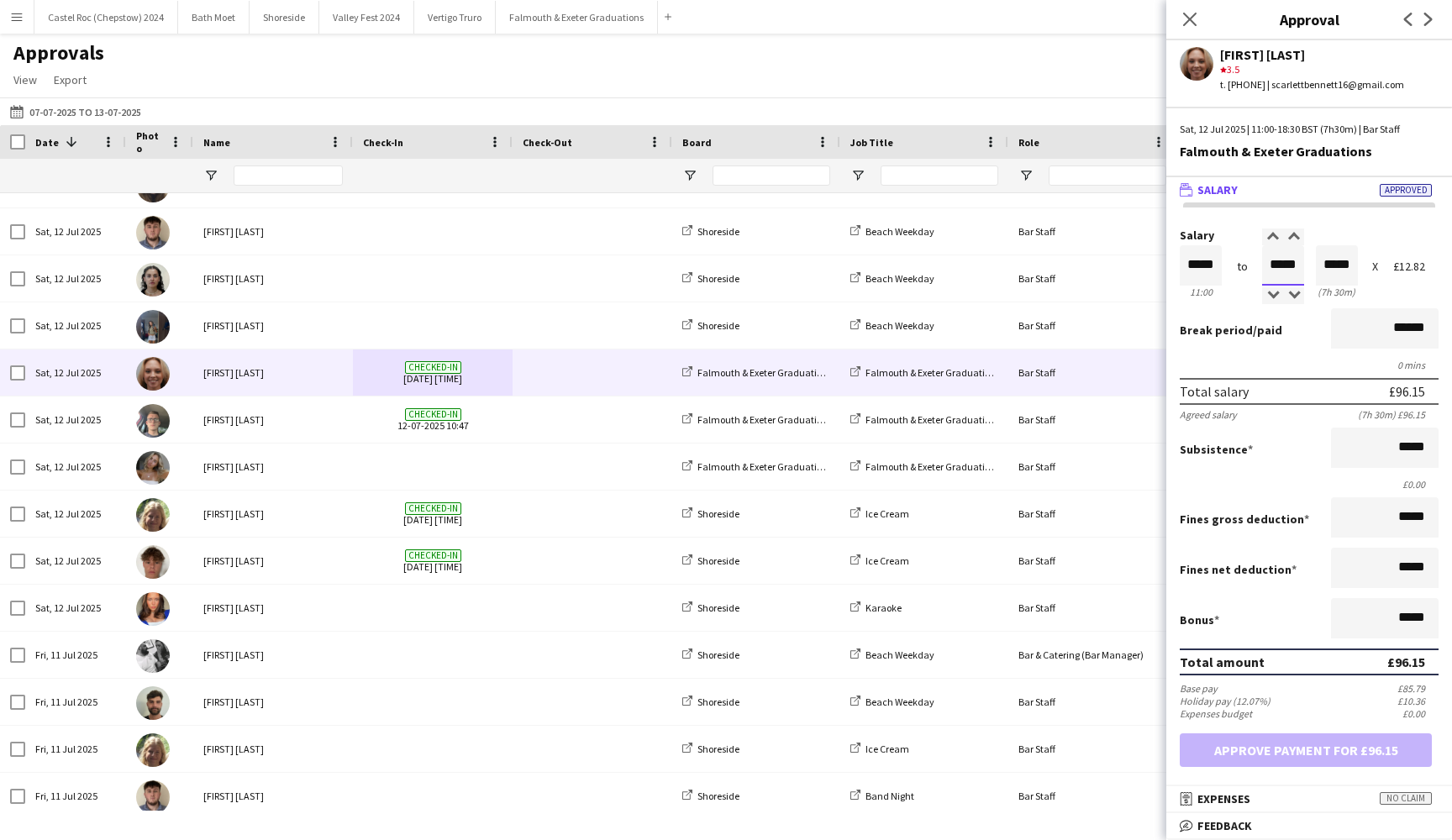 click on "*****" at bounding box center (1283, 265) 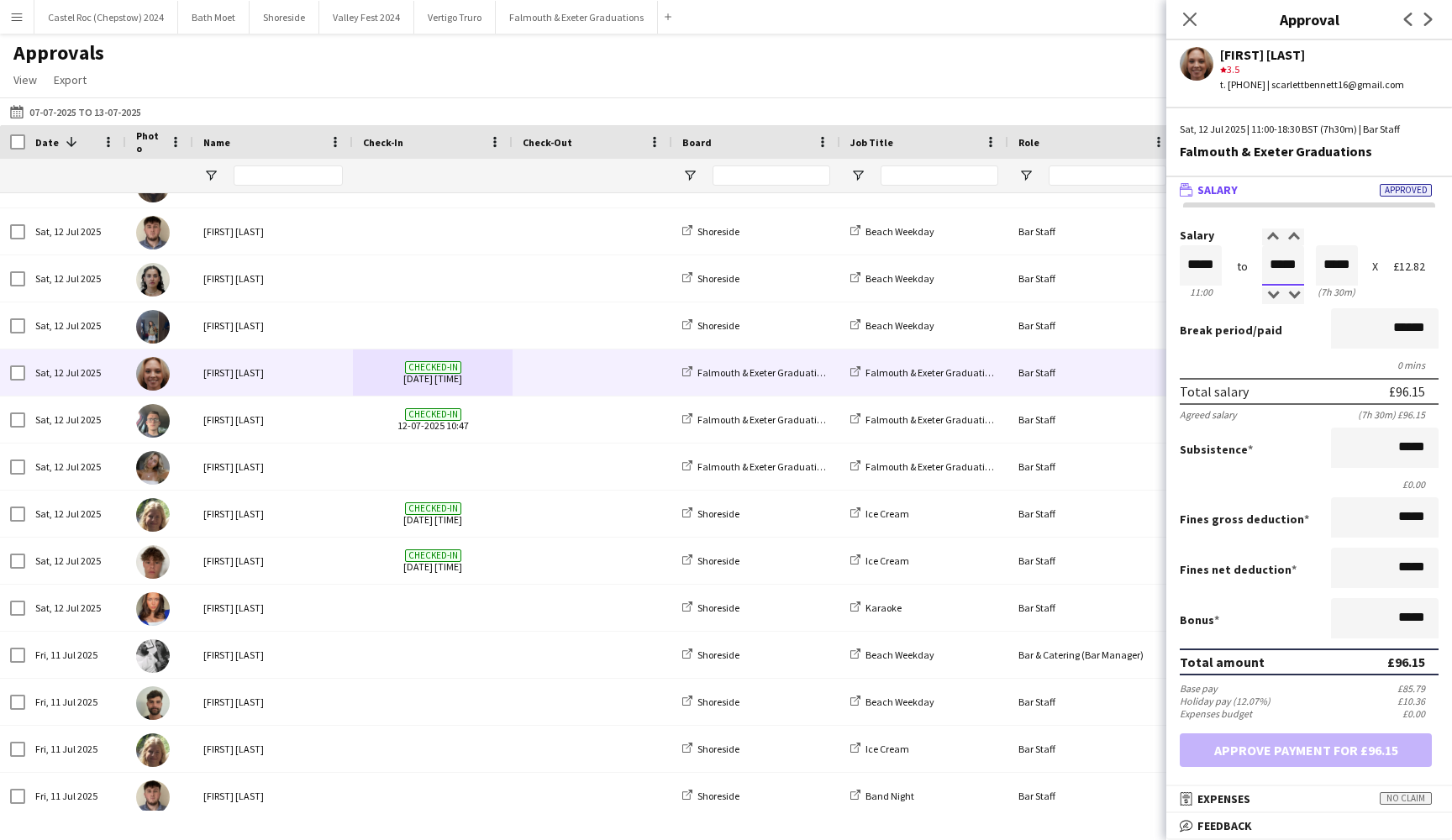 click on "*****" at bounding box center (1283, 265) 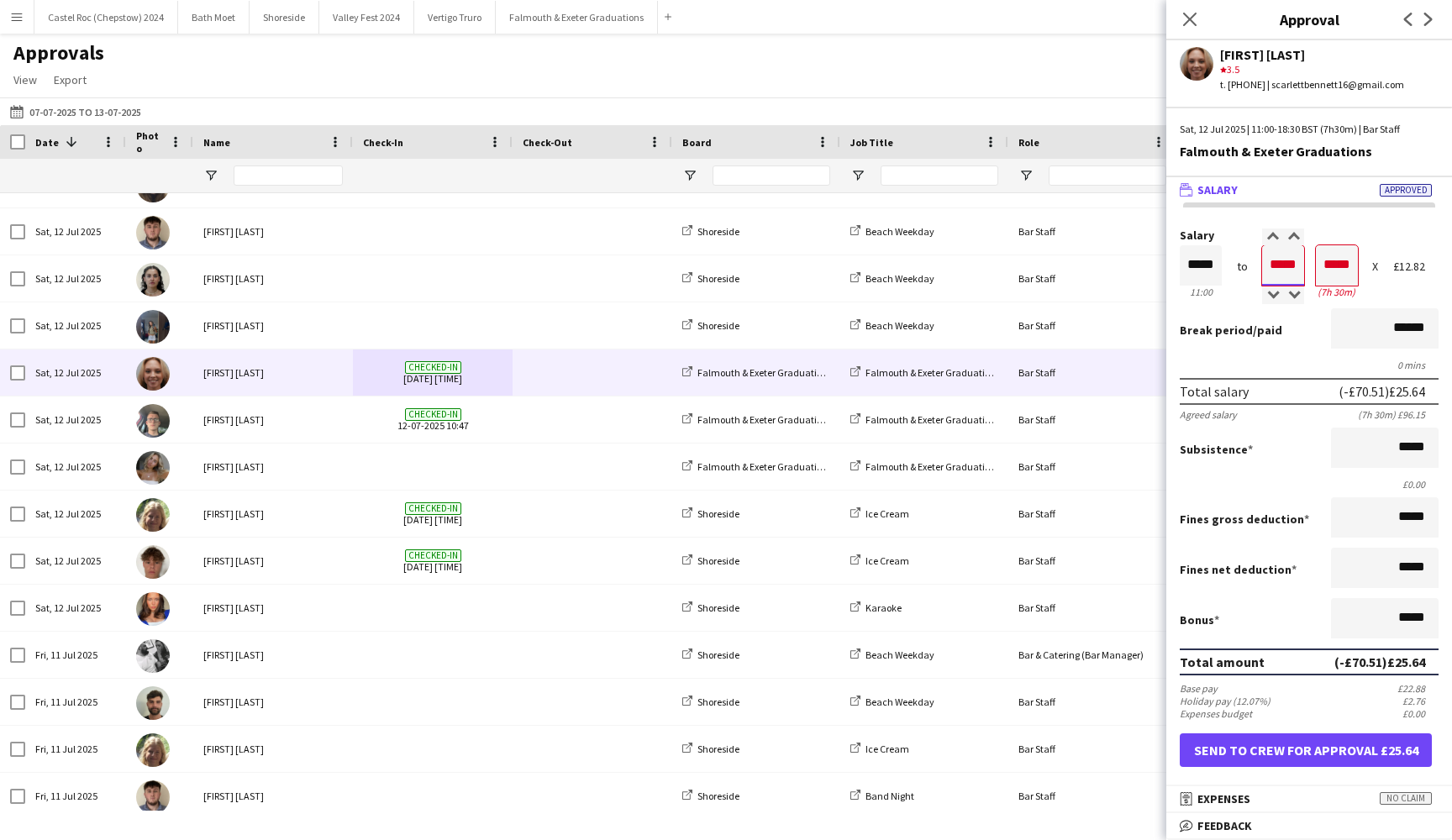 type on "*****" 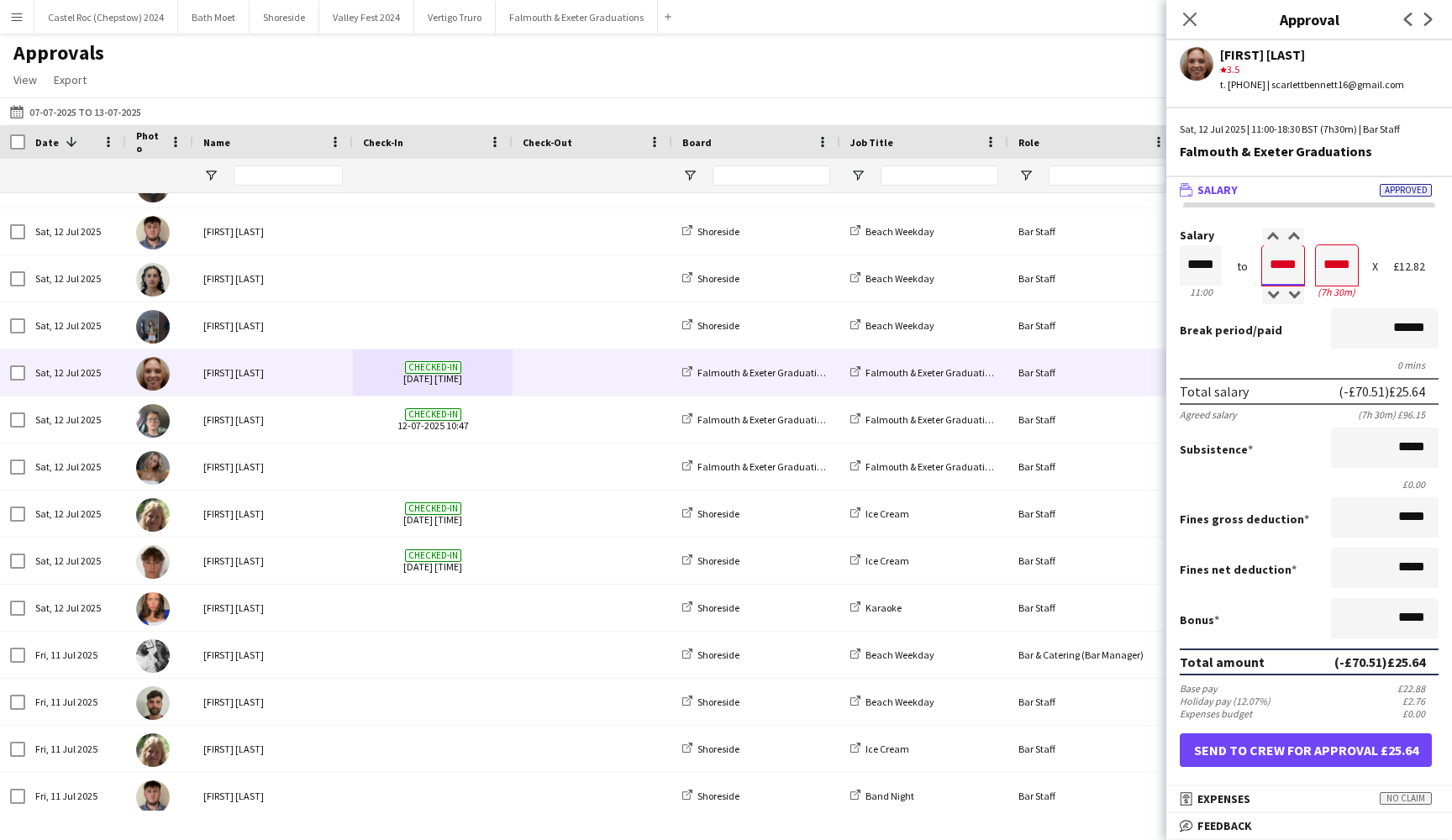 type on "*****" 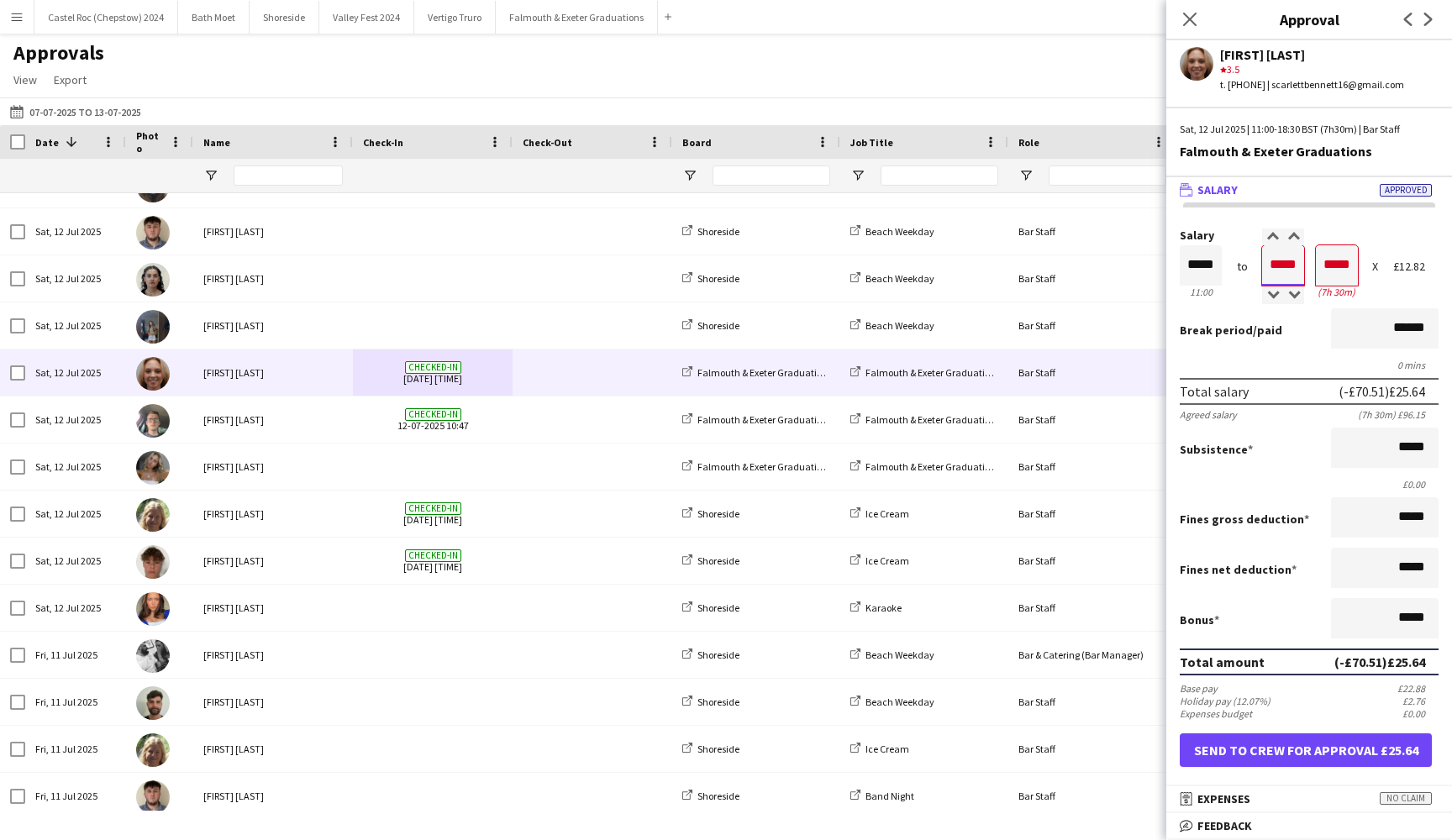 type on "*****" 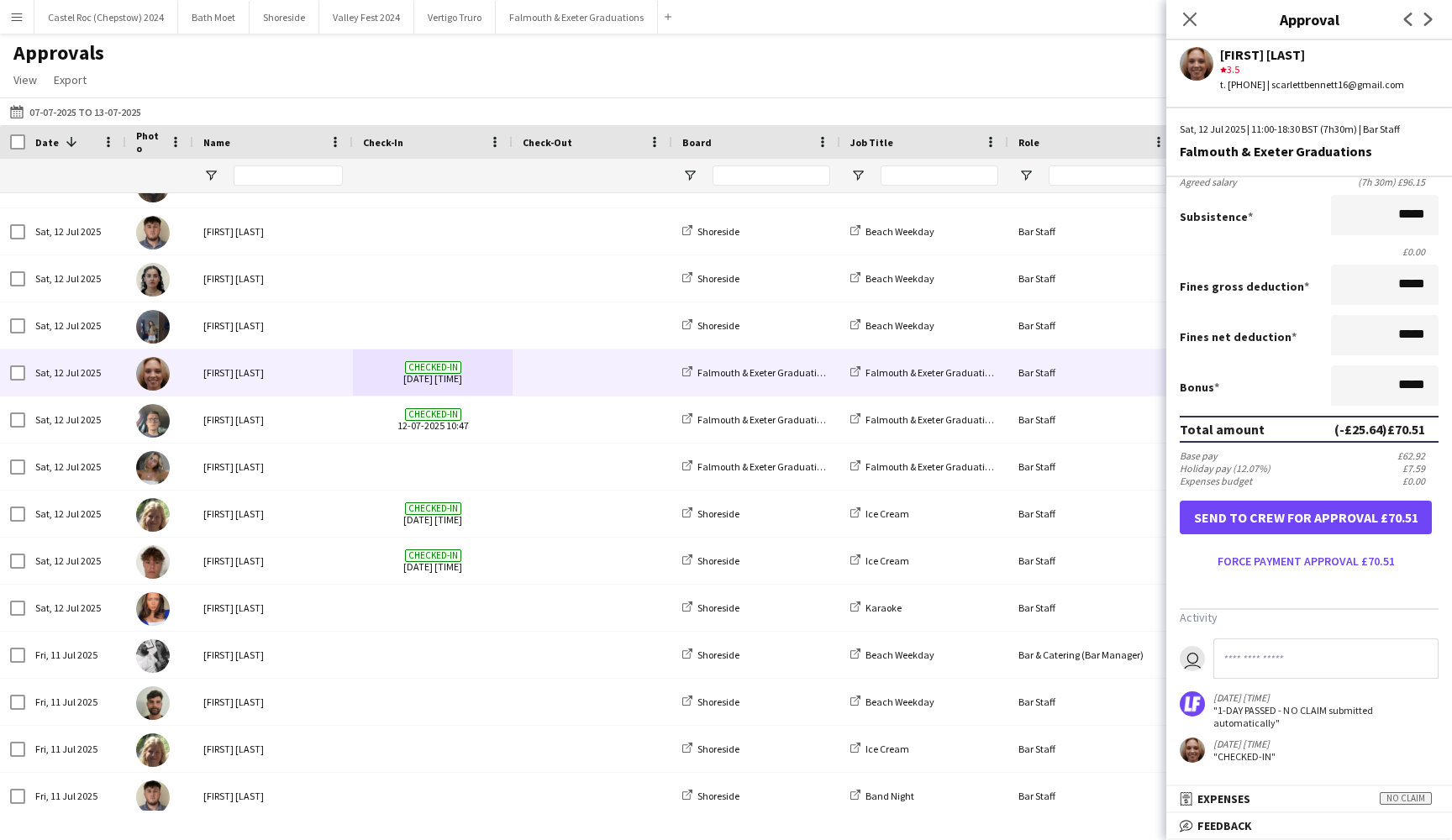 scroll, scrollTop: 240, scrollLeft: 0, axis: vertical 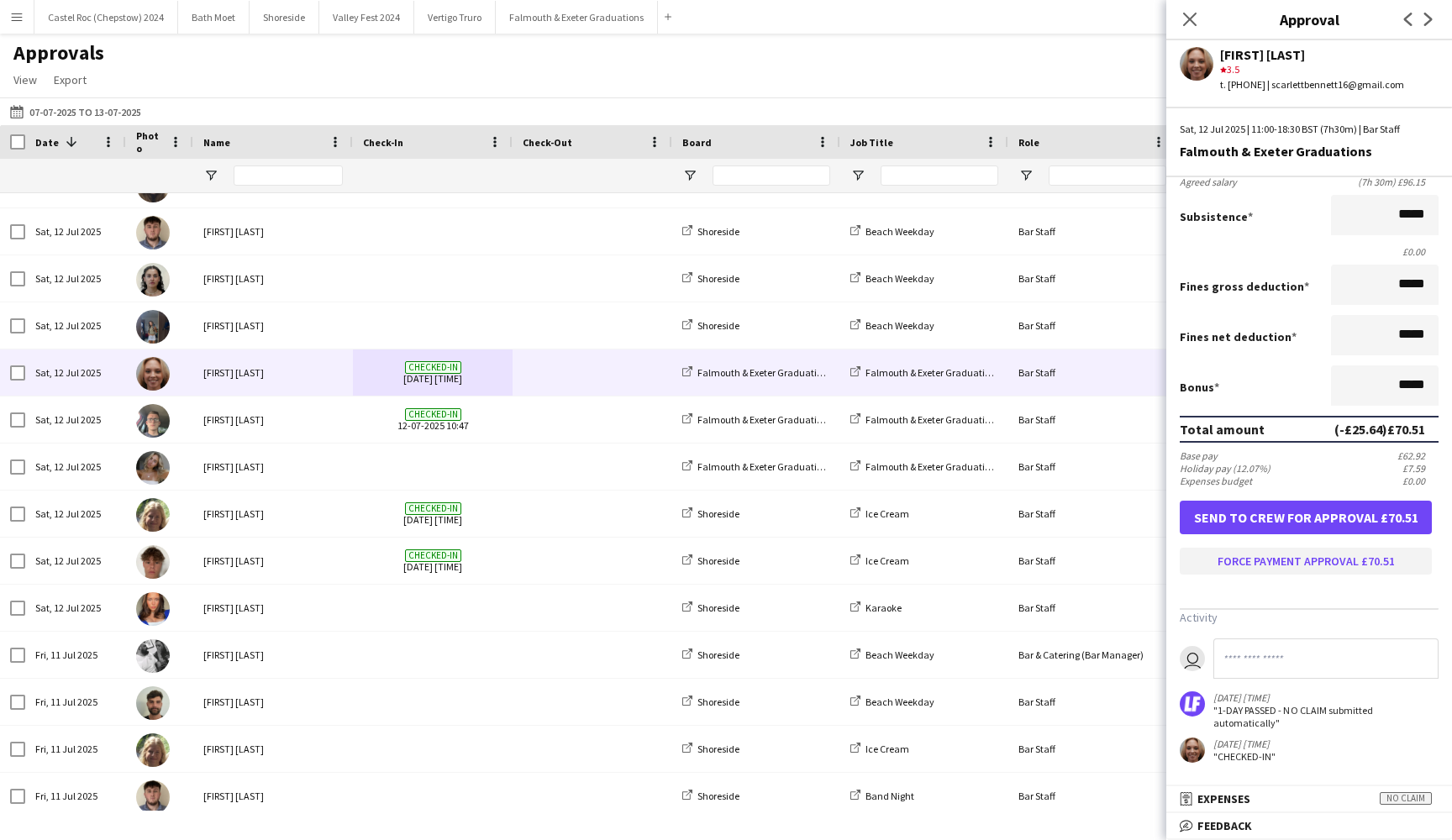 click on "Force payment approval £70.51" at bounding box center (1306, 561) 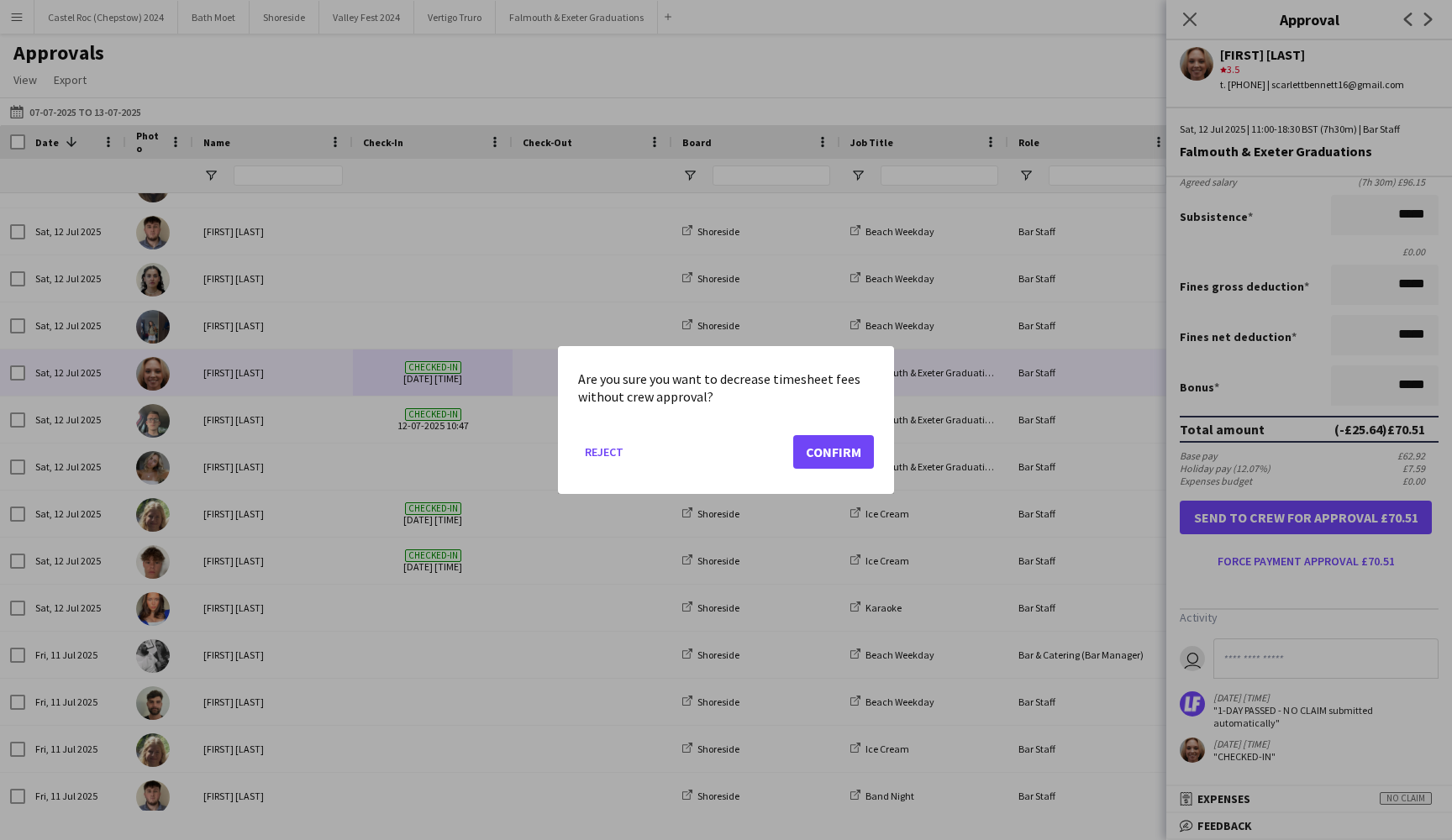 click on "Confirm" 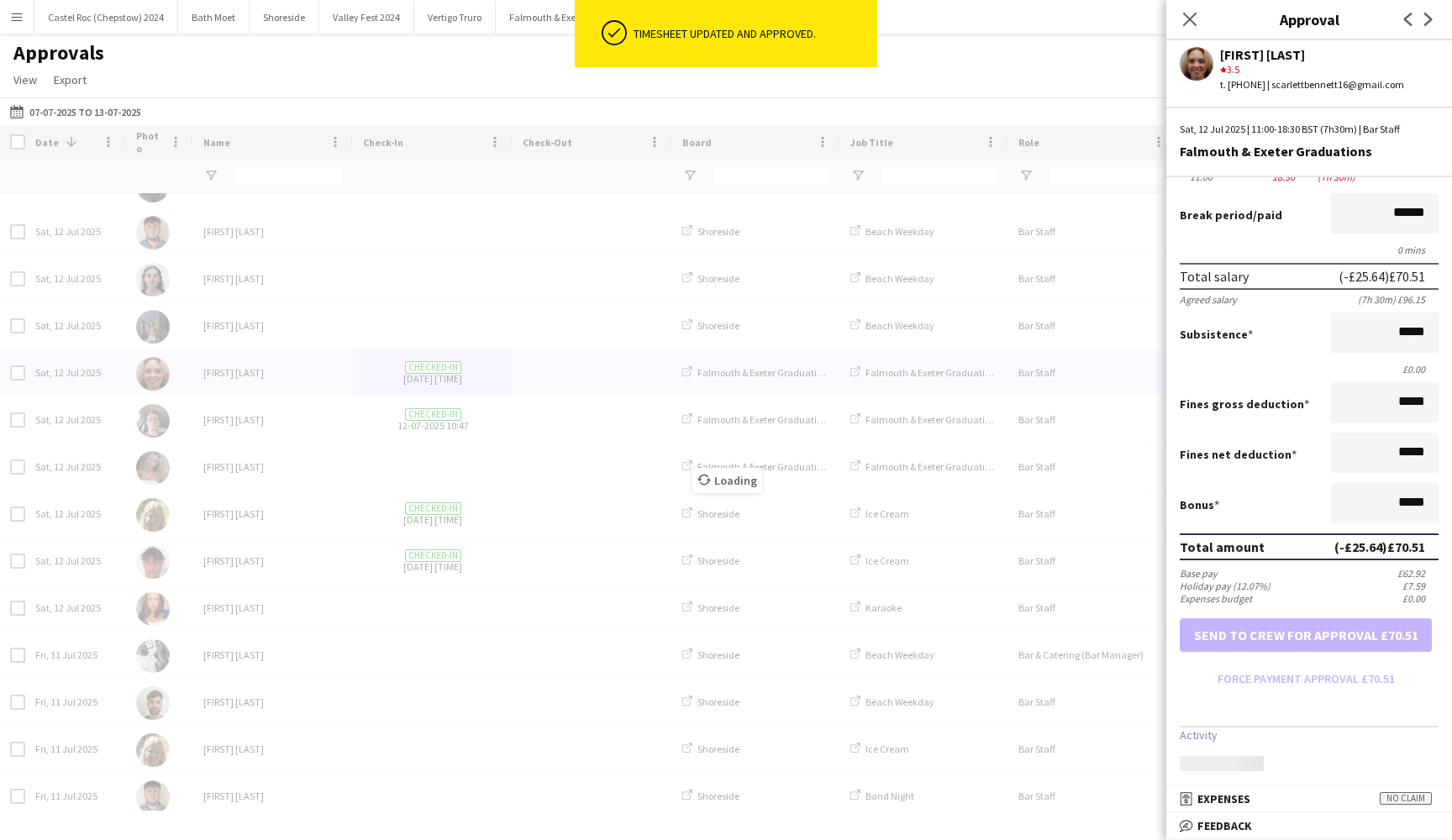 scroll, scrollTop: 123, scrollLeft: 0, axis: vertical 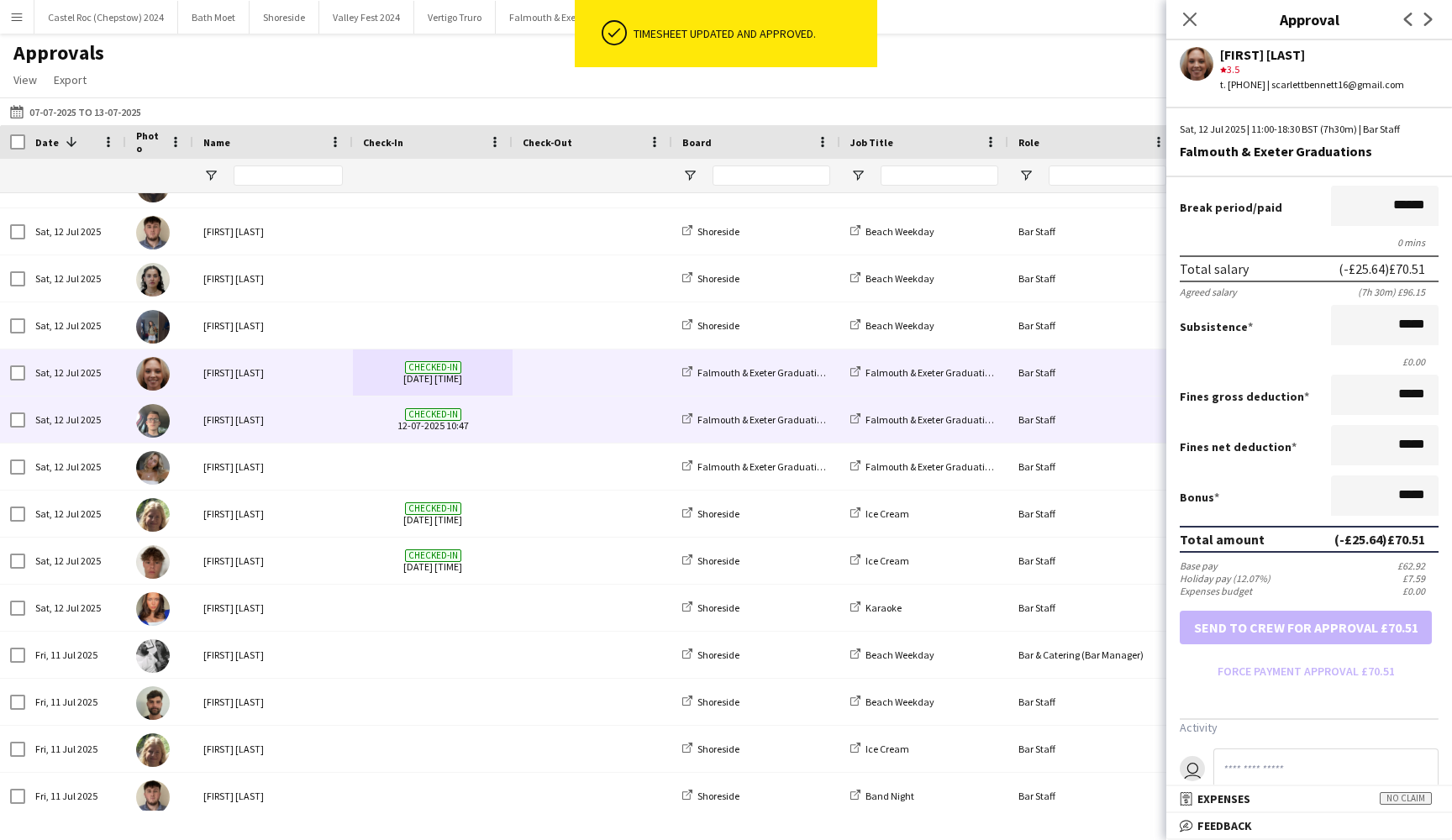 click on "Checked-in  [DATE] [TIME]" at bounding box center (433, 419) 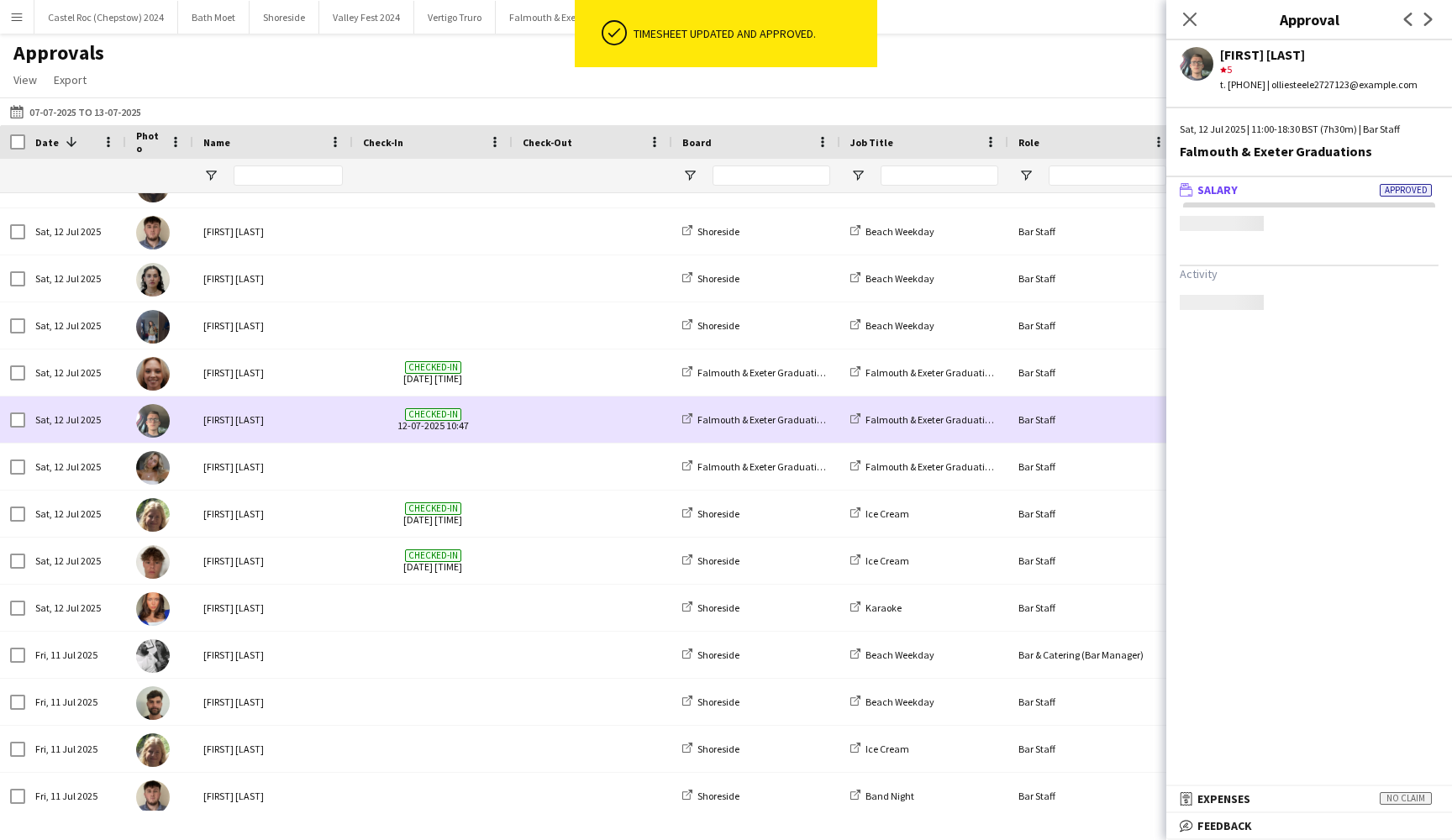 scroll, scrollTop: 0, scrollLeft: 0, axis: both 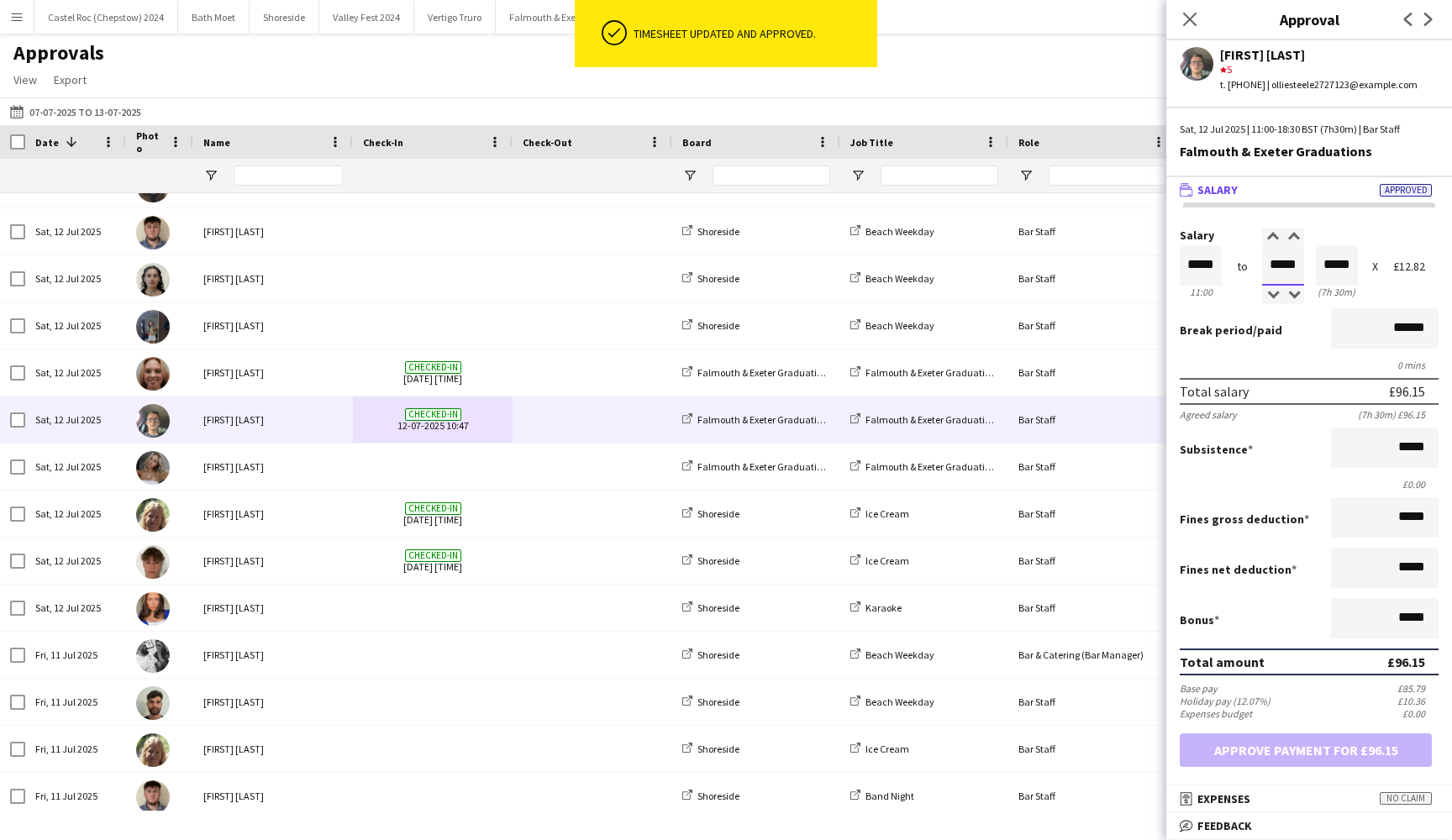 click on "*****" at bounding box center (1283, 265) 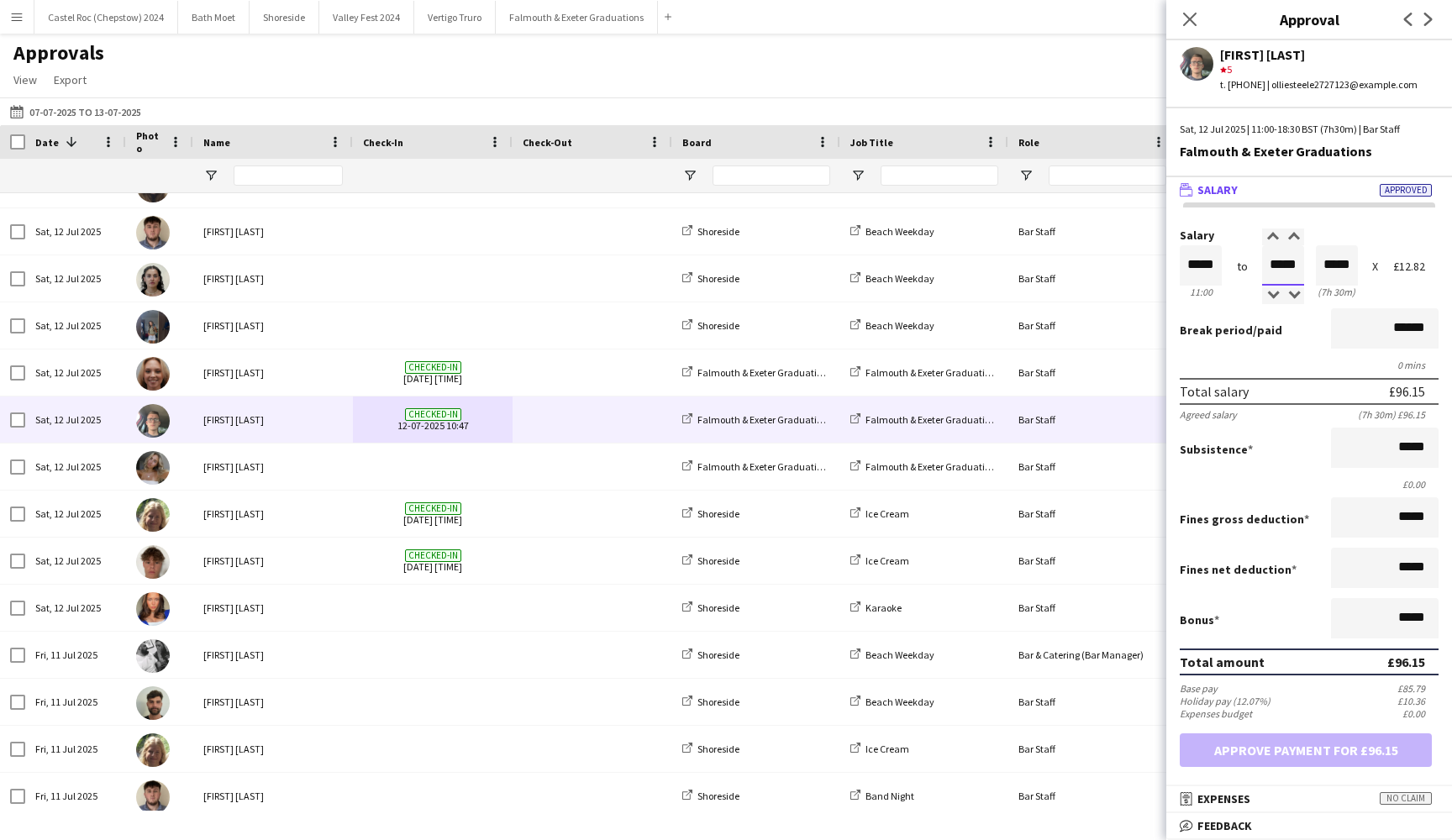 type on "*****" 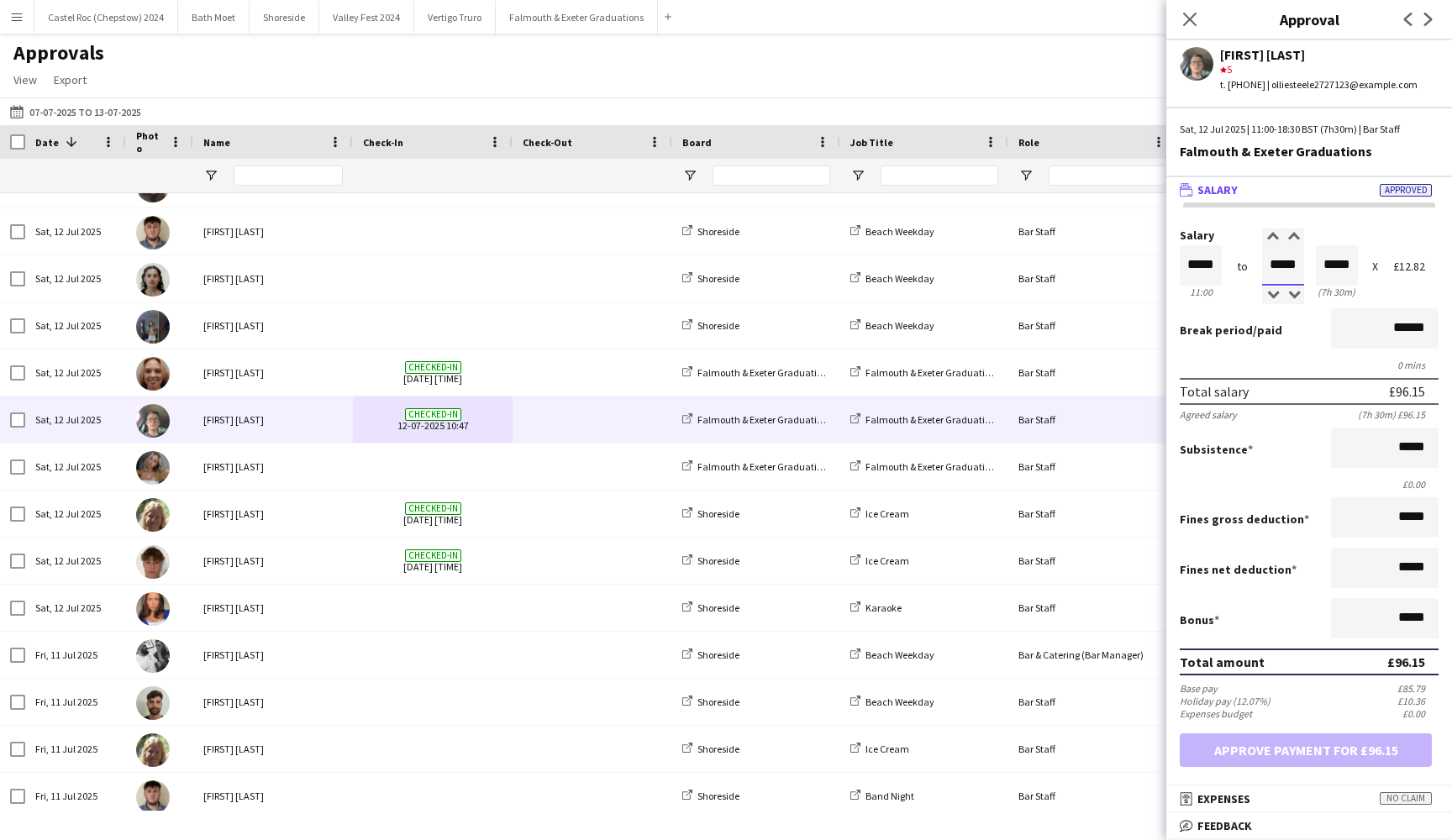 type on "*****" 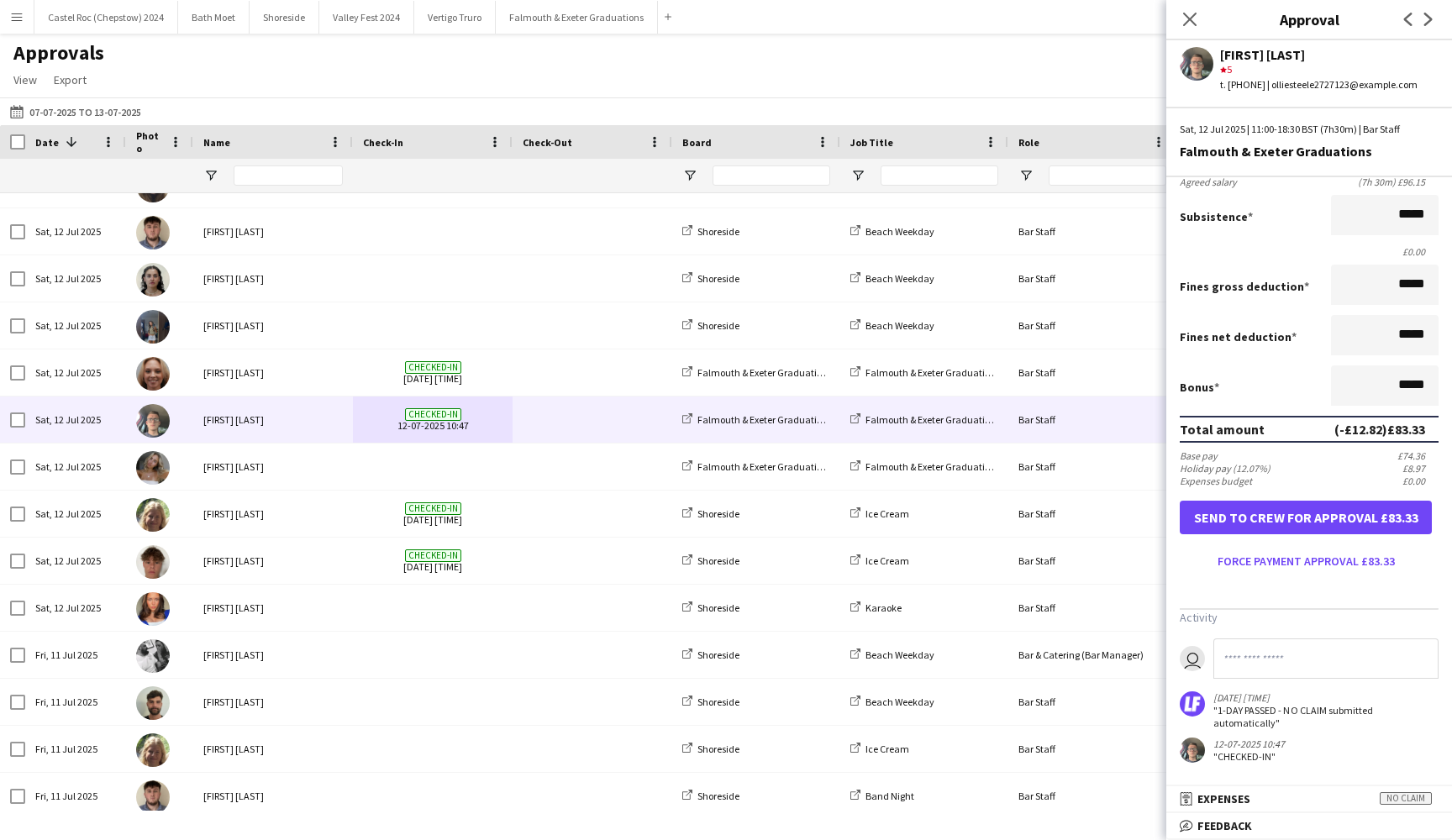 scroll, scrollTop: 240, scrollLeft: 0, axis: vertical 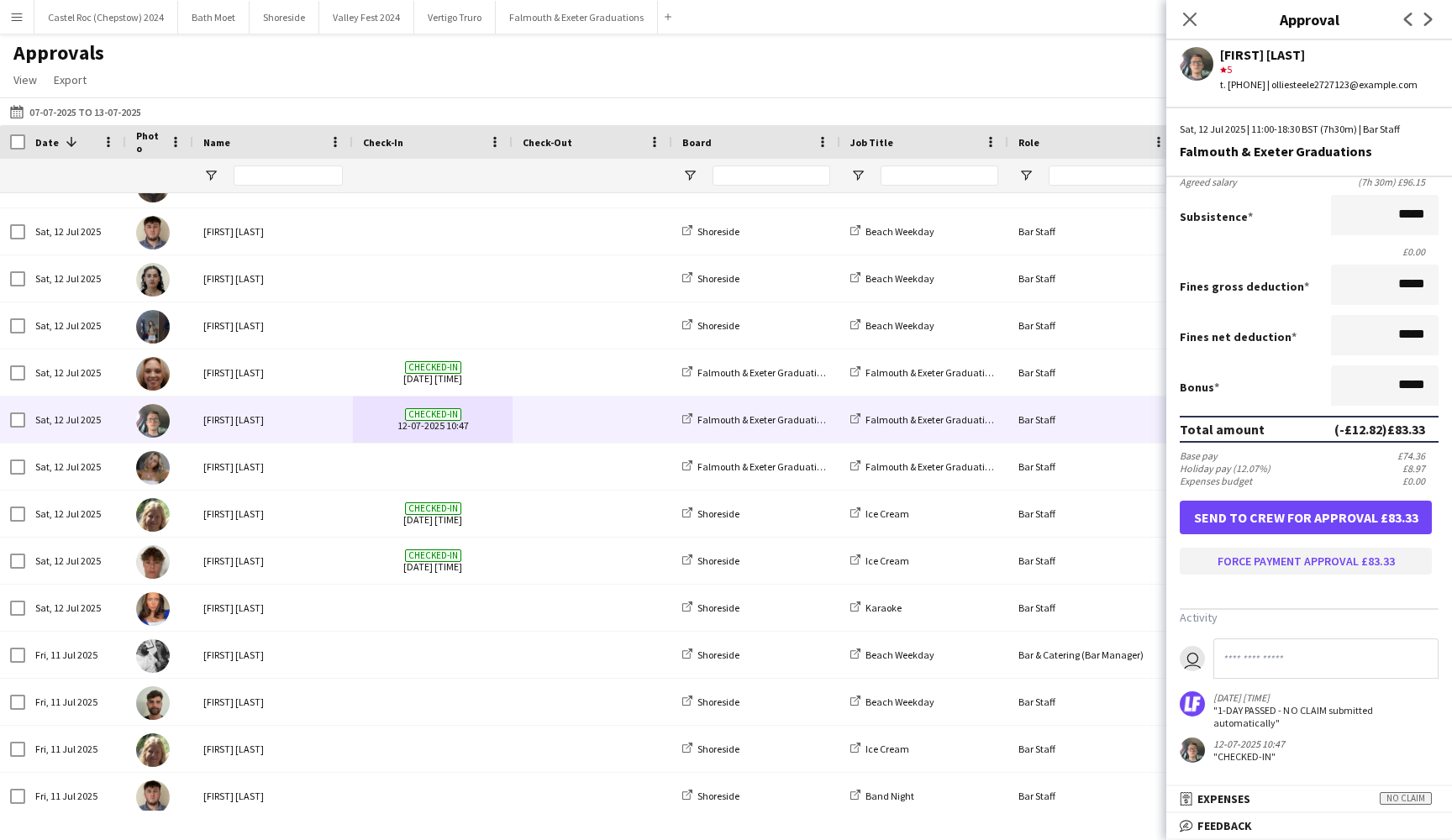 click on "Force payment approval £83.33" at bounding box center [1306, 561] 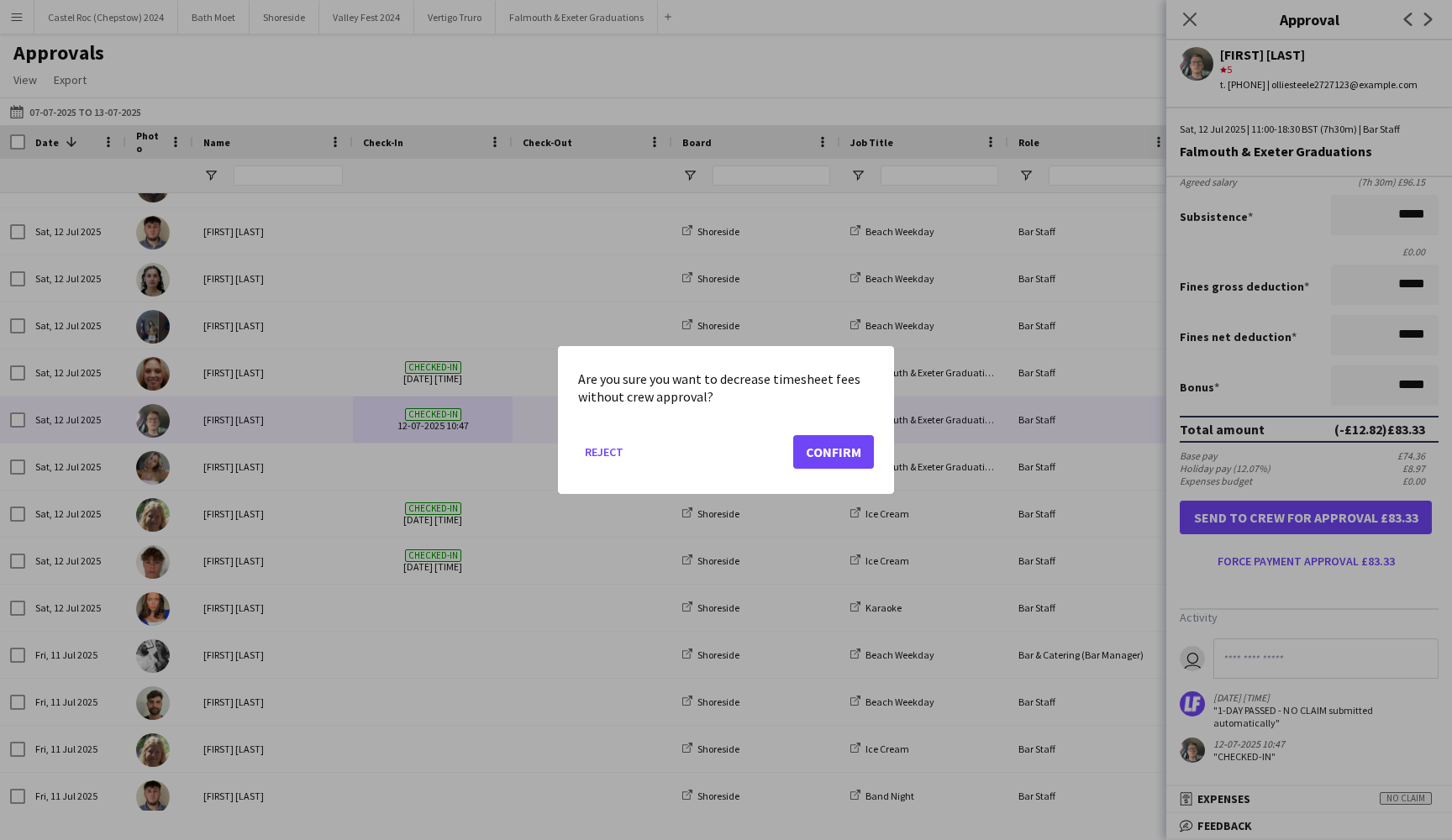 click on "Confirm" 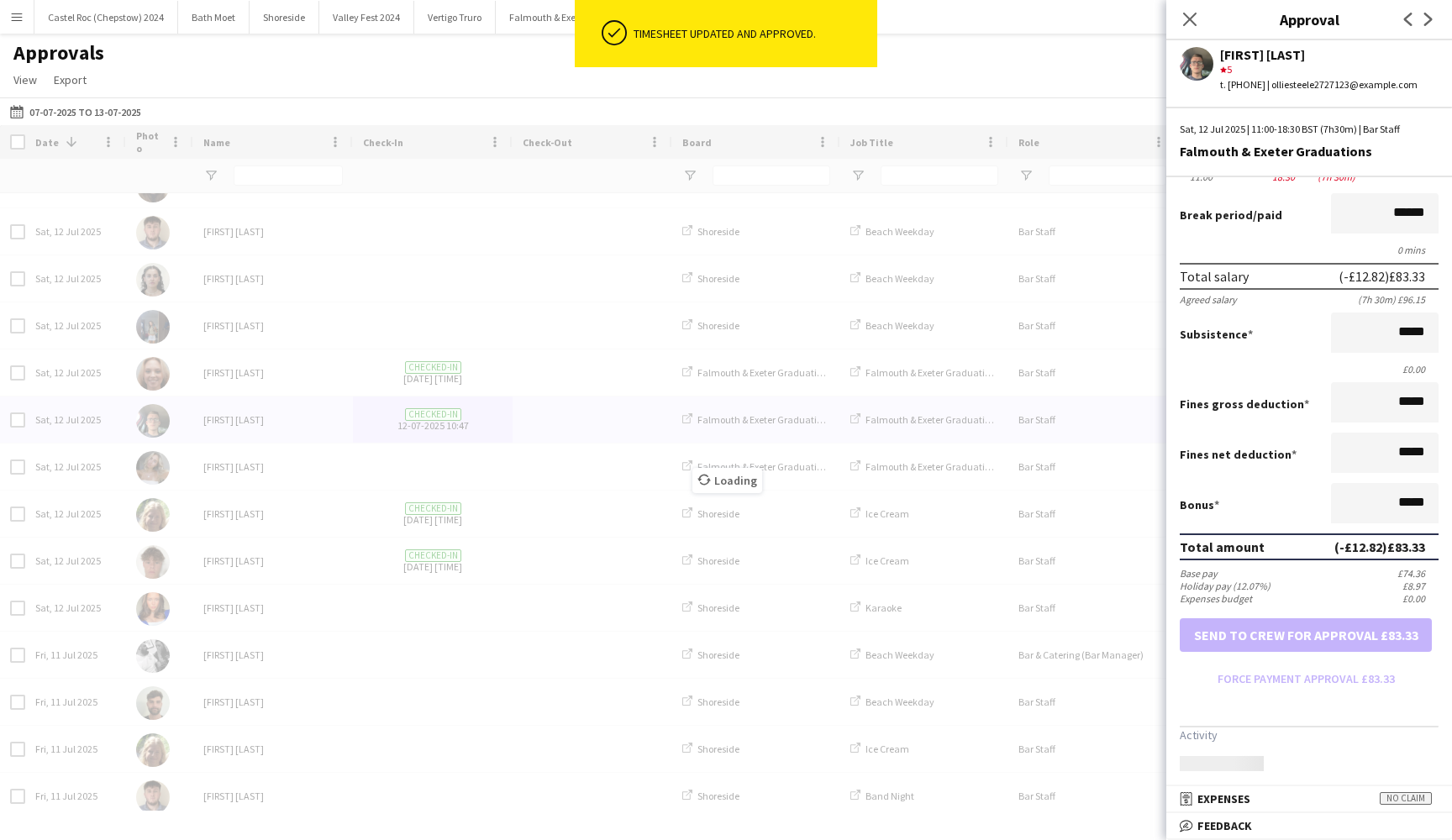 scroll, scrollTop: 123, scrollLeft: 0, axis: vertical 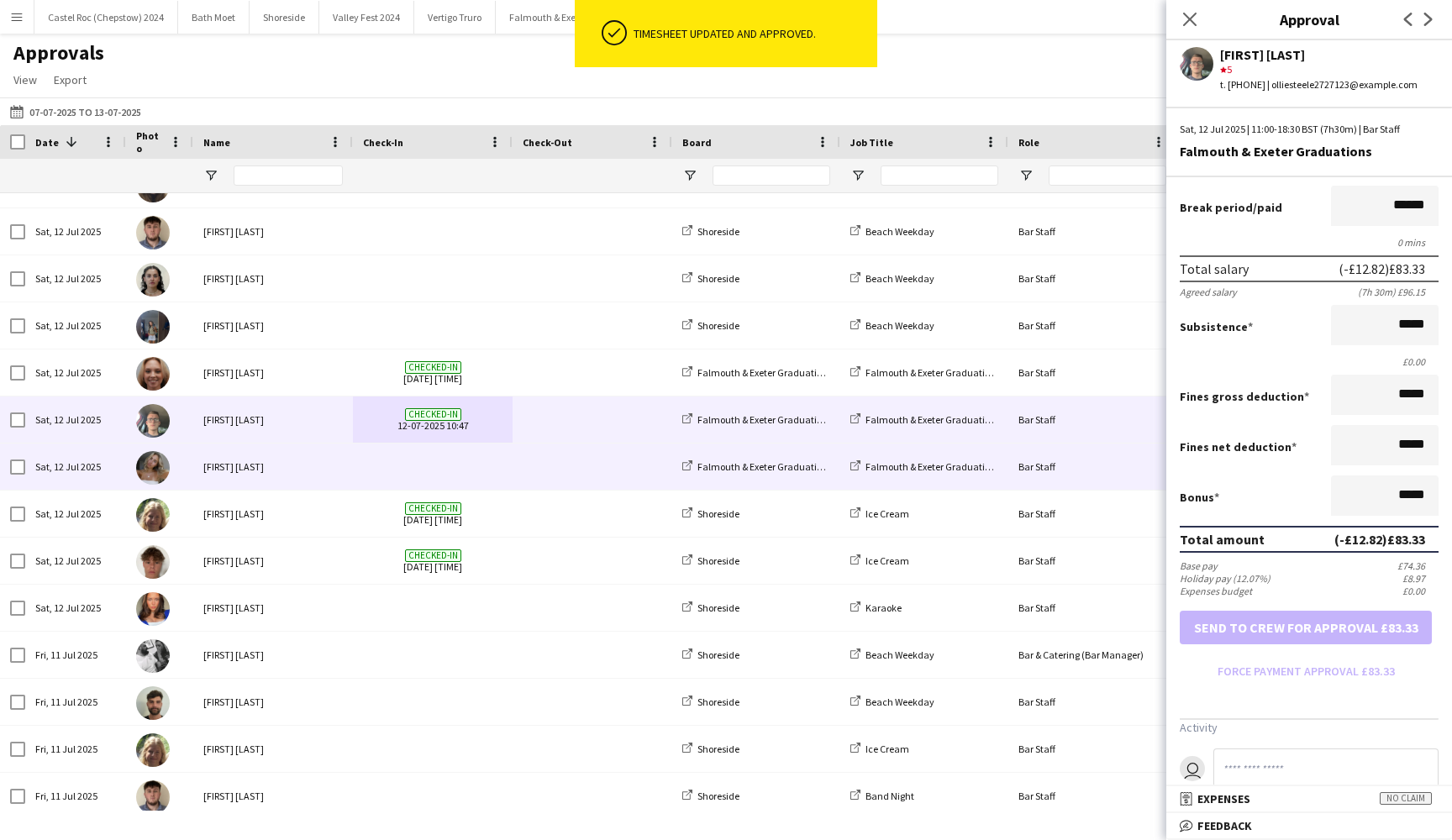 click at bounding box center [433, 466] 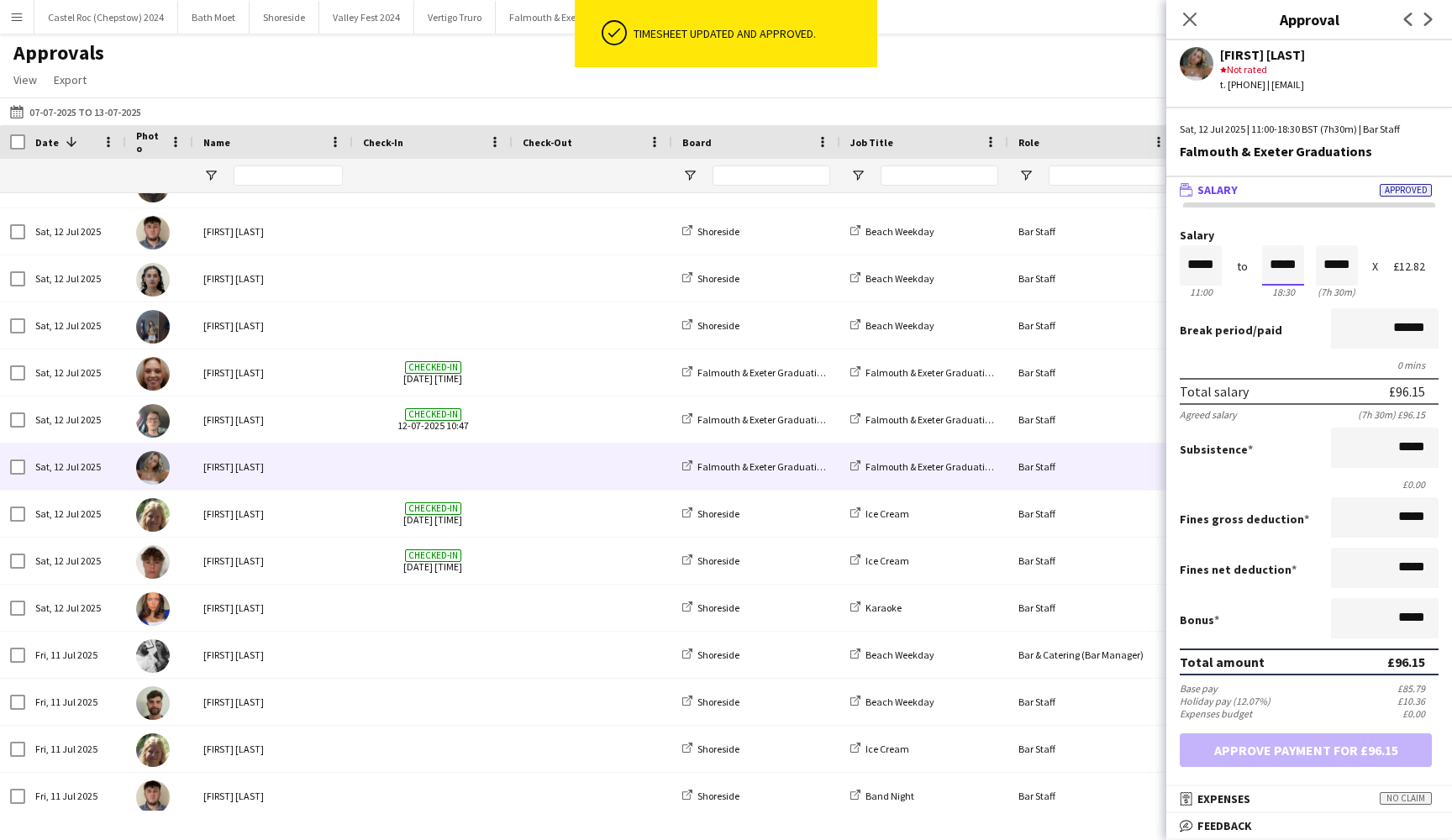 click on "*****" at bounding box center [1283, 265] 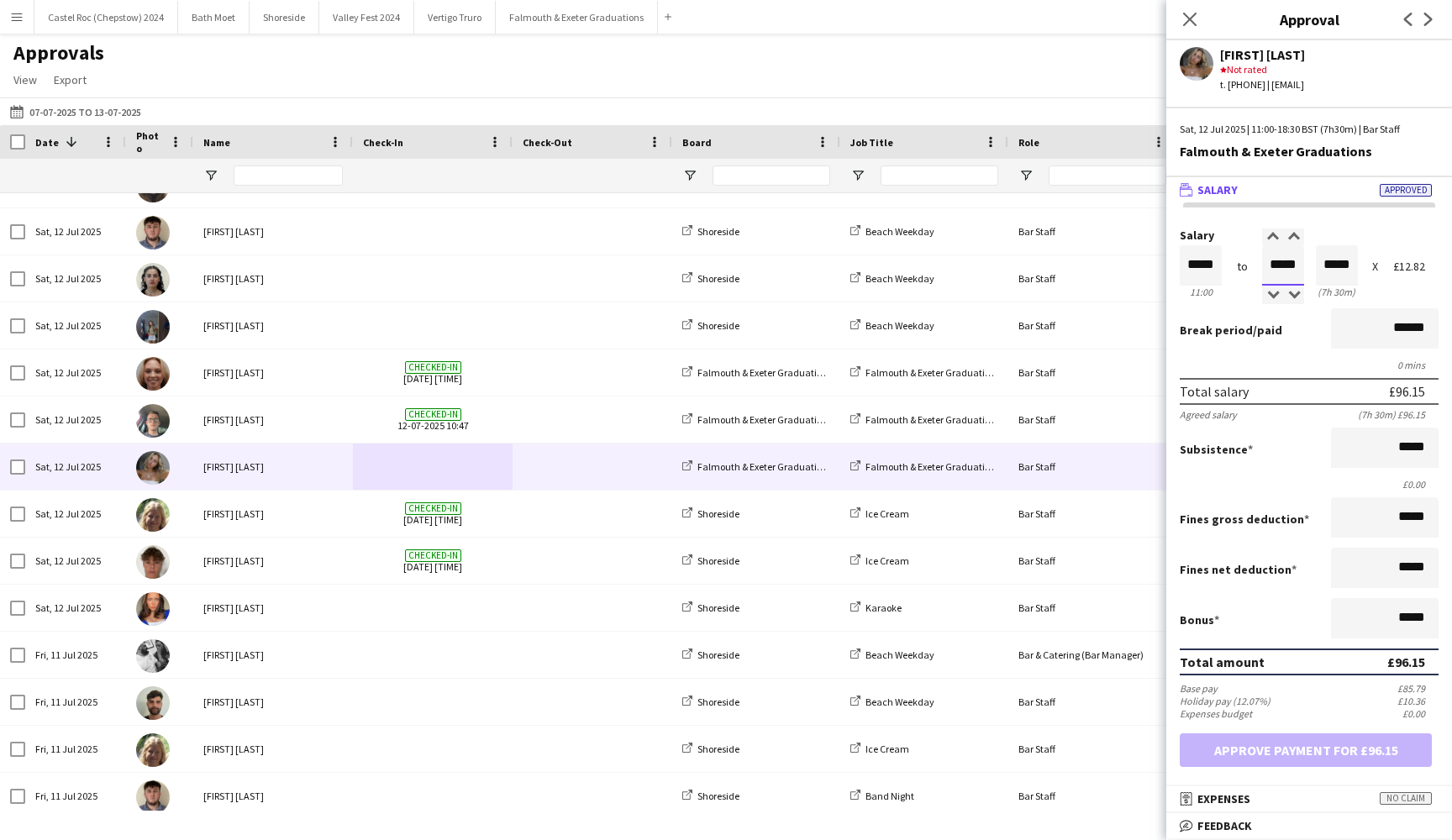 type on "*****" 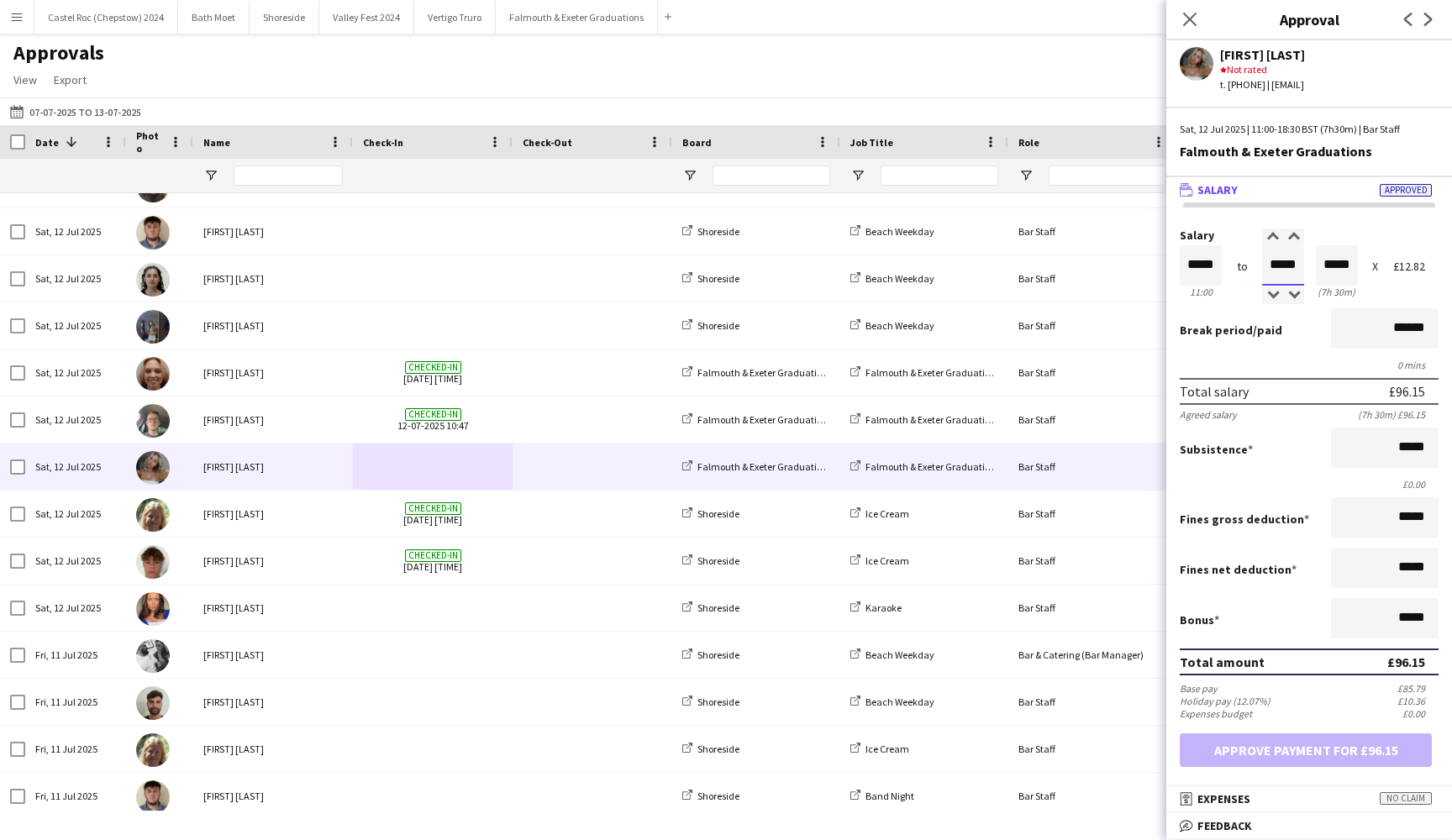 type on "*****" 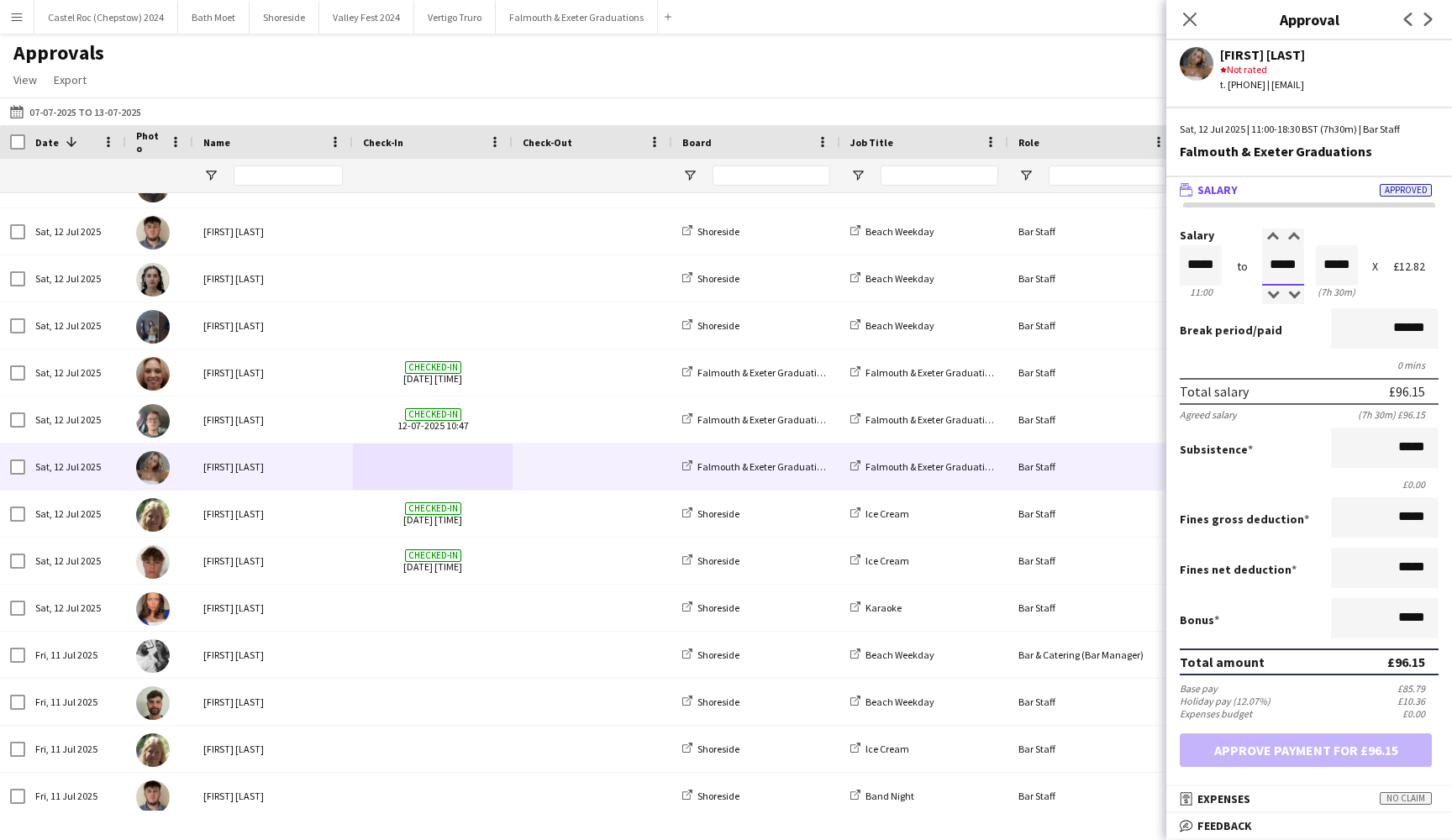 type on "*****" 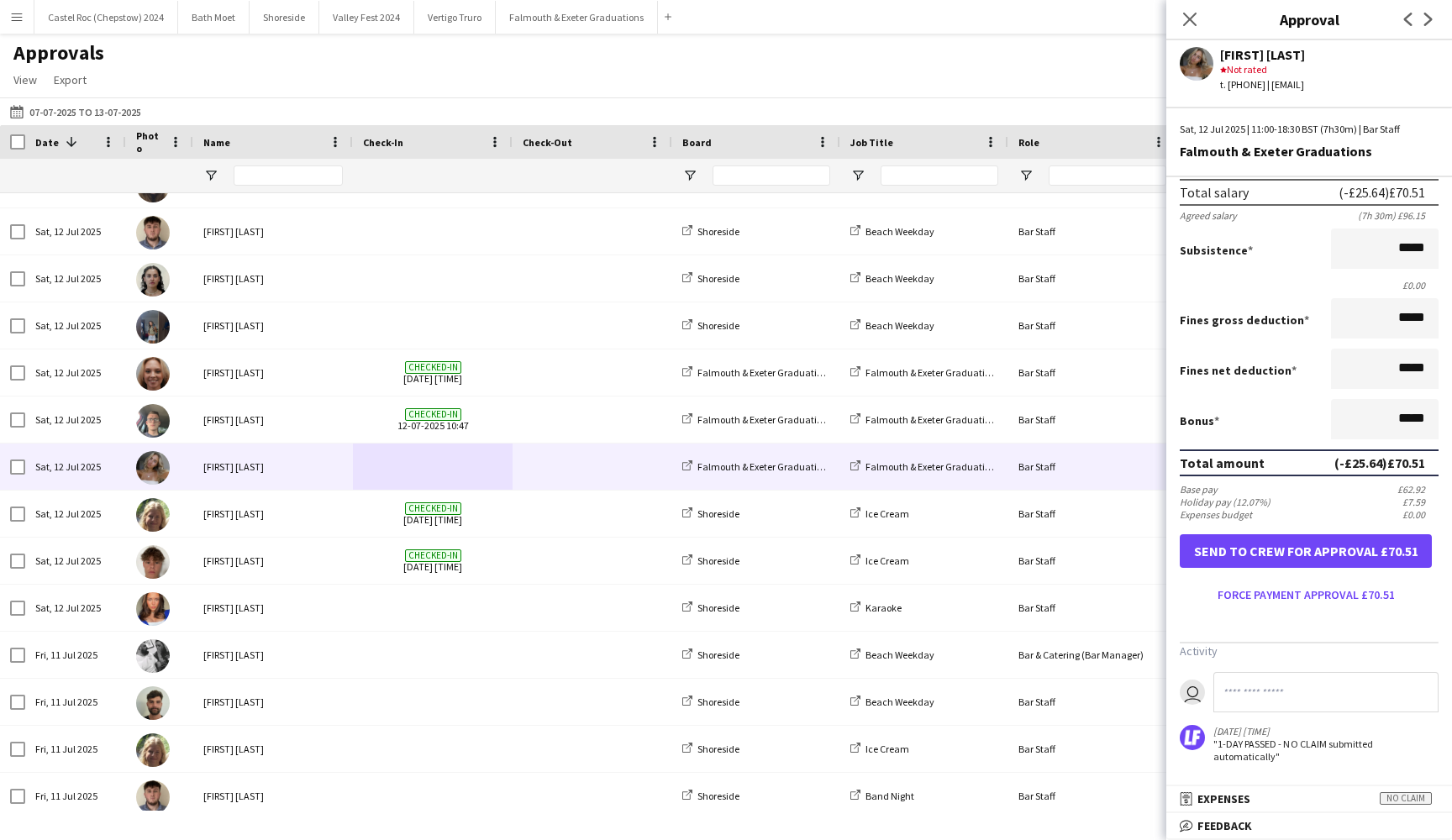 scroll, scrollTop: 207, scrollLeft: 0, axis: vertical 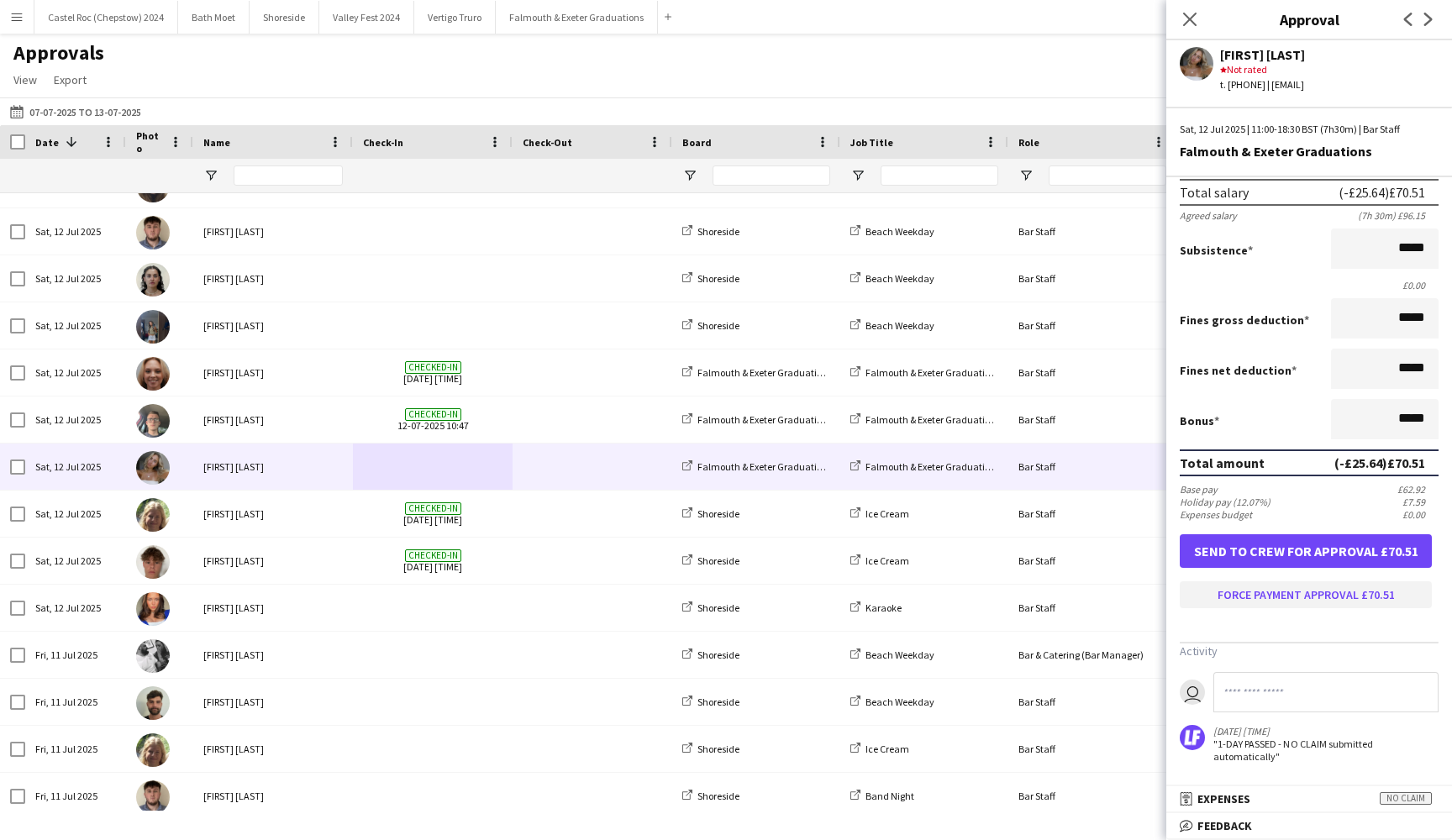 click on "Force payment approval £70.51" at bounding box center [1306, 595] 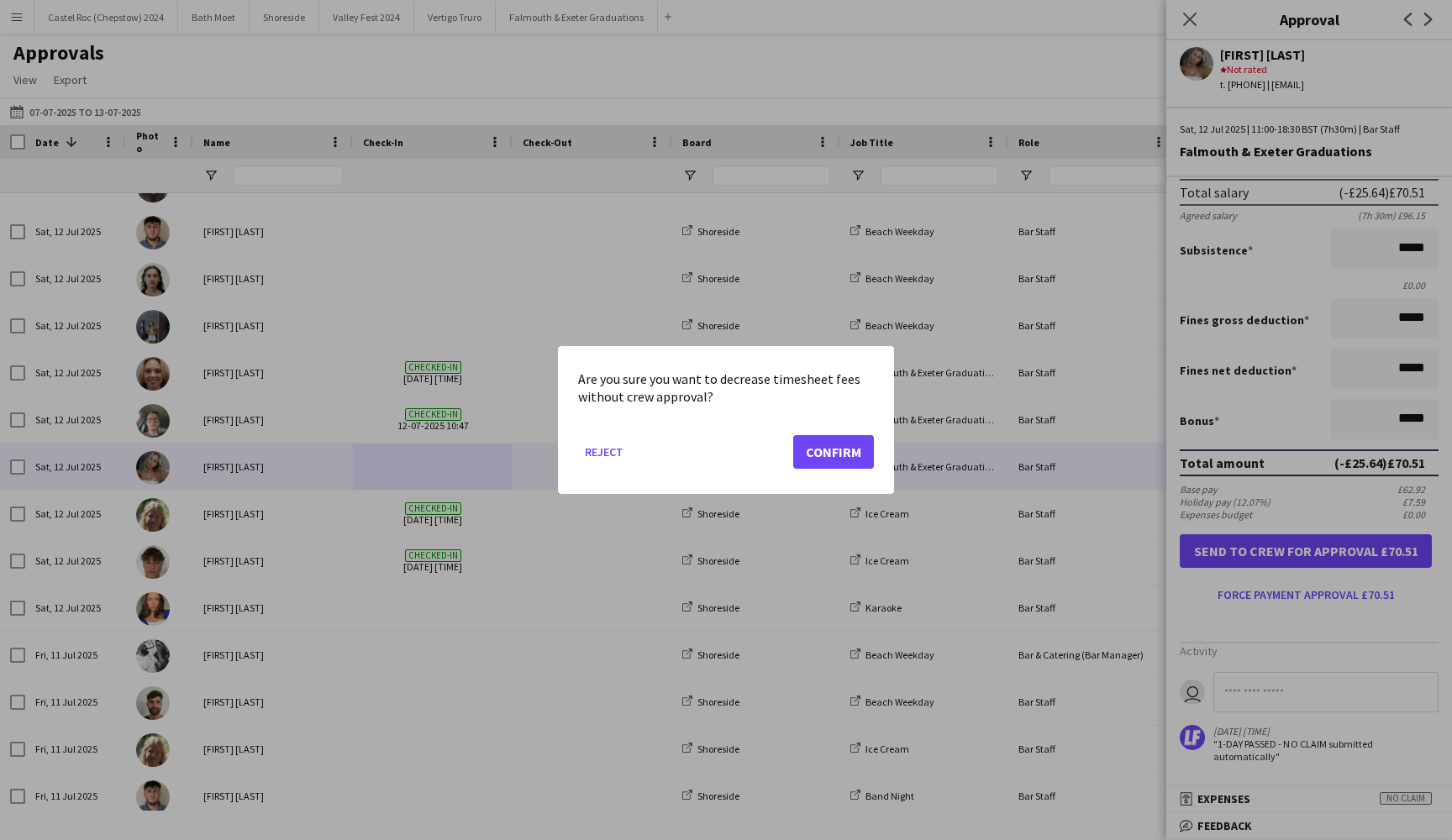click on "Confirm" 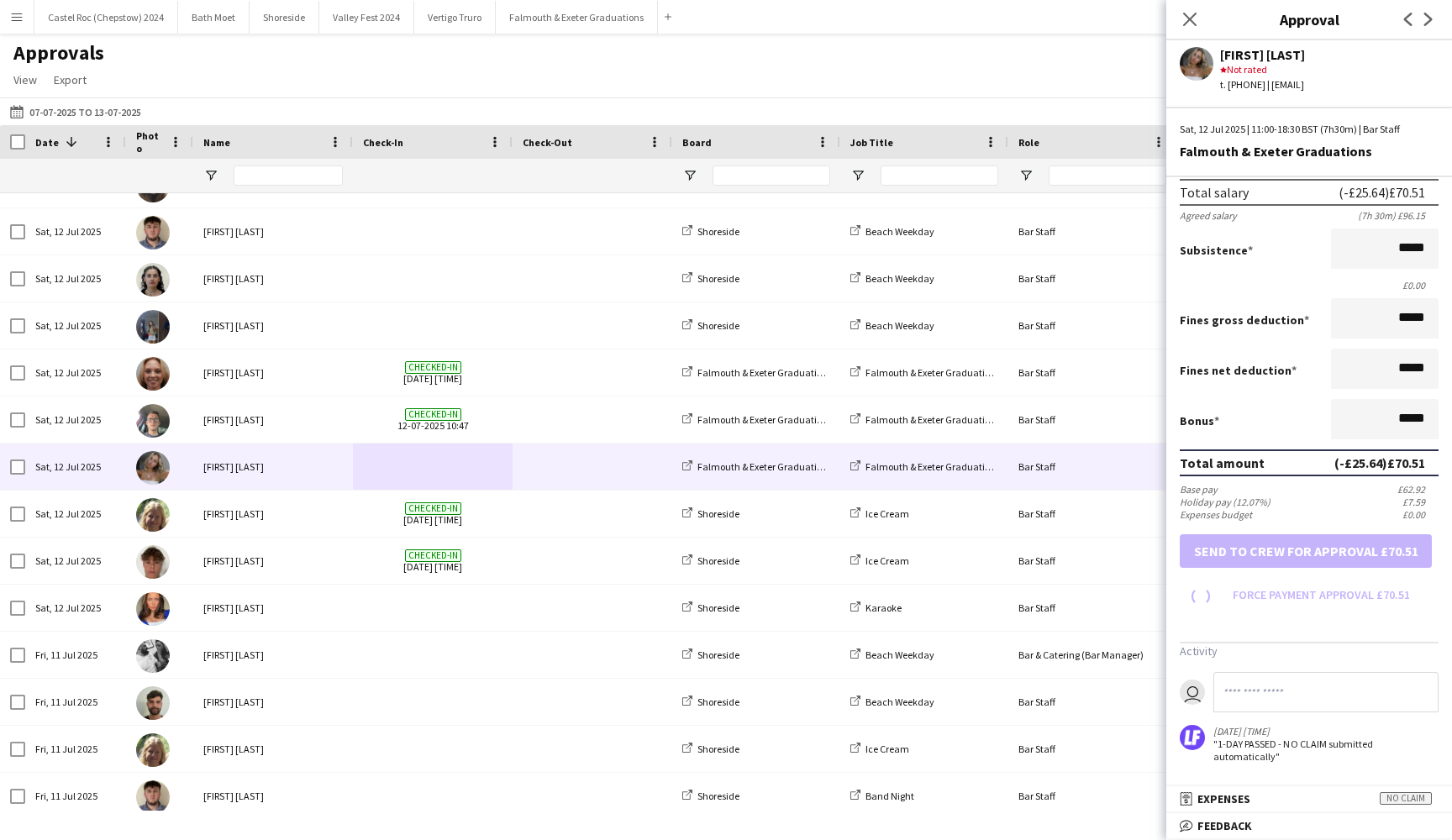 scroll, scrollTop: 123, scrollLeft: 0, axis: vertical 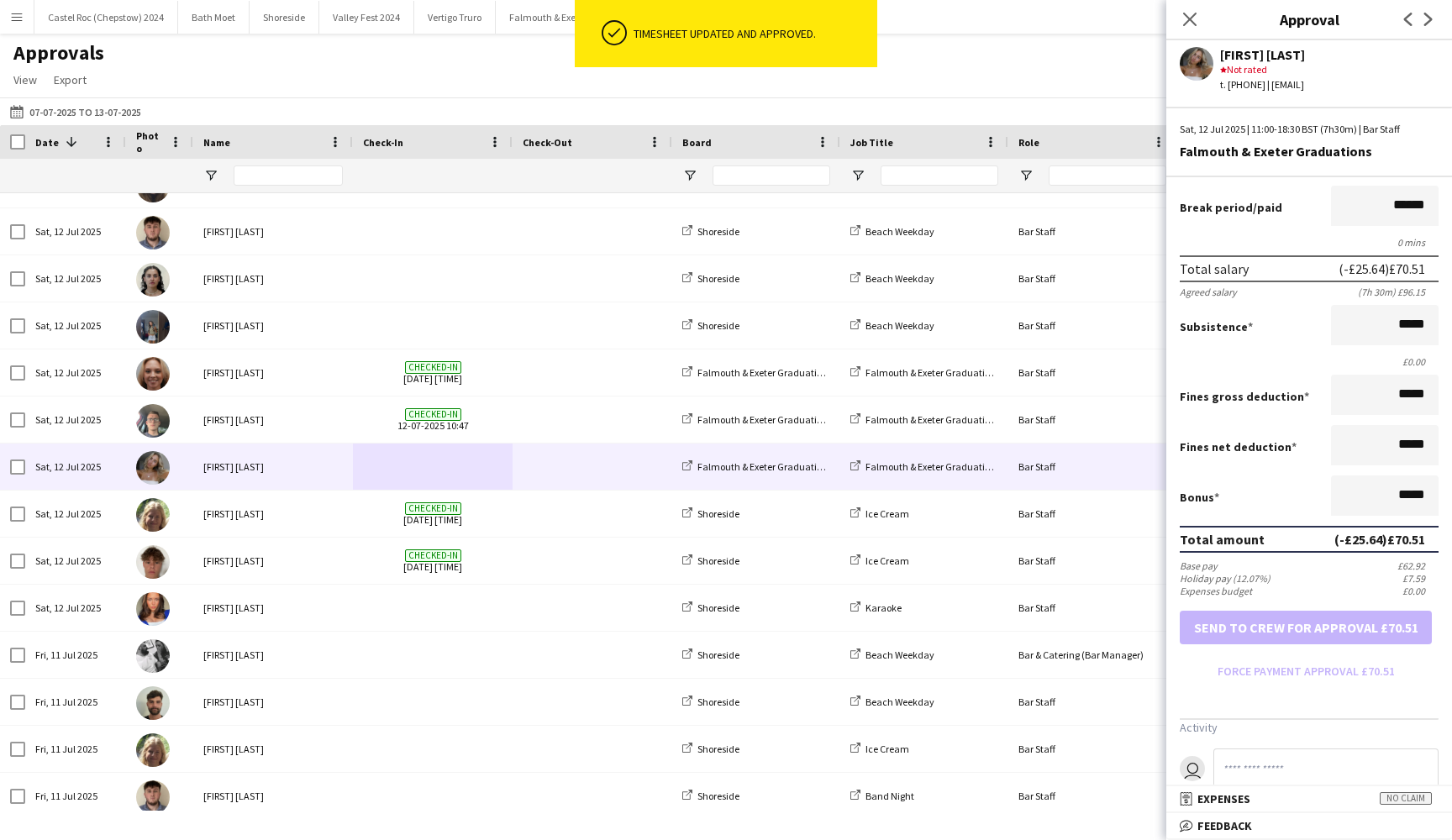 click on "Approvals   View  Customise view Customise filters Reset Filters Reset View Reset All  Export  Export as XLSX Export as CSV Export as PDF Approved  3 of 44  To Be Paid  38" 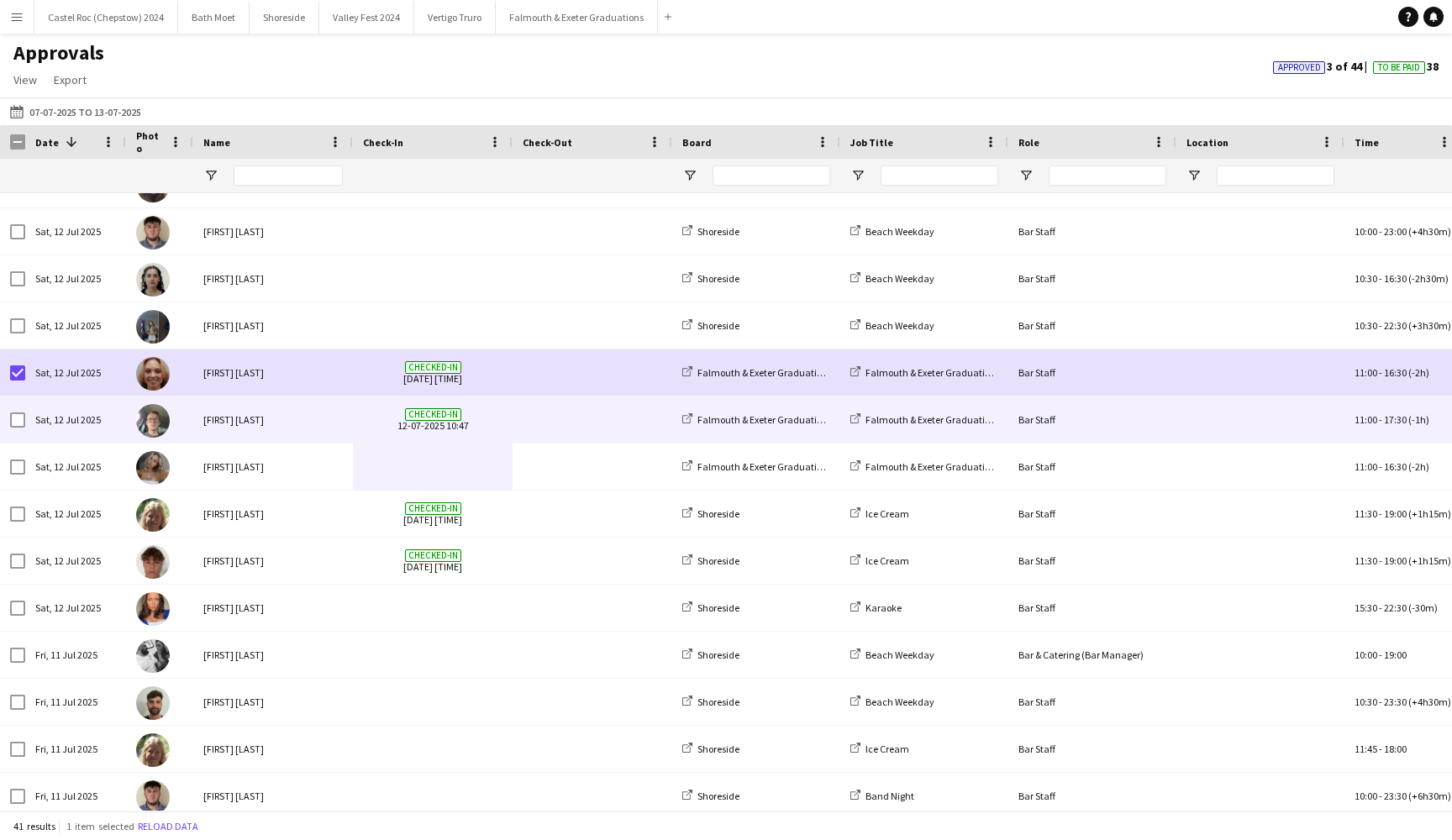 click at bounding box center [18, 420] 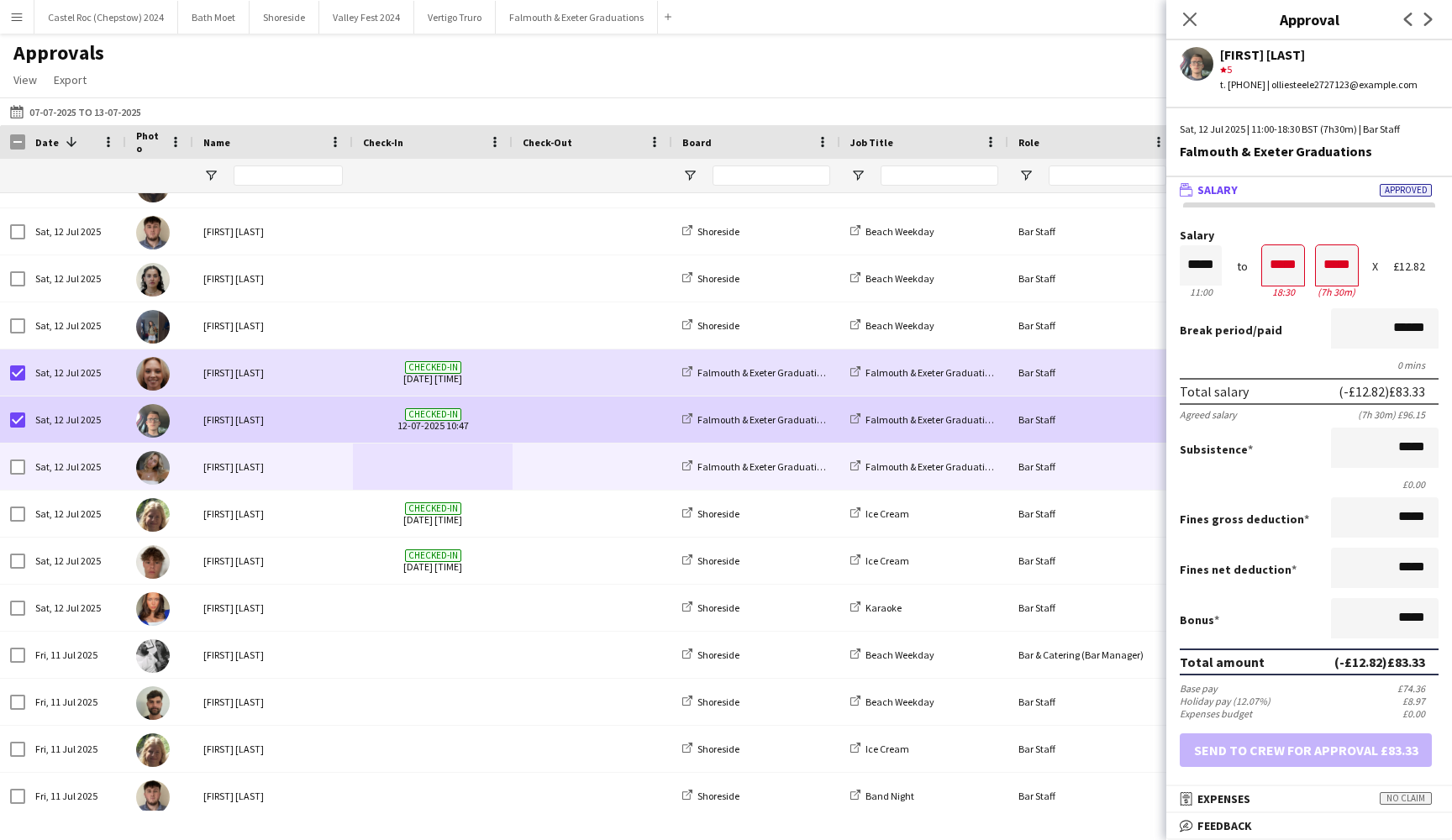 click at bounding box center (18, 467) 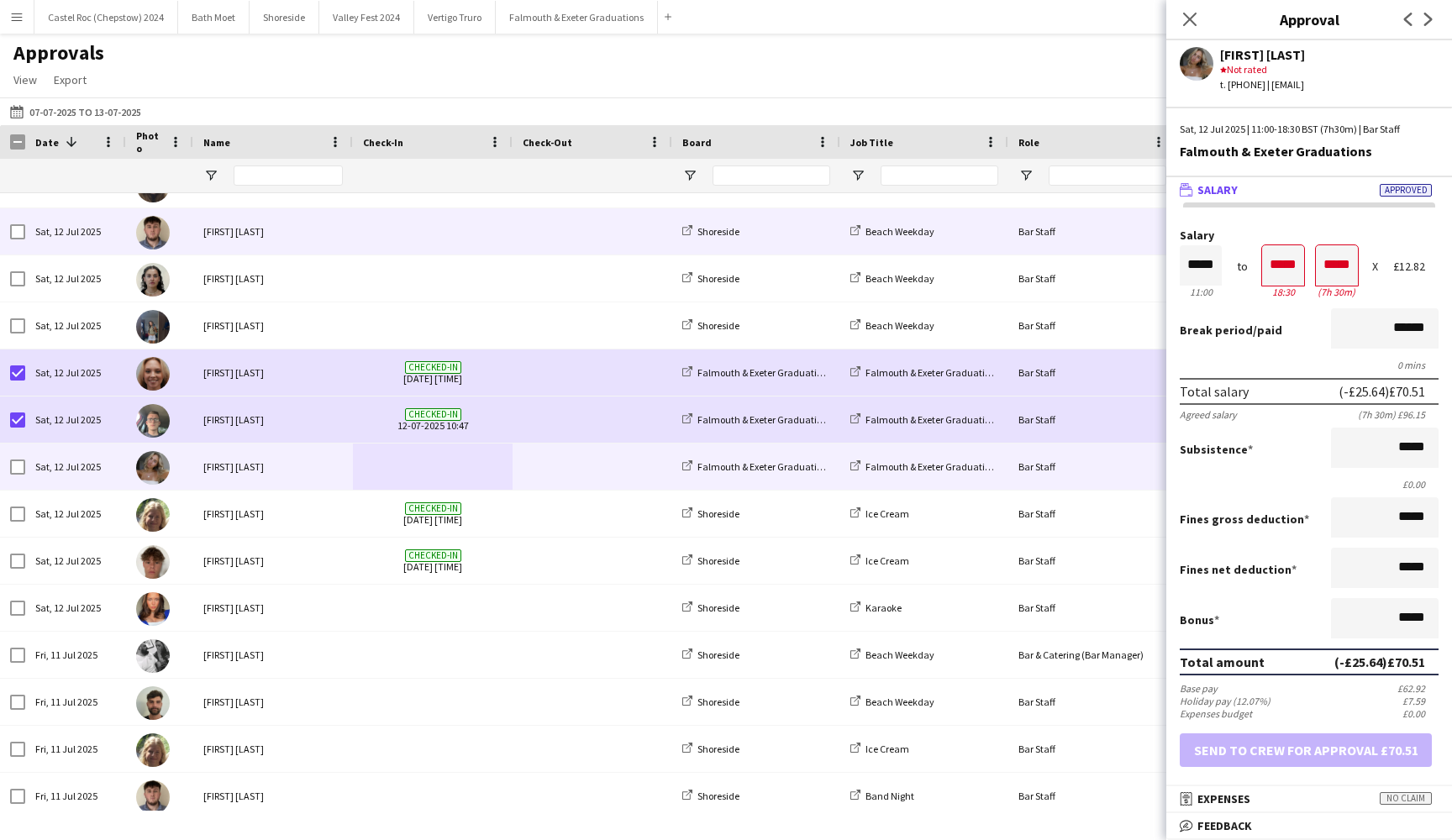 scroll, scrollTop: 0, scrollLeft: 0, axis: both 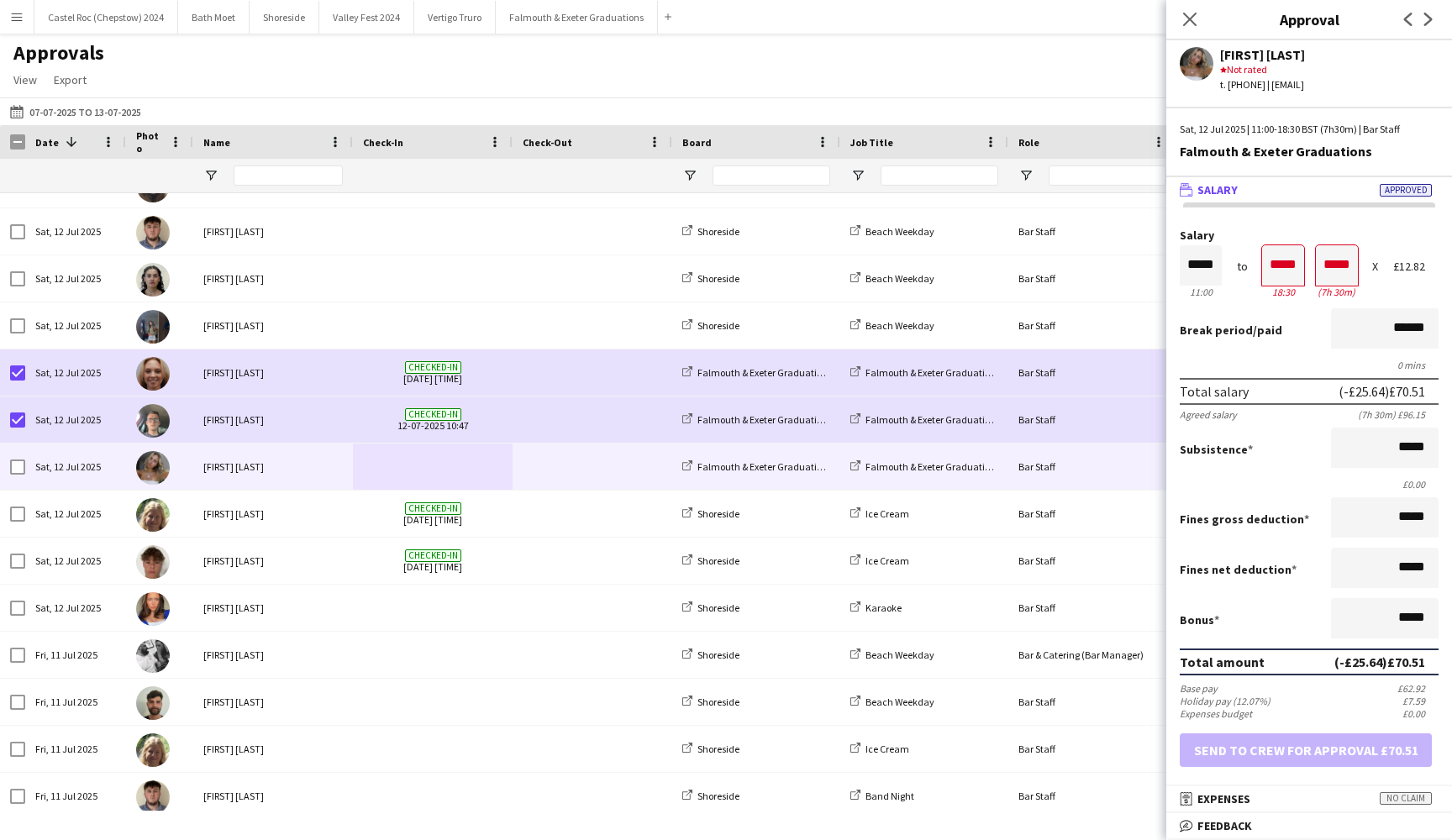click on "Menu" at bounding box center (17, 17) 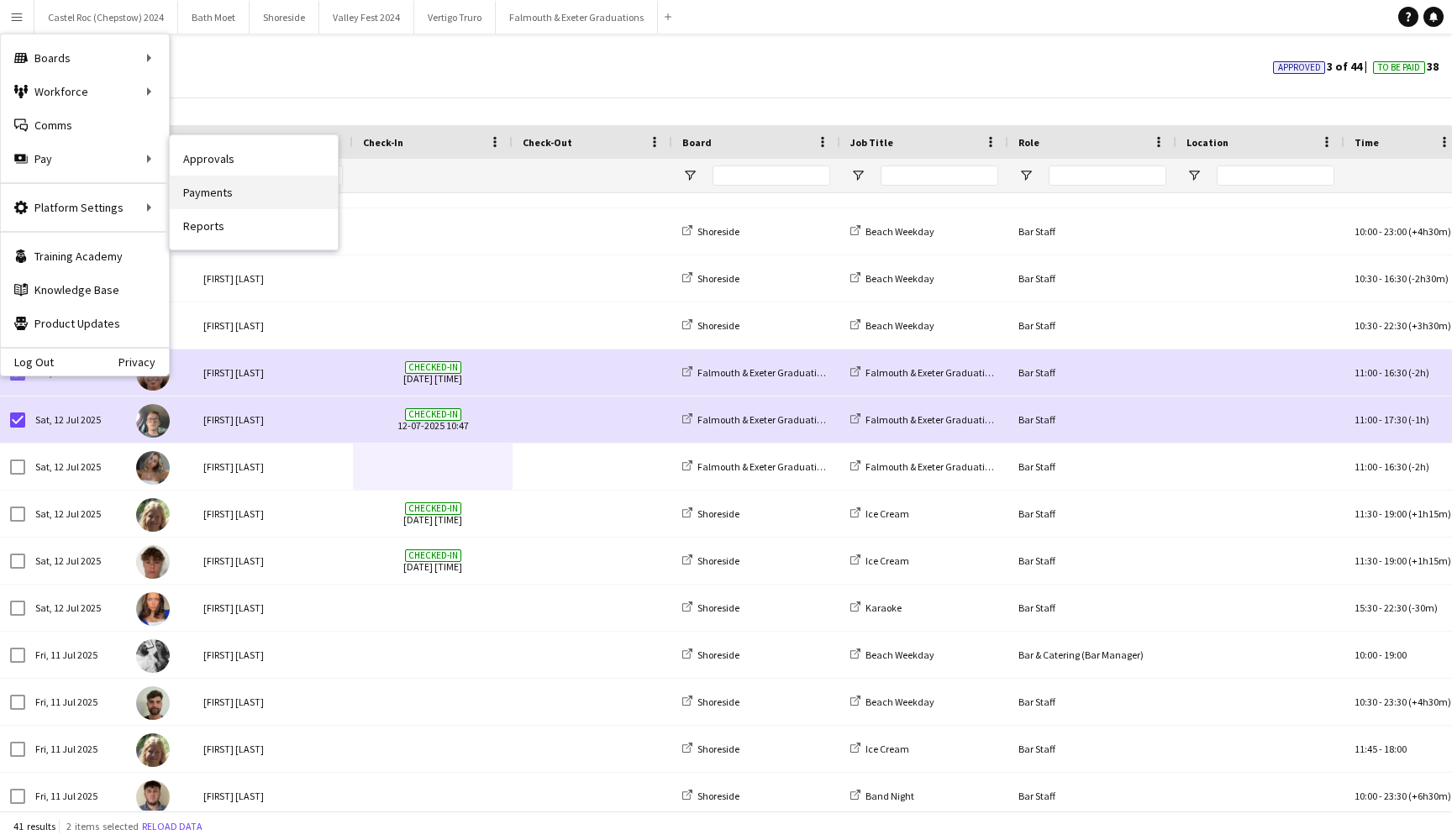 click on "Payments" at bounding box center [254, 192] 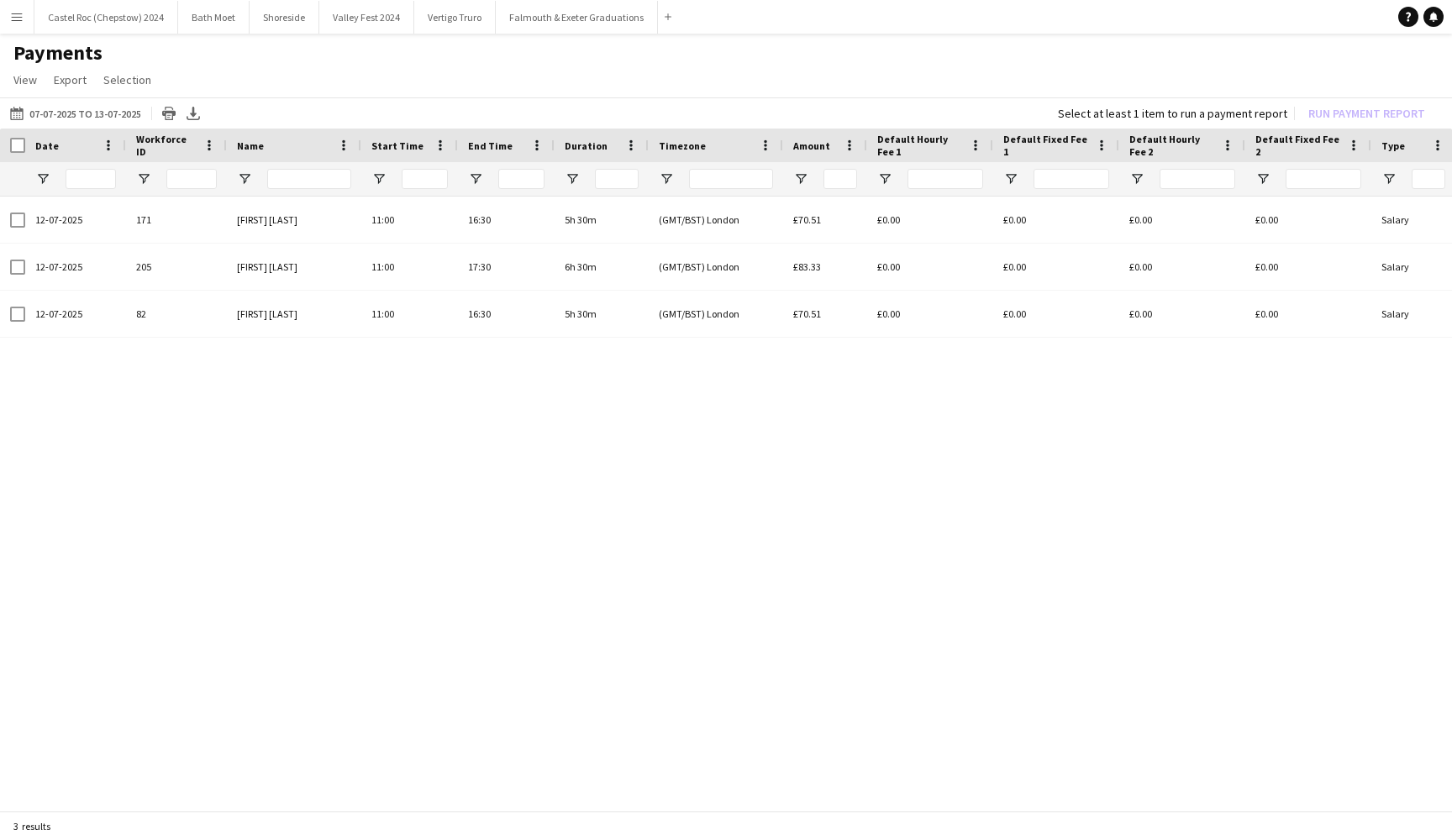 scroll, scrollTop: 0, scrollLeft: 250, axis: horizontal 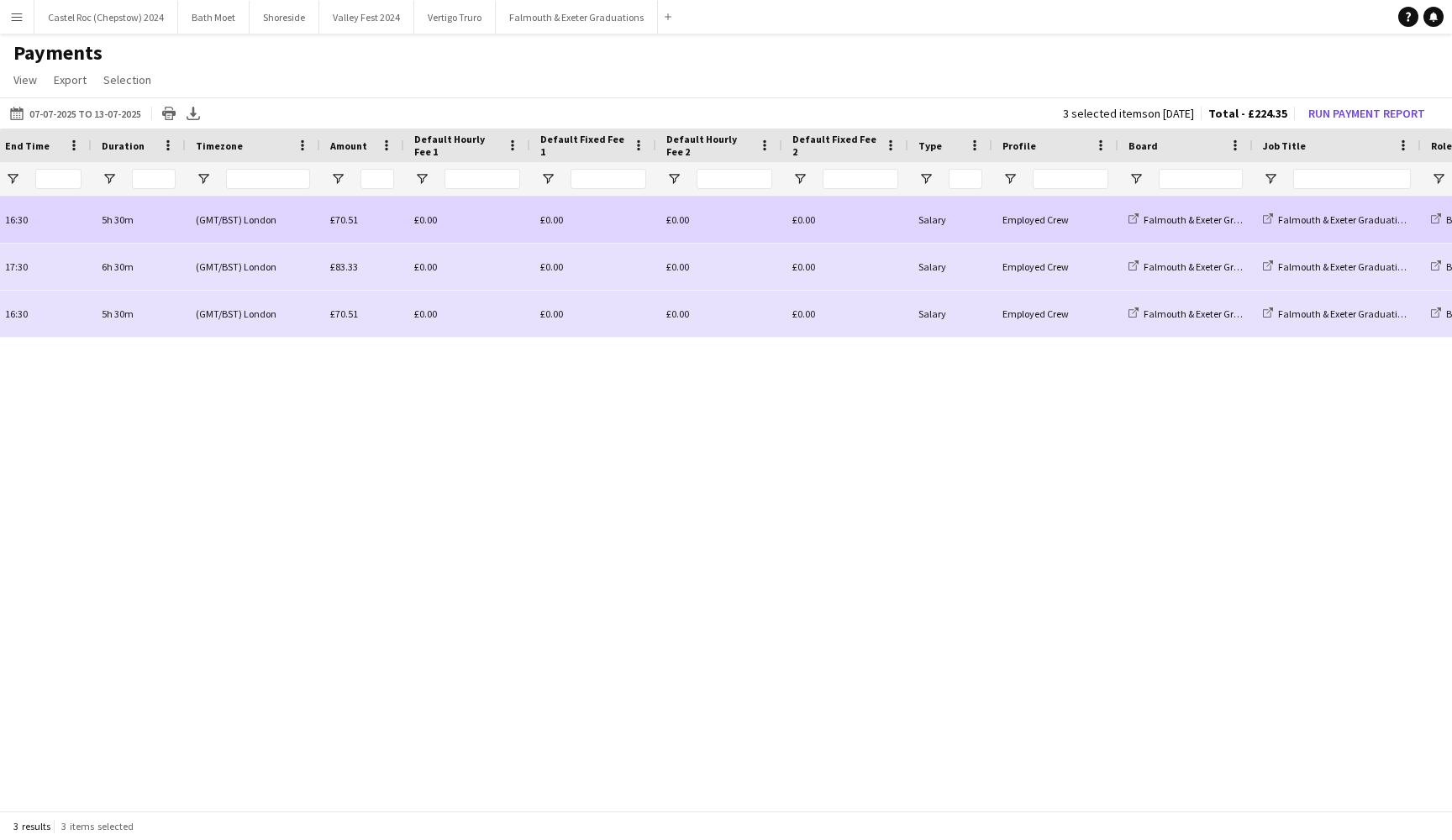 click on "(GMT/BST) London" at bounding box center [253, 219] 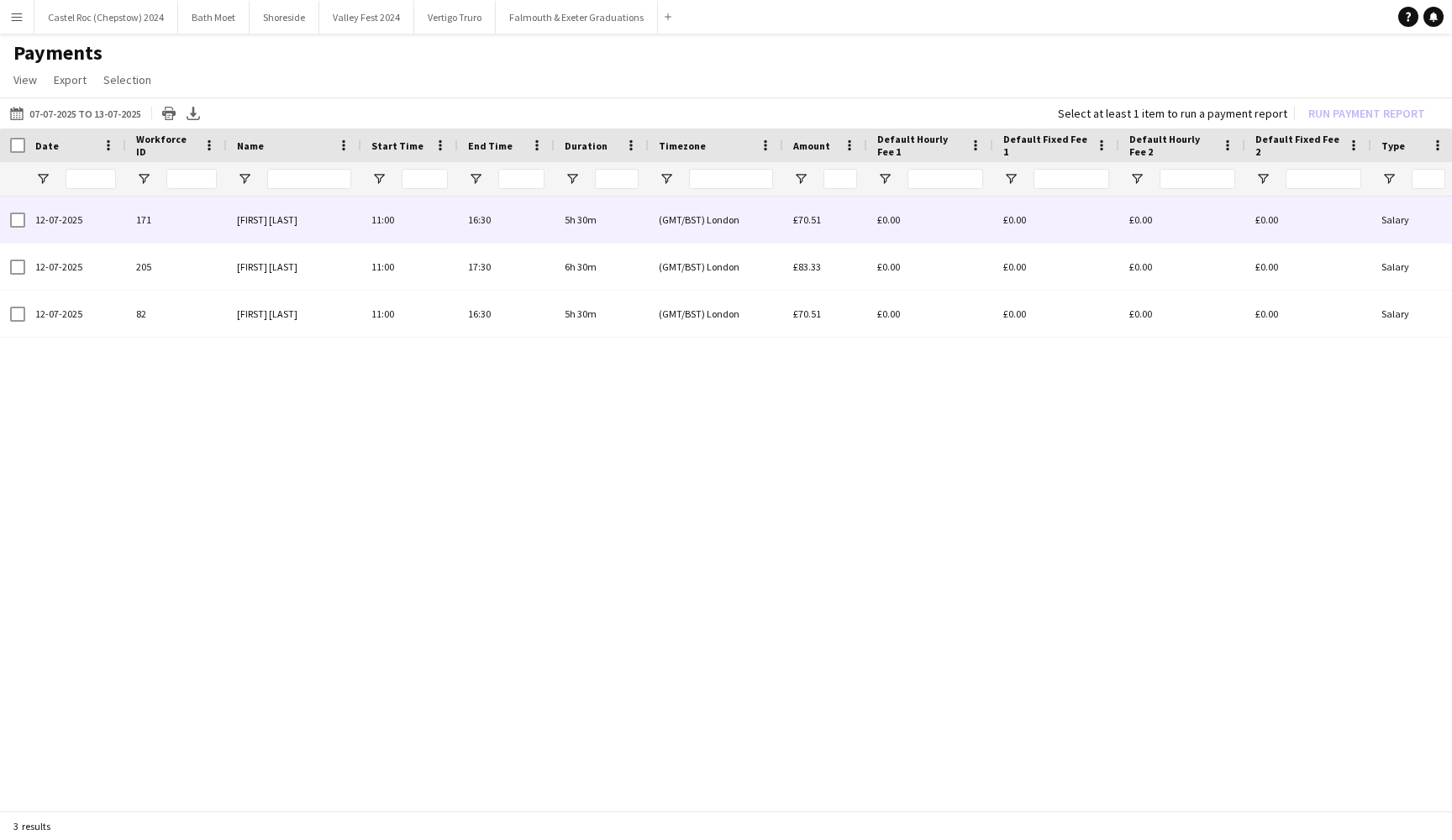 click on "[FIRST] [LAST]" at bounding box center (294, 219) 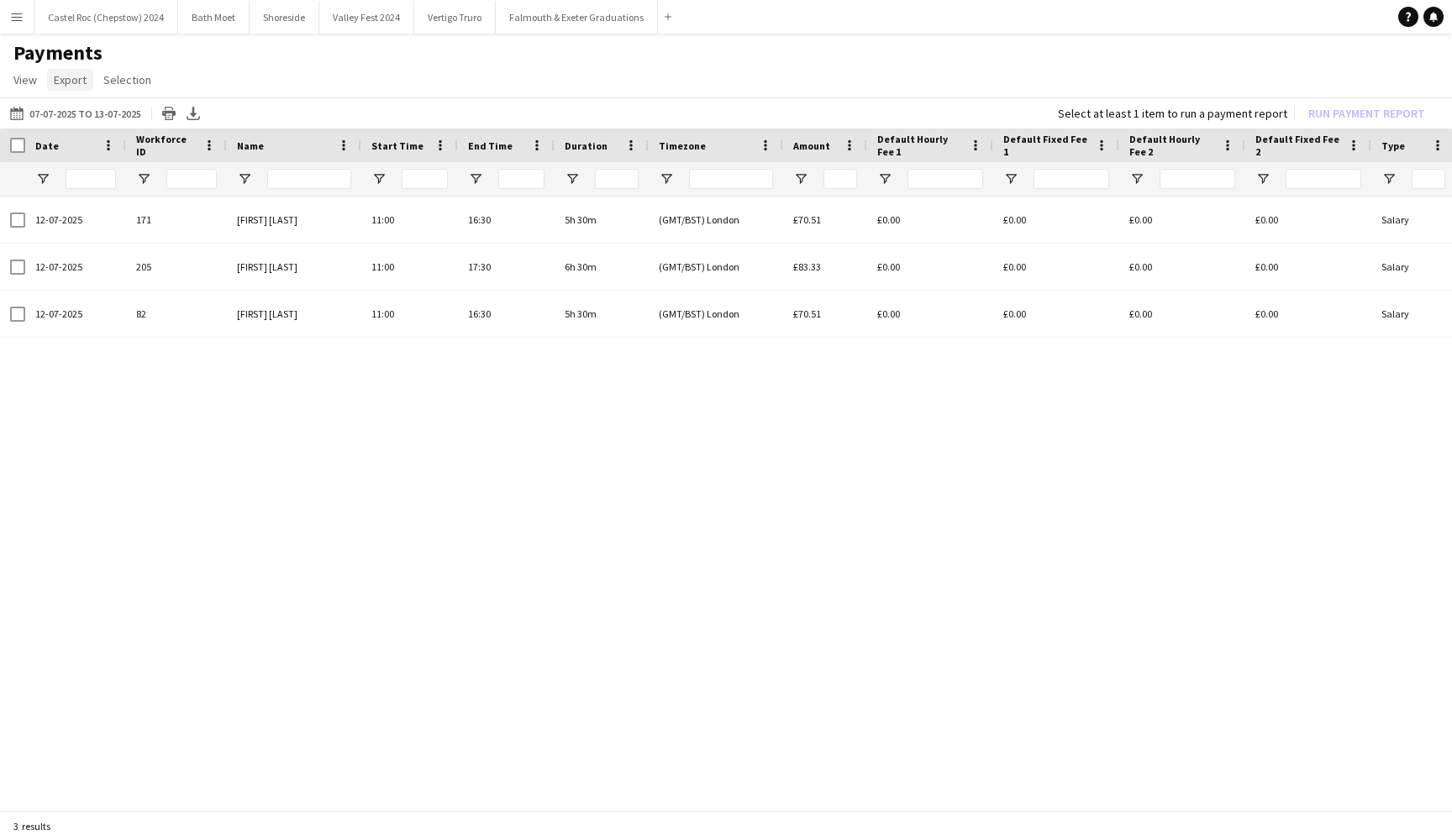 click on "Export" 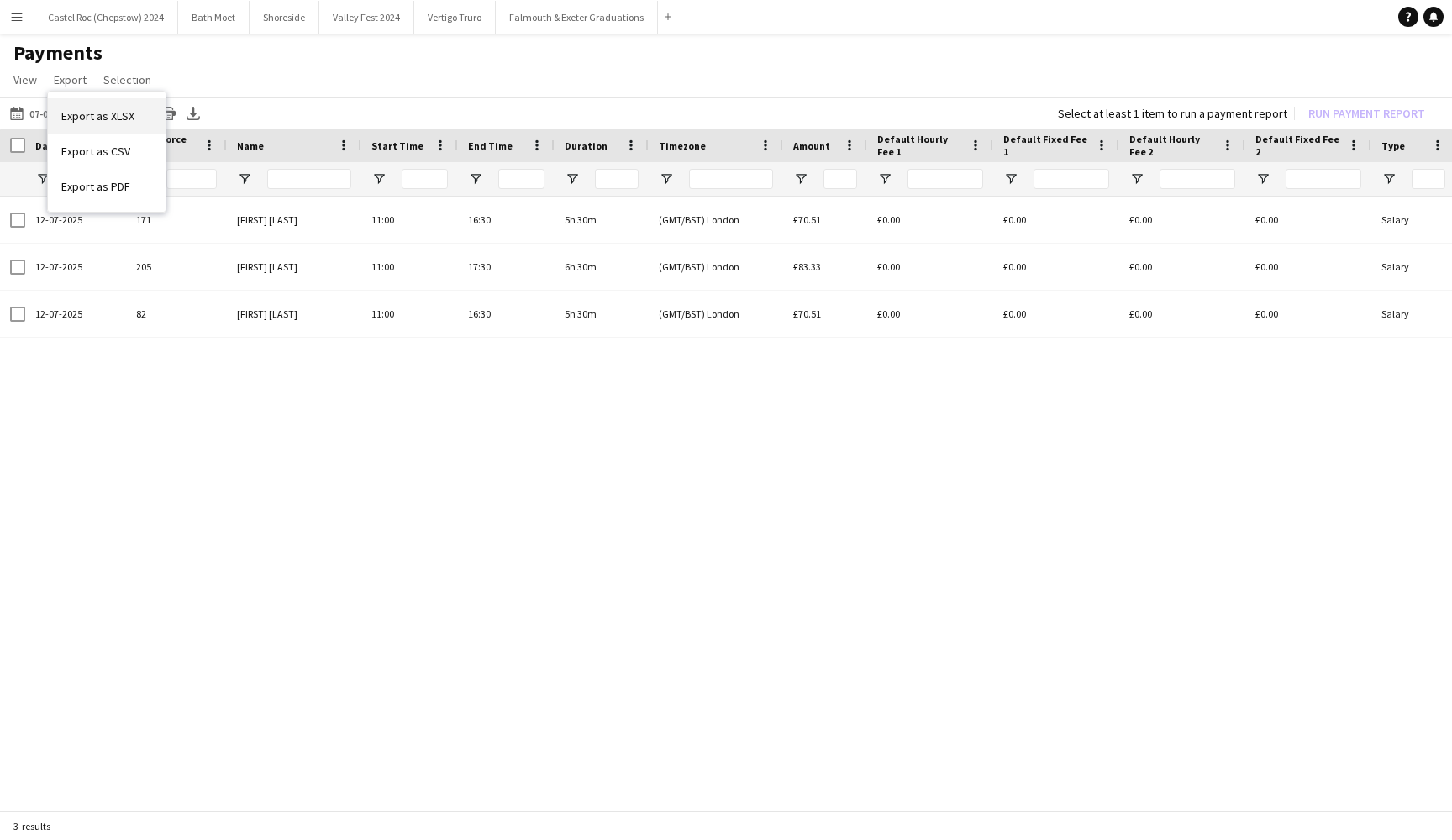 click on "Export as XLSX" at bounding box center (97, 116) 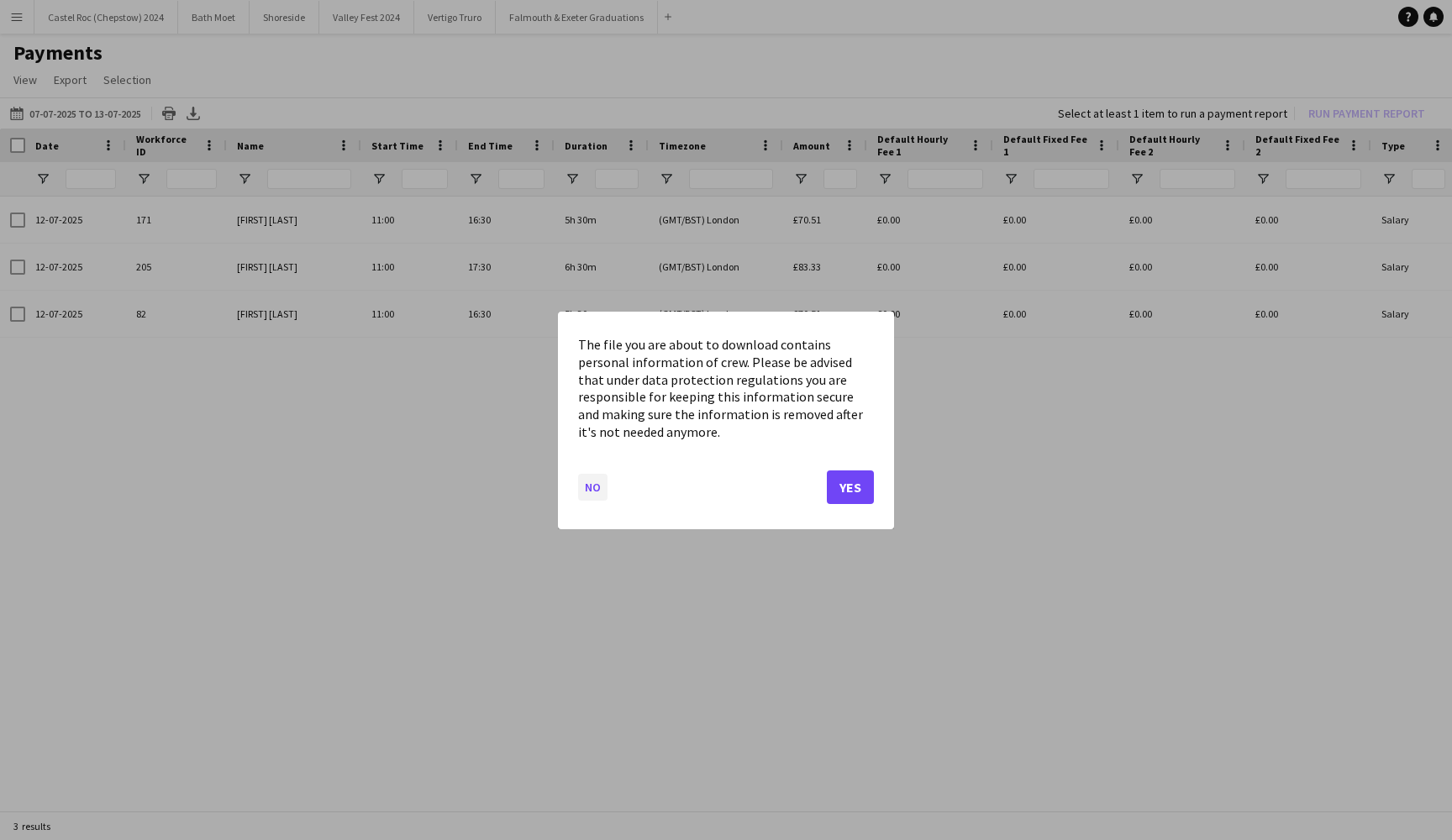 click on "No" 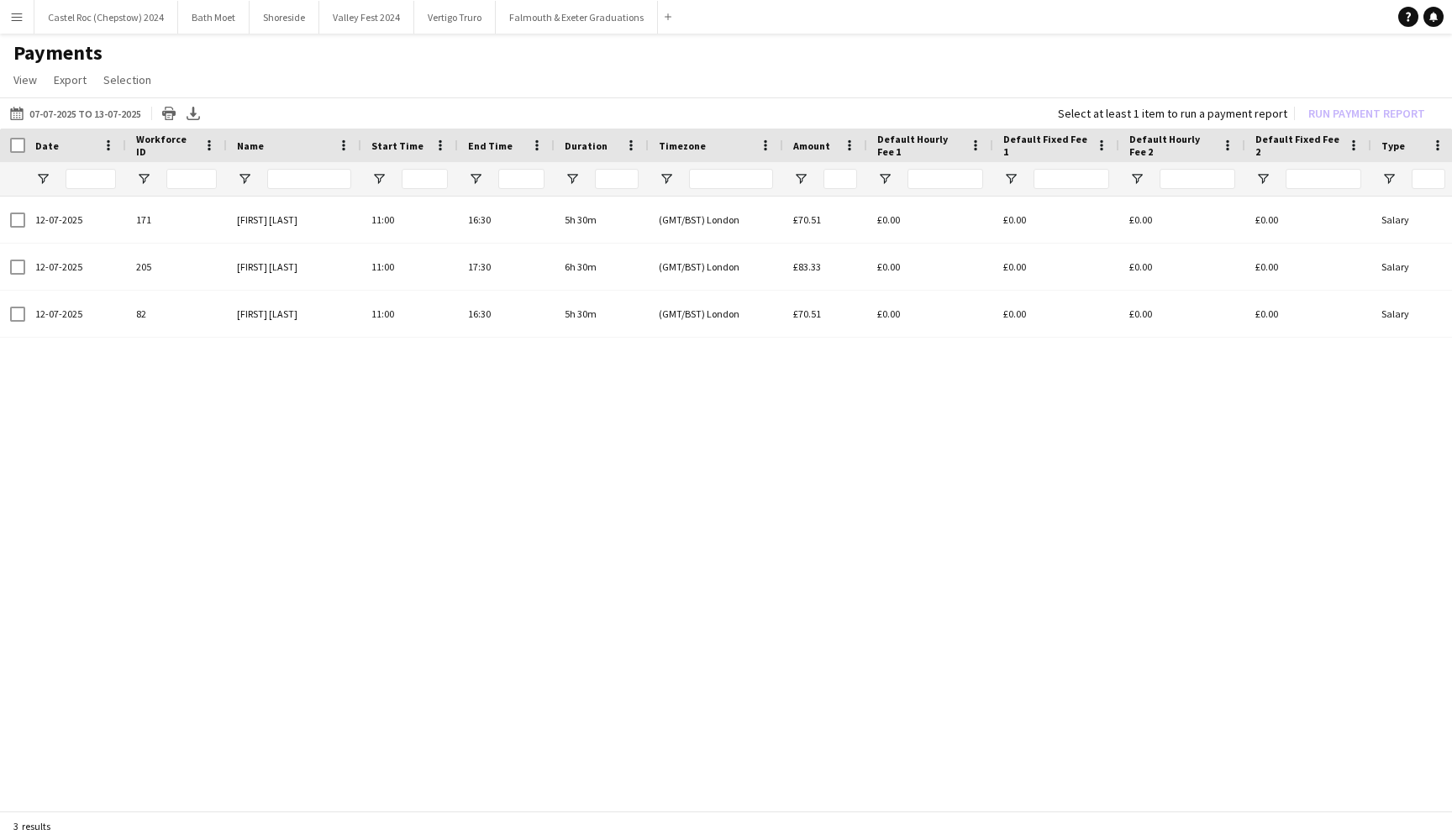 click on "Menu" at bounding box center [17, 17] 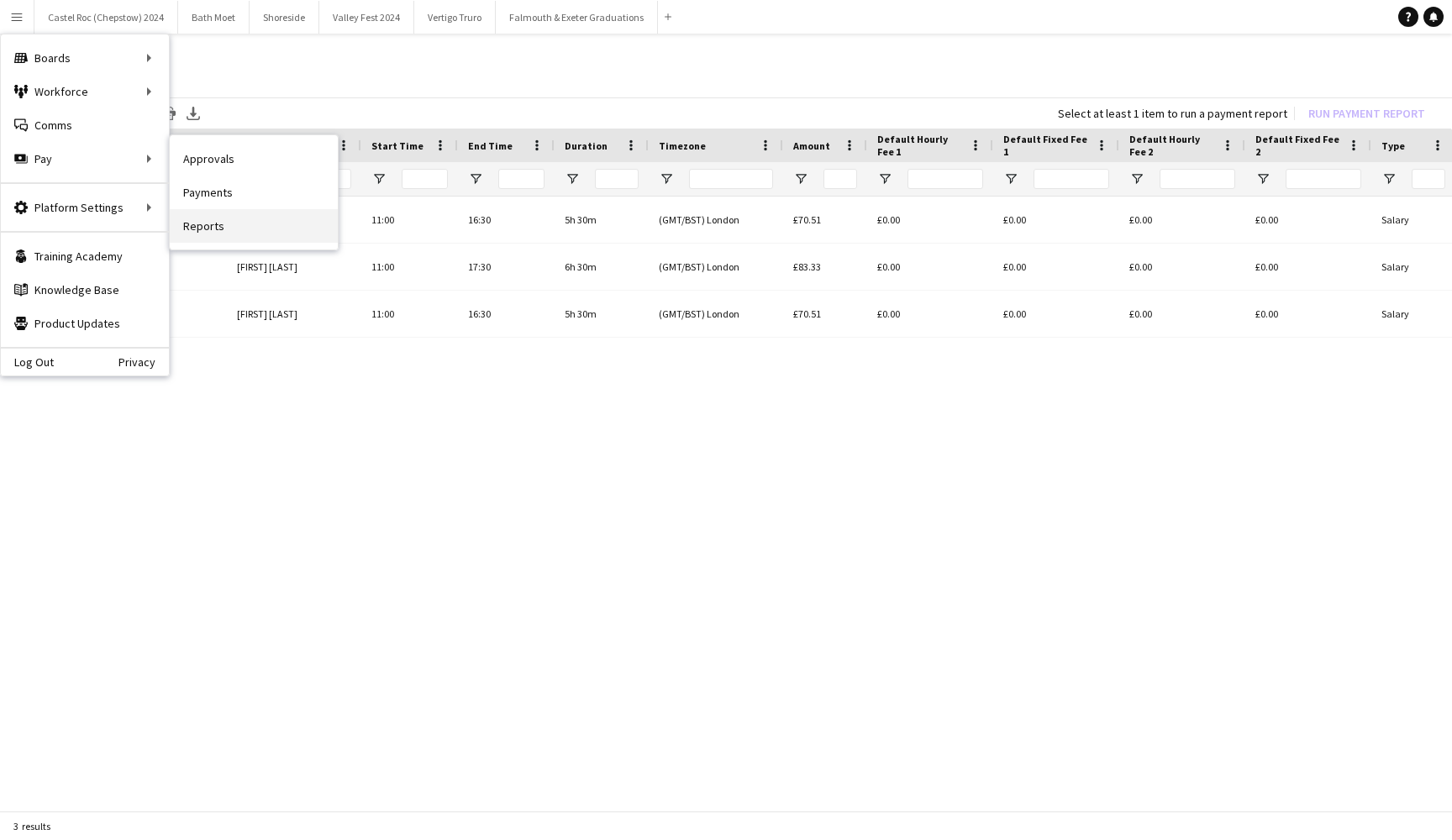 click on "Reports" at bounding box center [254, 226] 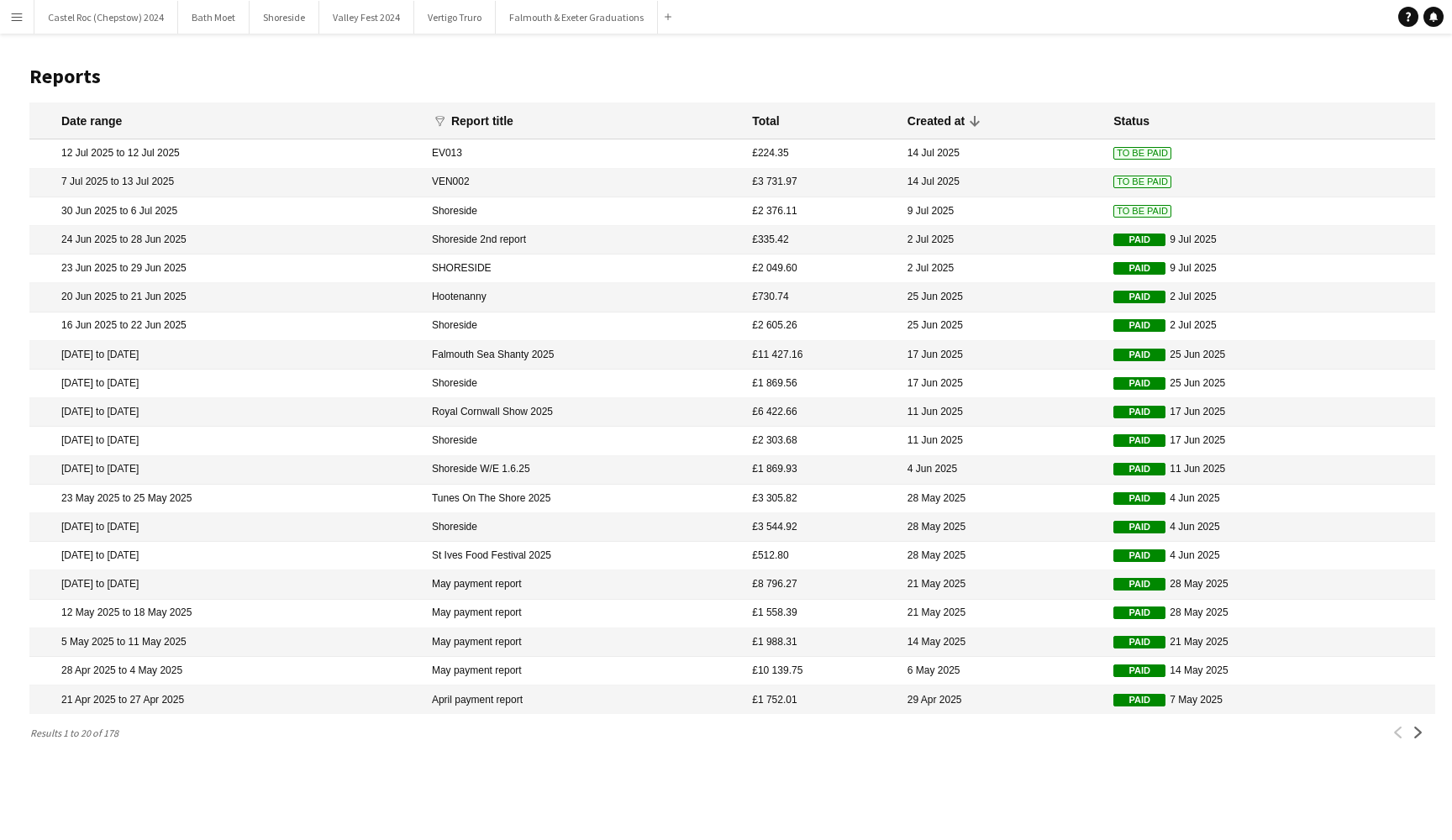 click on "Shoreside" at bounding box center [583, 240] 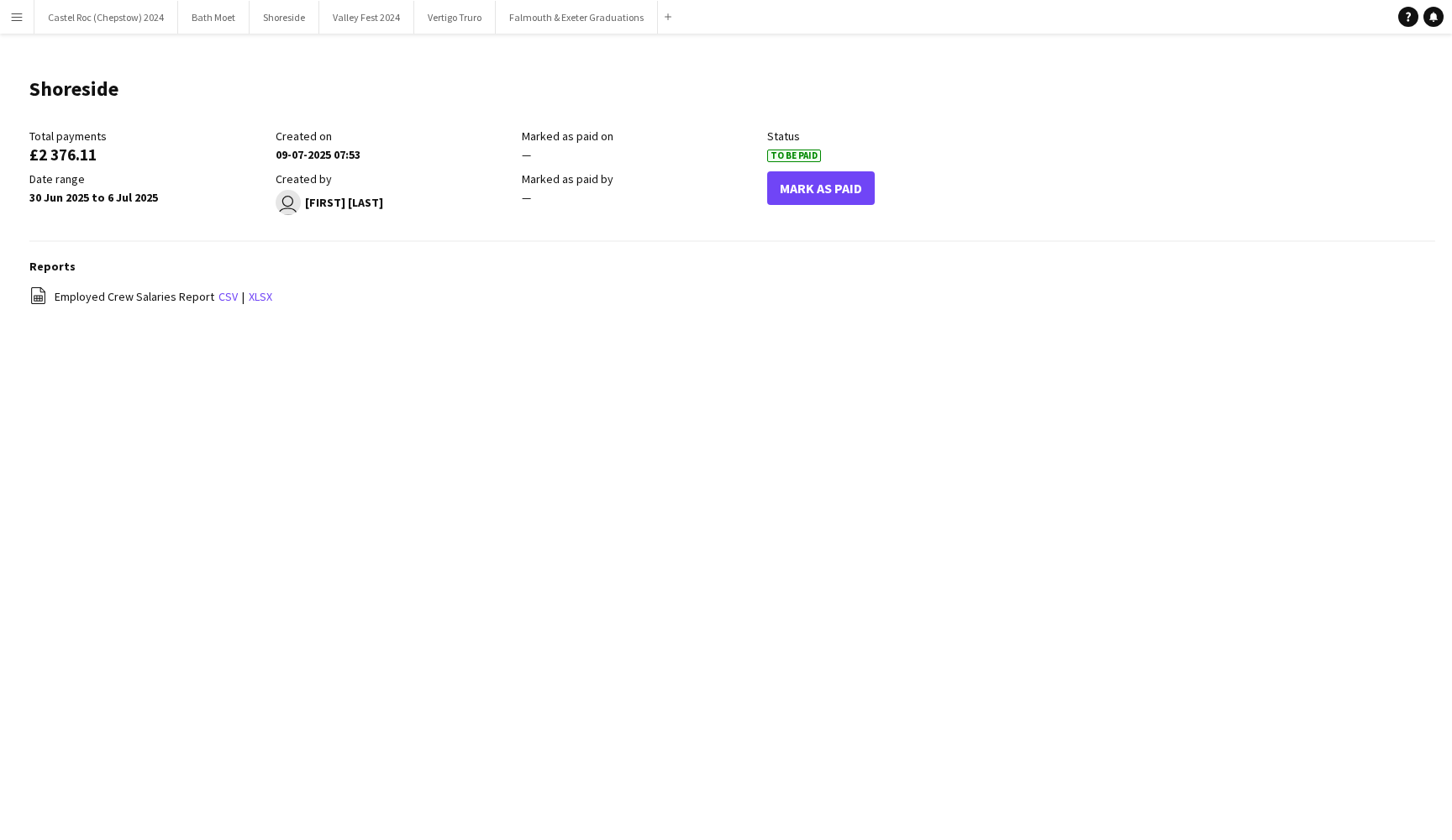 click on "Total payments   £2 376.11   Created on   [DATE] [TIME]   Marked as paid on  —  Status   To Be Paid   Date range   30 Jun 2025 to 6 Jul 2025   Created by
user
[FIRST] [LAST]   Marked as paid by  —  Mark As Paid" 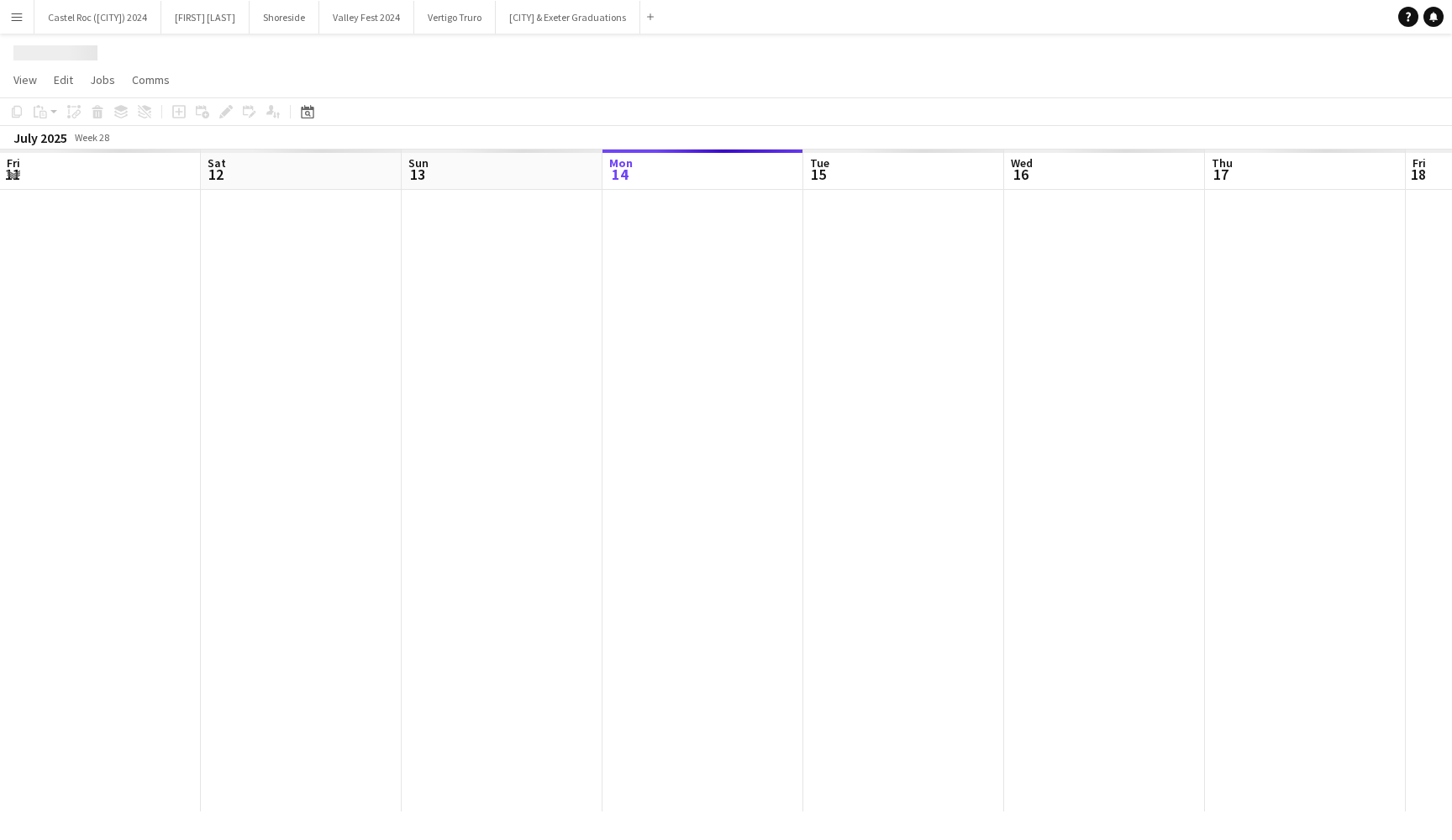 scroll, scrollTop: 0, scrollLeft: 0, axis: both 